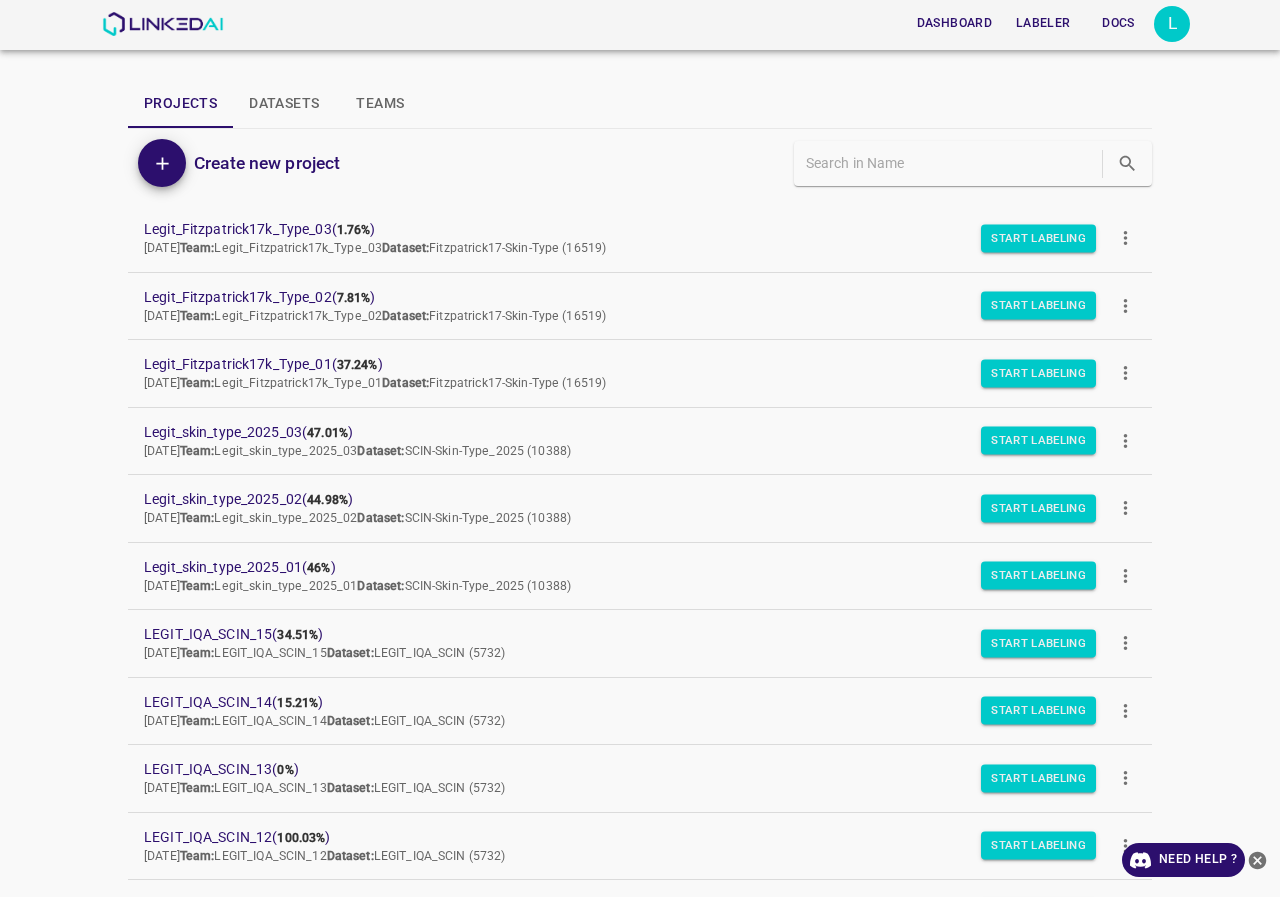 scroll, scrollTop: 0, scrollLeft: 0, axis: both 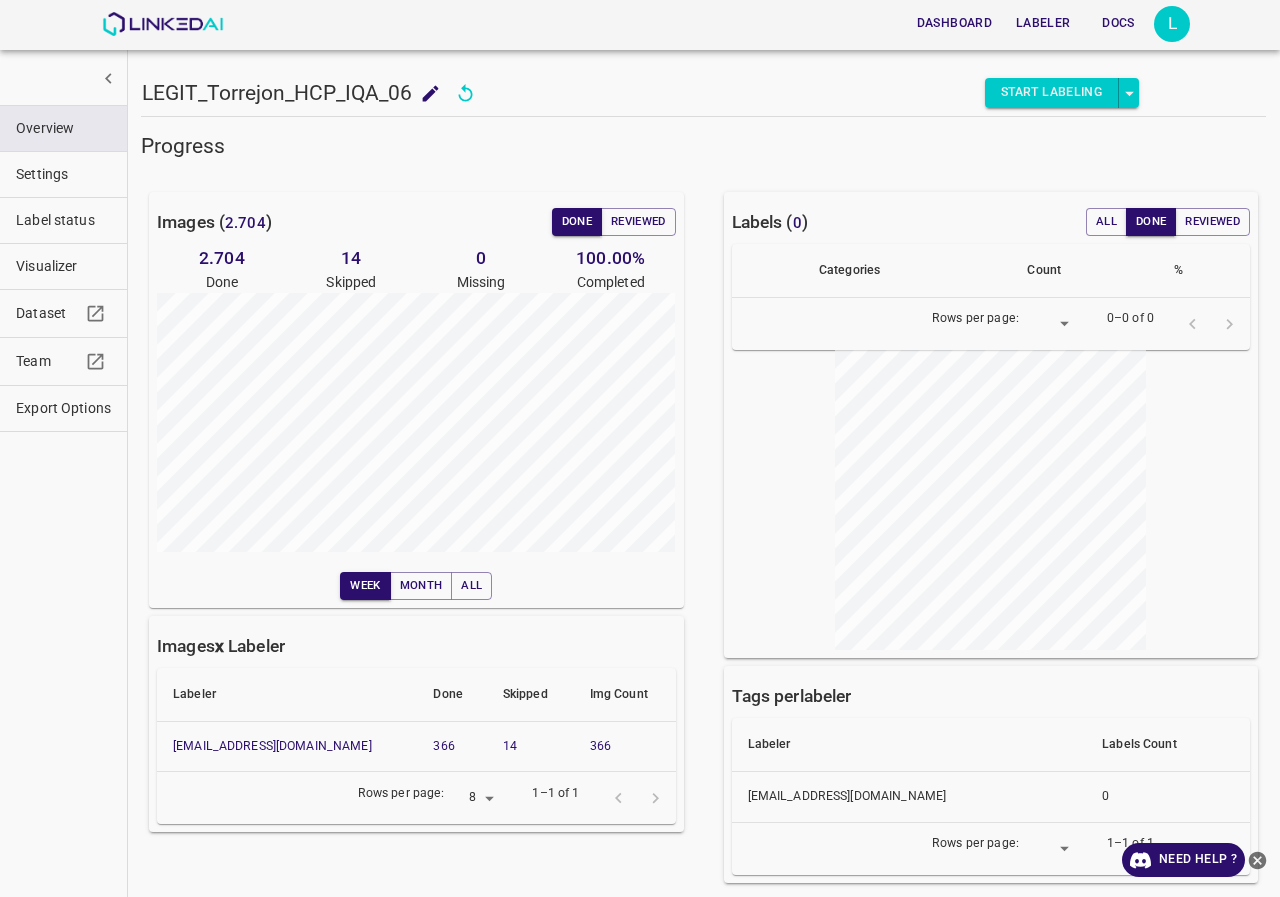 click on "Label status" at bounding box center (63, 220) 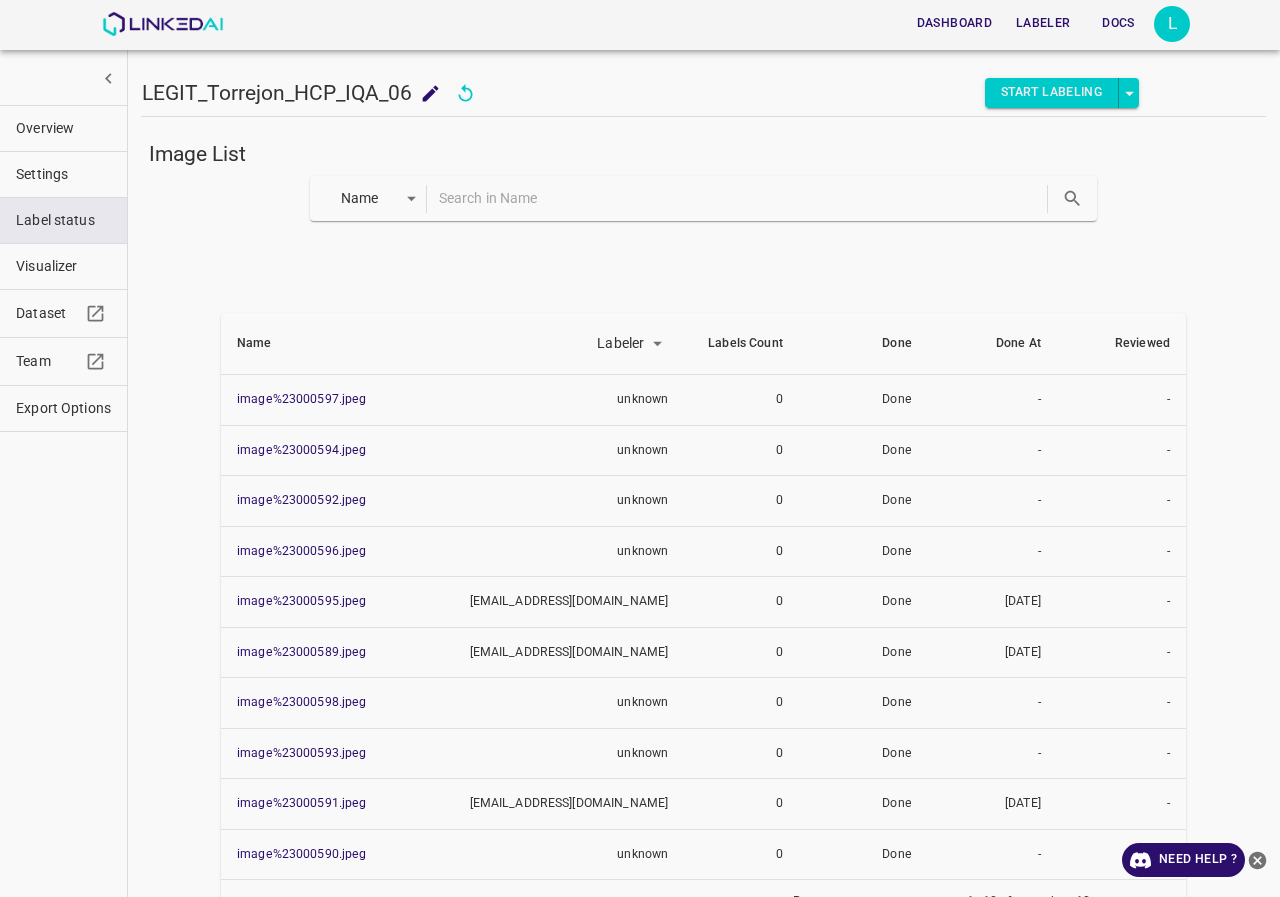click on "Dashboard Labeler Docs L LEGIT_Torrejon_HCP_IQA_06 LEGIT_Torrejon_HCP_IQA_06 Start Labeling Image List Name key Name Labeler labeler Labels Count Done Done At Reviewed image%23000597.jpeg unknown 0 Done - - image%23000594.jpeg unknown 0 Done - - image%23000592.jpeg unknown 0 Done - - image%23000596.jpeg unknown 0 Done - - image%23000595.jpeg [EMAIL_ADDRESS][DOMAIN_NAME] 0 Done [DATE] - image%23000589.jpeg [EMAIL_ADDRESS][DOMAIN_NAME] 0 Done [DATE] - image%23000598.jpeg unknown 0 Done - - image%23000593.jpeg unknown 0 Done - - image%23000591.jpeg [EMAIL_ADDRESS][DOMAIN_NAME] 0 Done [DATE] - image%23000590.jpeg unknown 0 Done - - Rows per page: 10 10 1–10 of more than 10 Overview Settings Label status Visualizer Dataset Team Export Options Need Help ? Dashboard Labeler Docs Account Dark Mode Logout v.4.3.6" at bounding box center [640, 448] 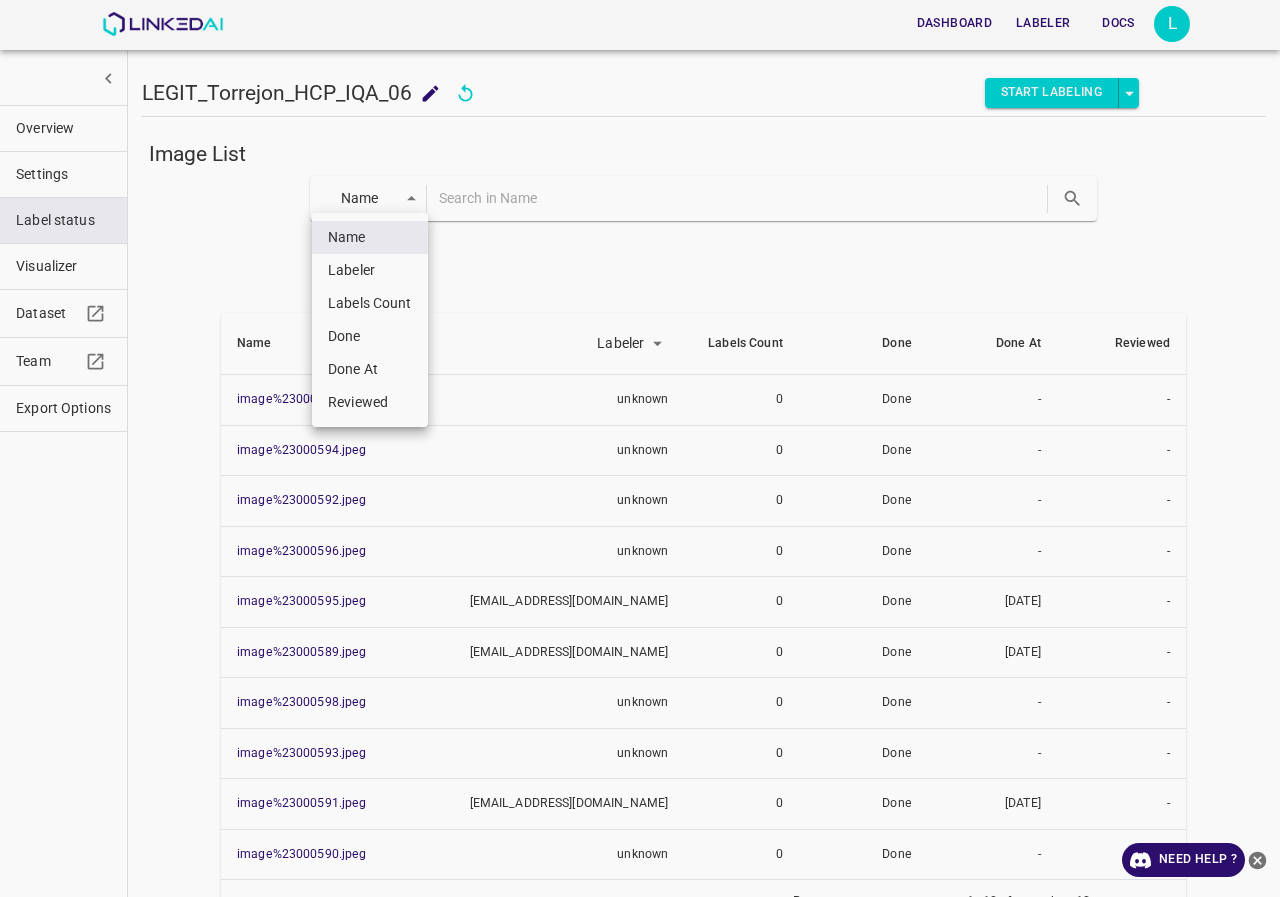 drag, startPoint x: 360, startPoint y: 342, endPoint x: 590, endPoint y: 285, distance: 236.95781 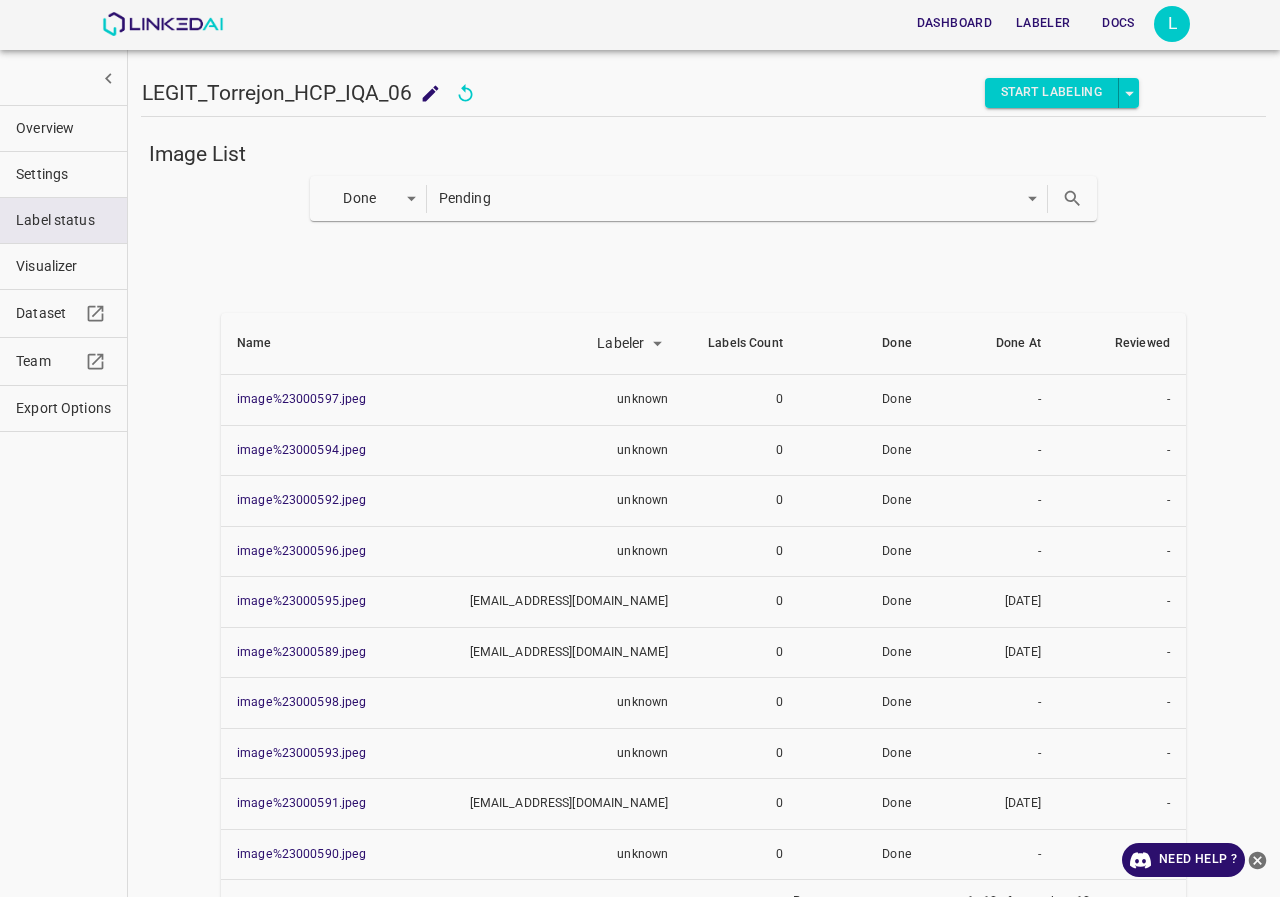 click 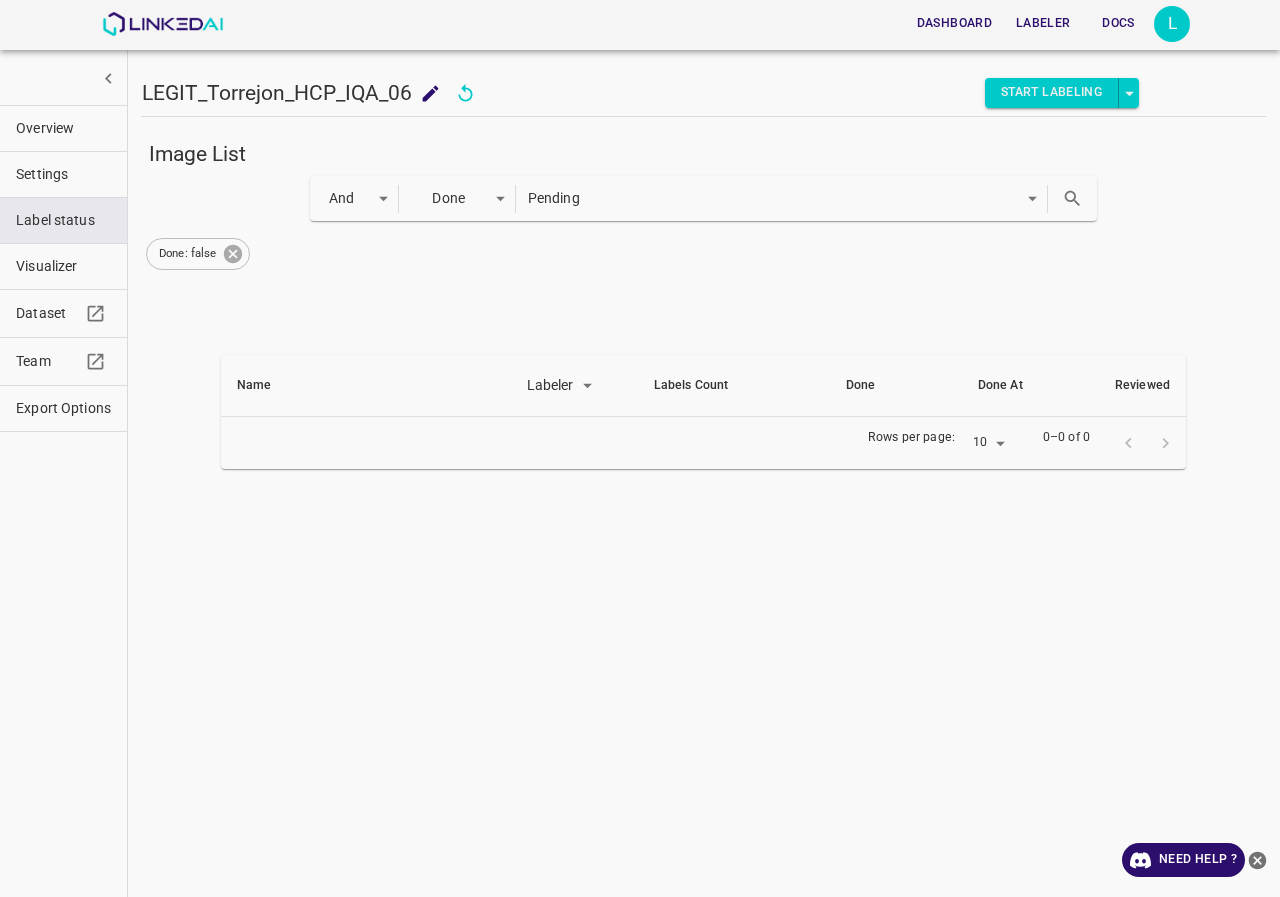 click 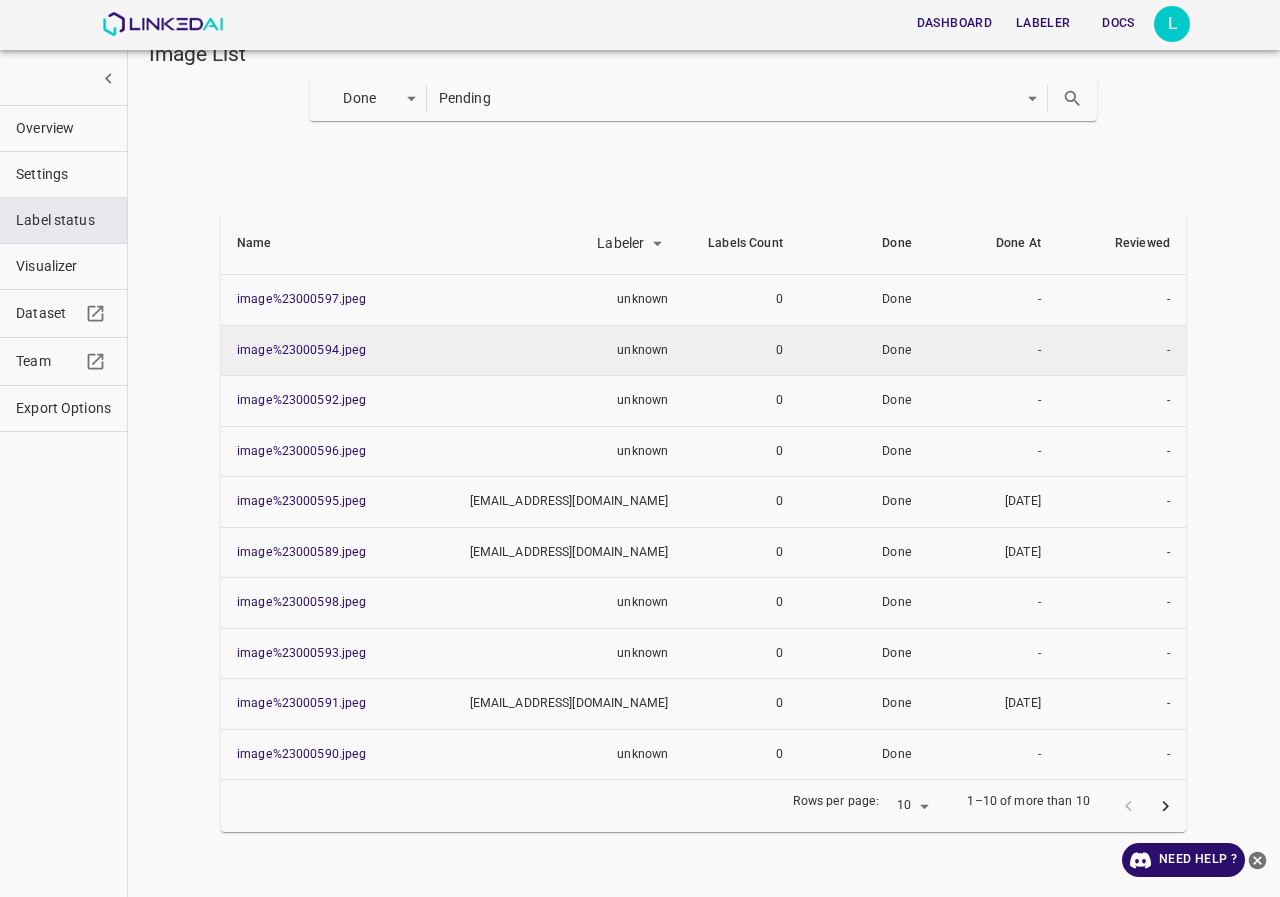 scroll, scrollTop: 0, scrollLeft: 0, axis: both 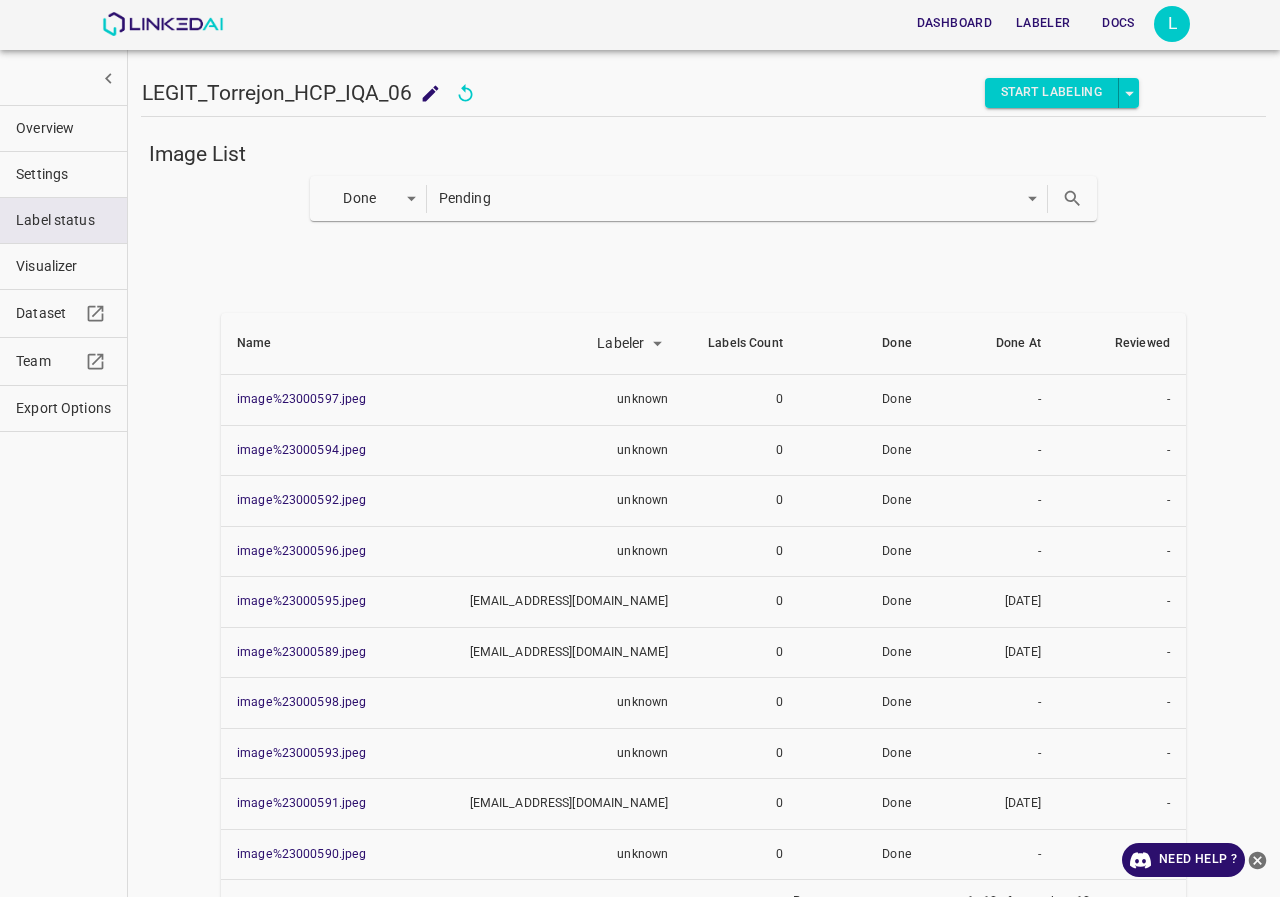 click 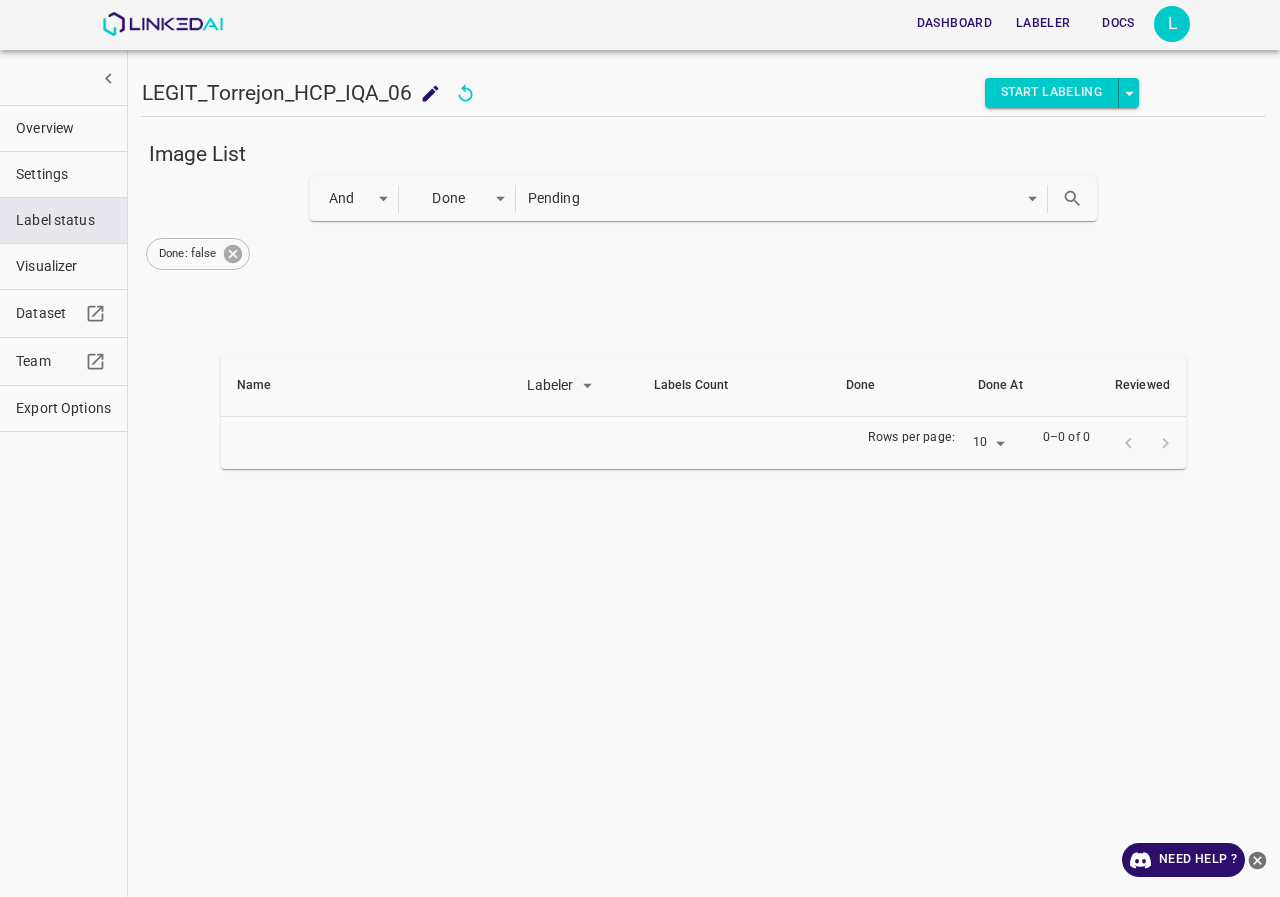 click 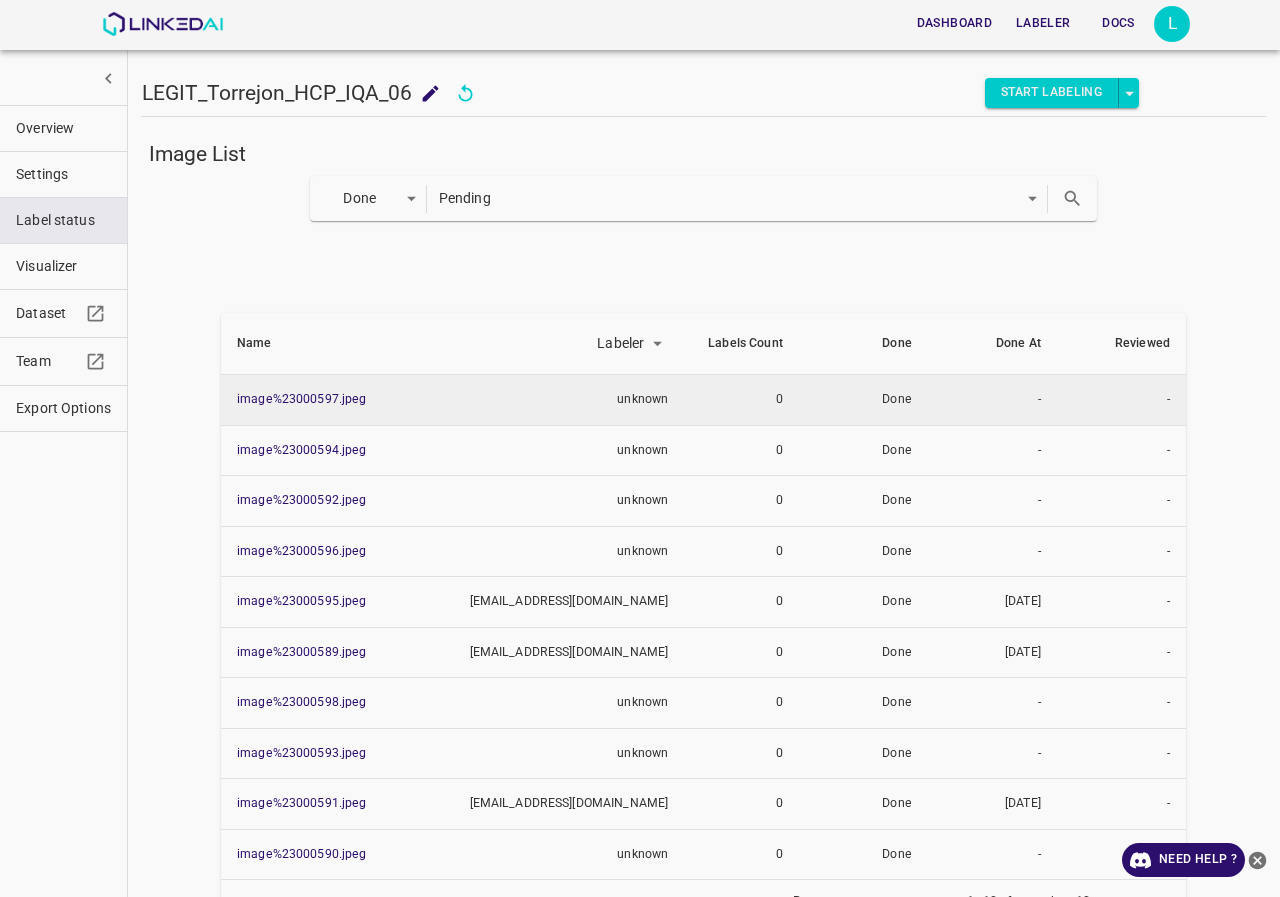 scroll, scrollTop: 104, scrollLeft: 0, axis: vertical 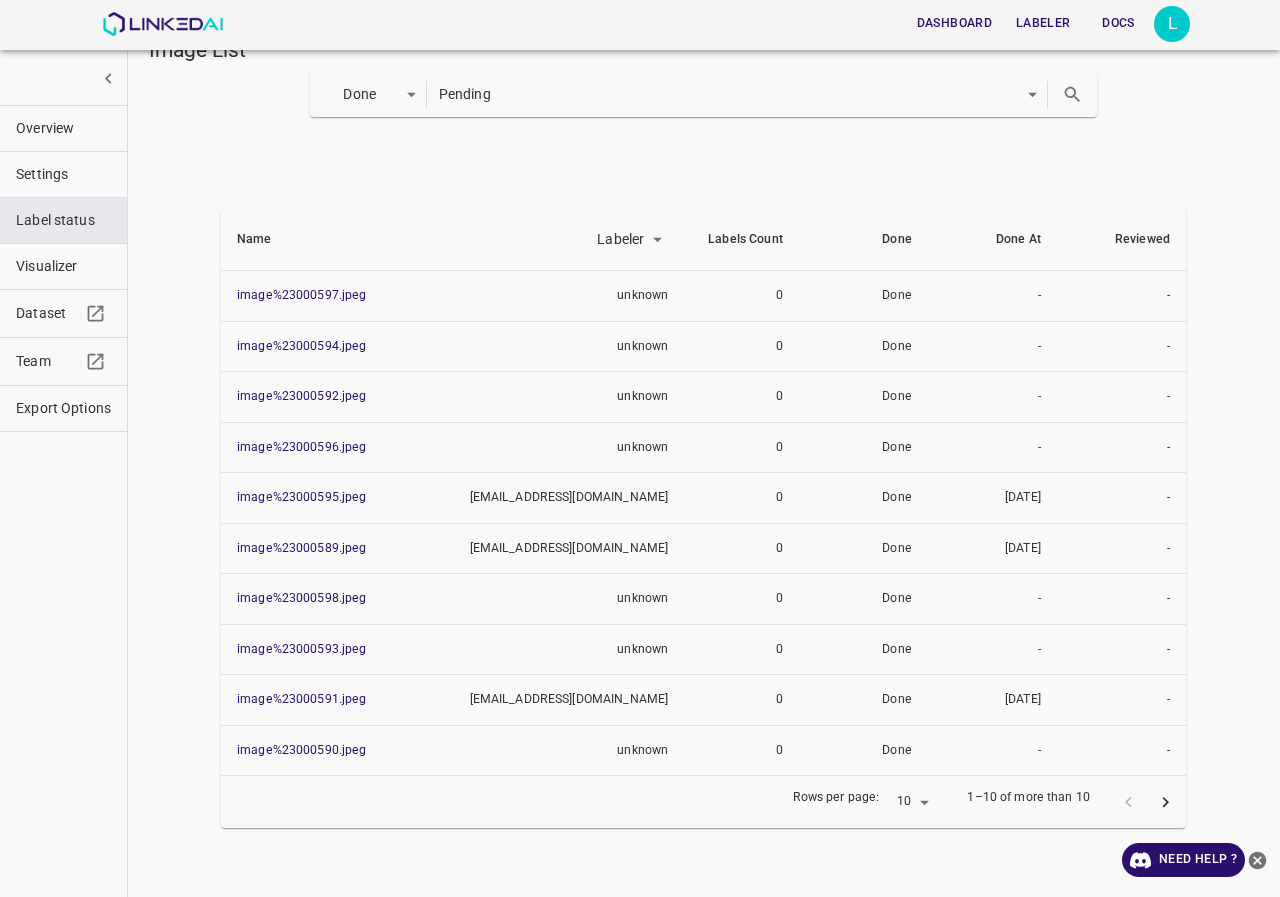 click 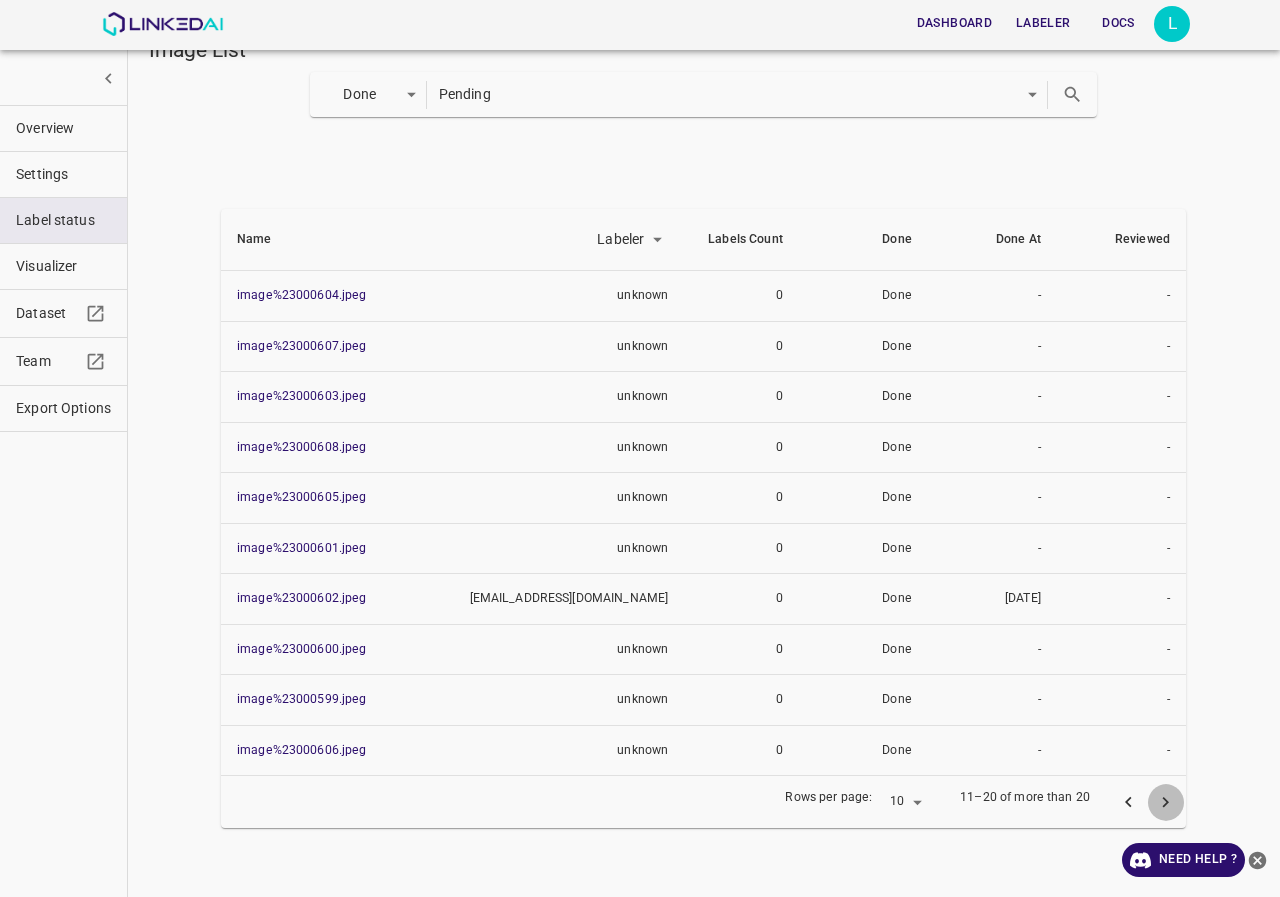 click 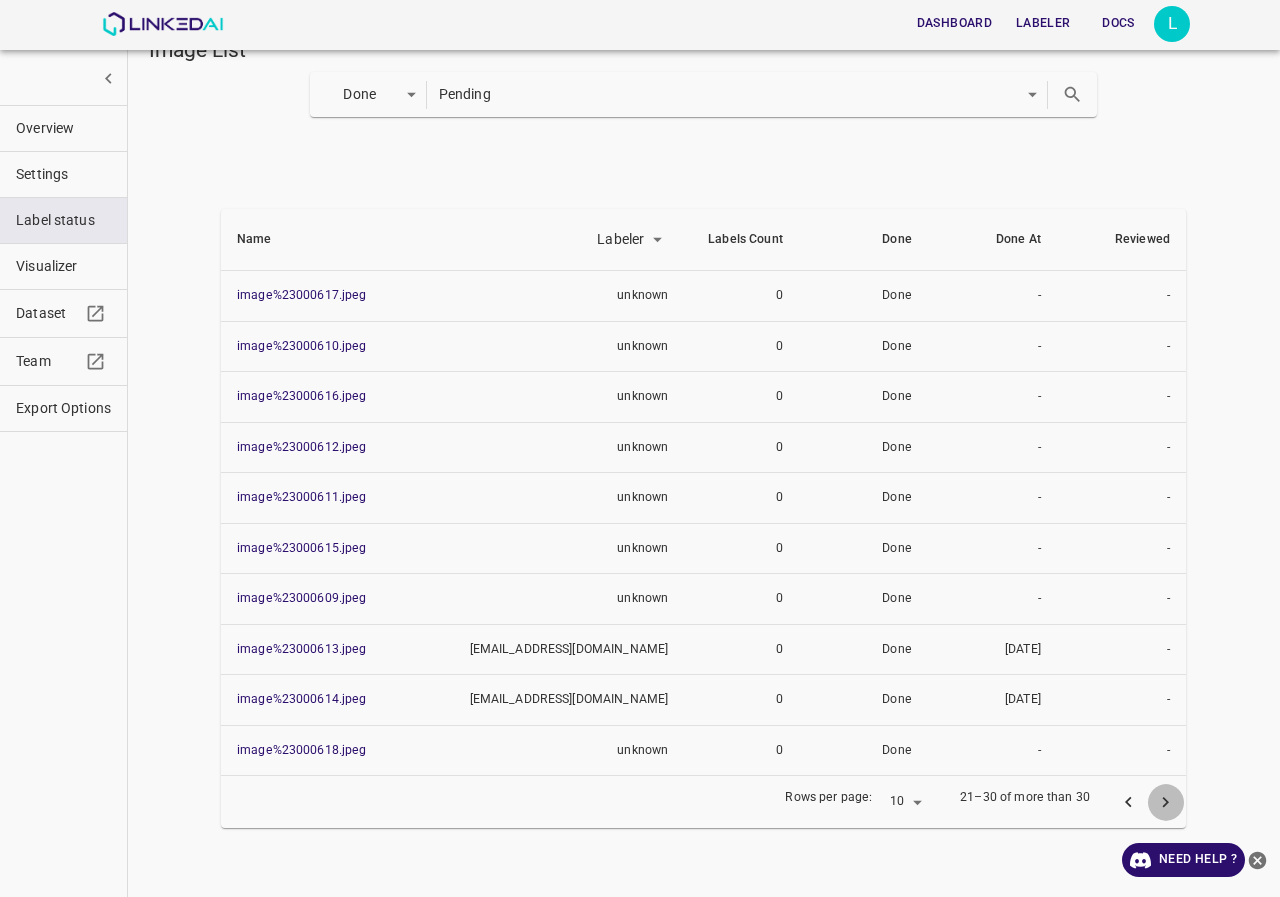 click 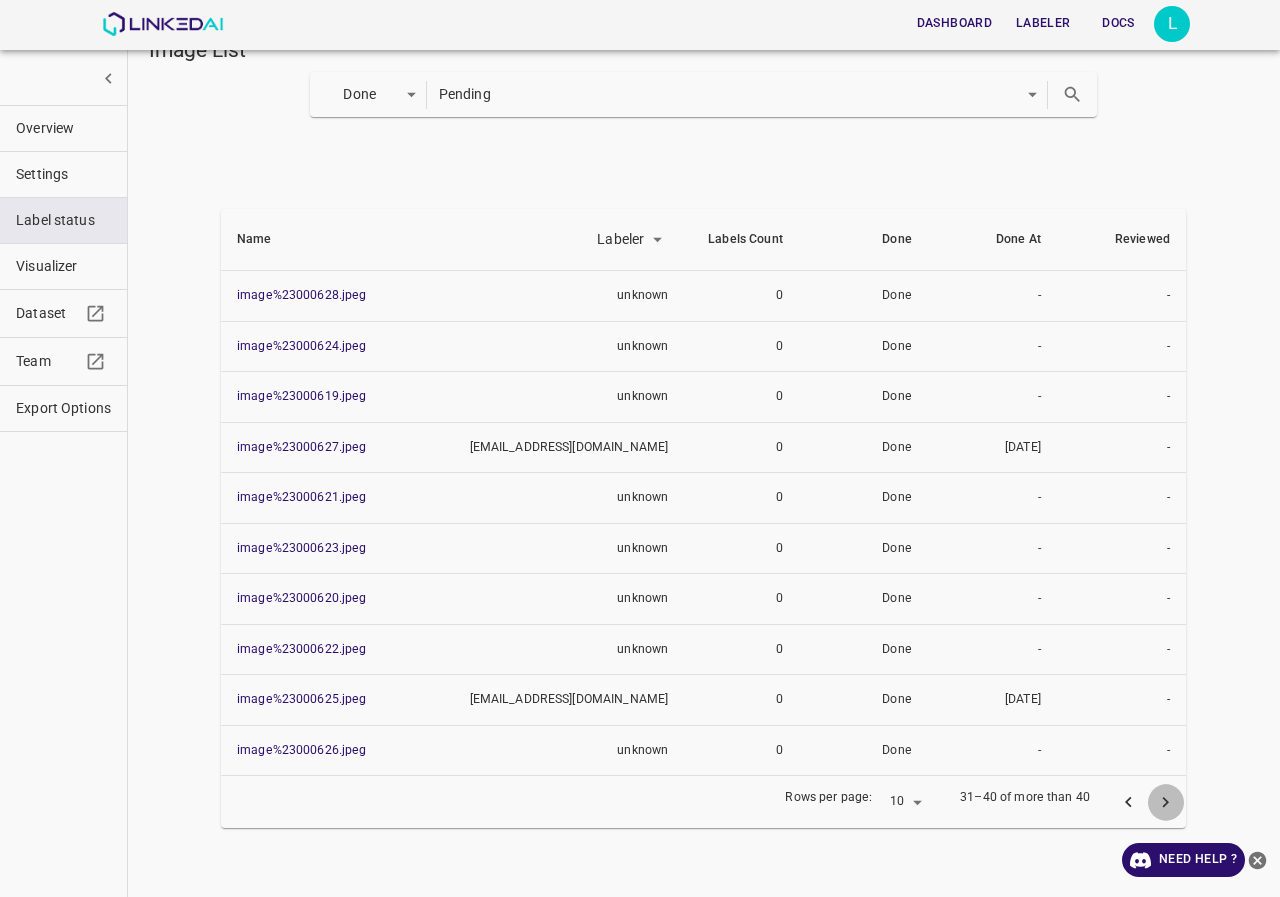 click 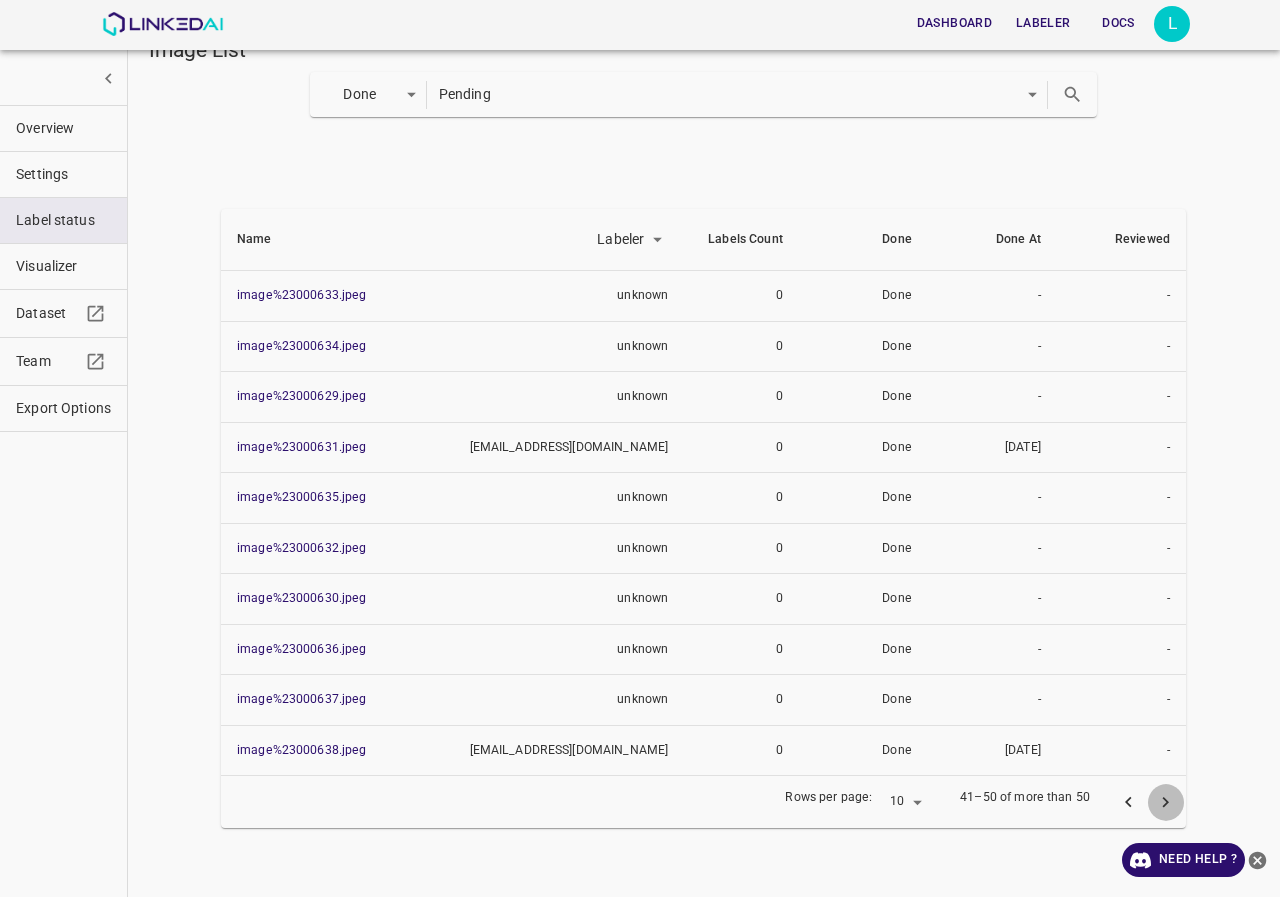 click 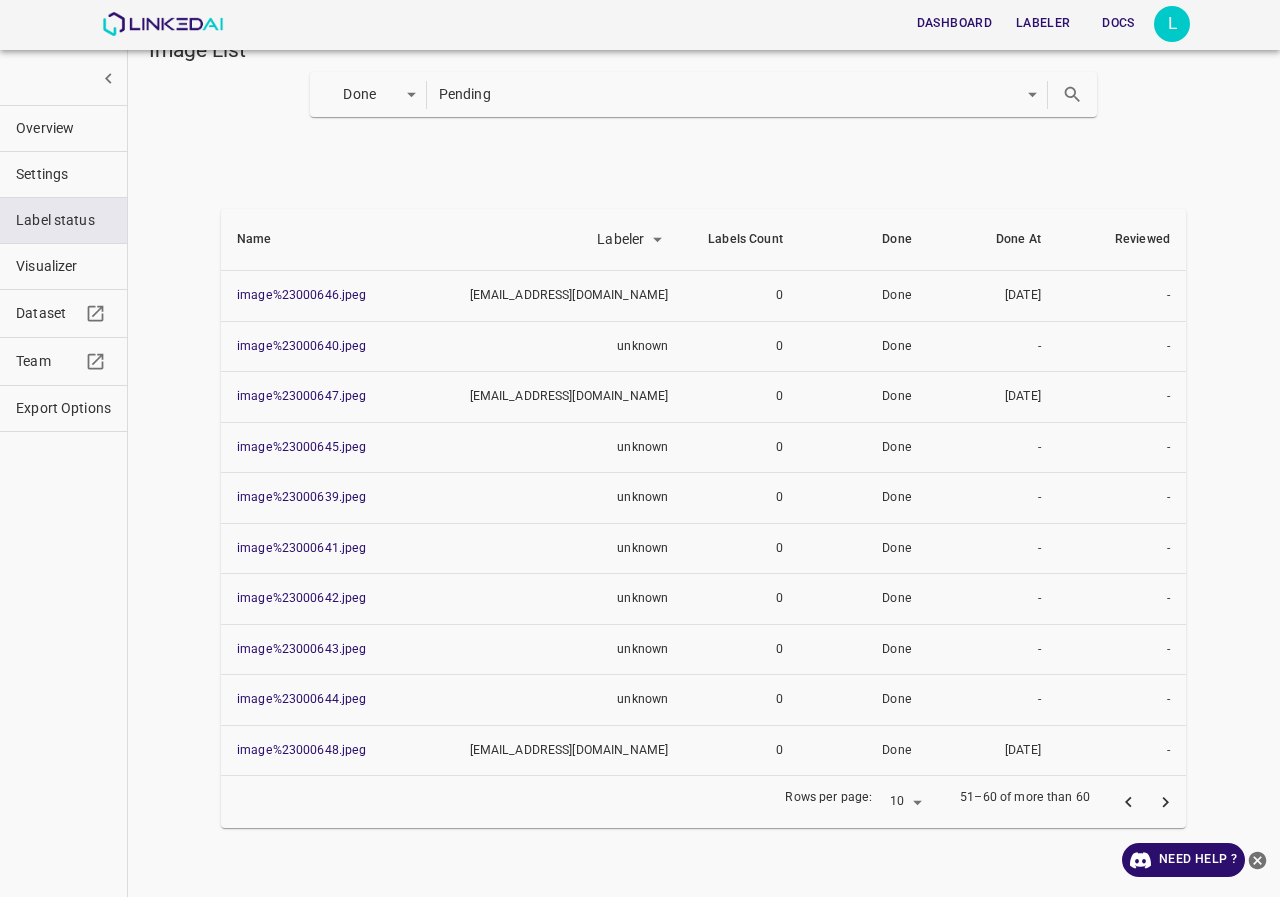 click on "Visualizer" at bounding box center [63, 266] 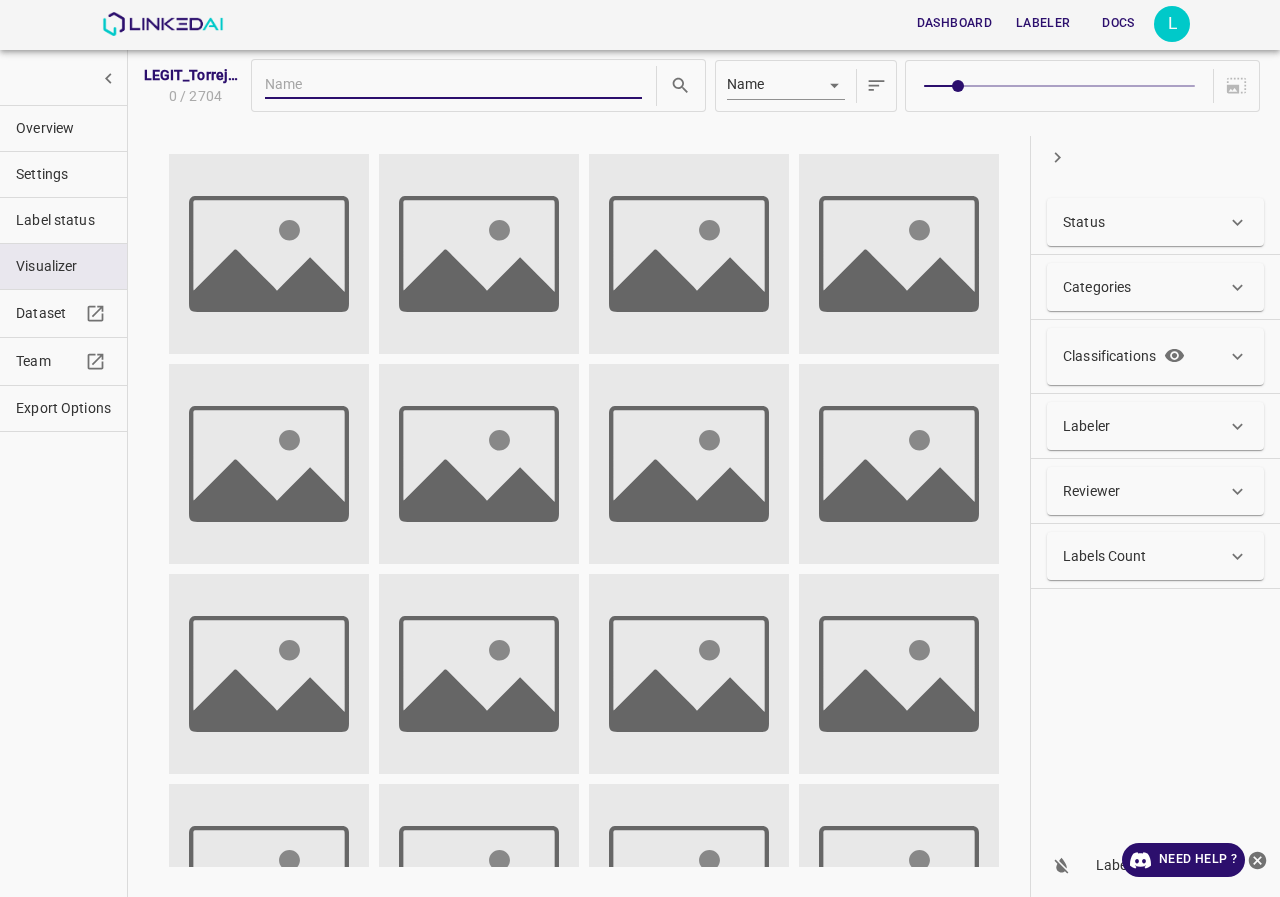 scroll, scrollTop: 0, scrollLeft: 0, axis: both 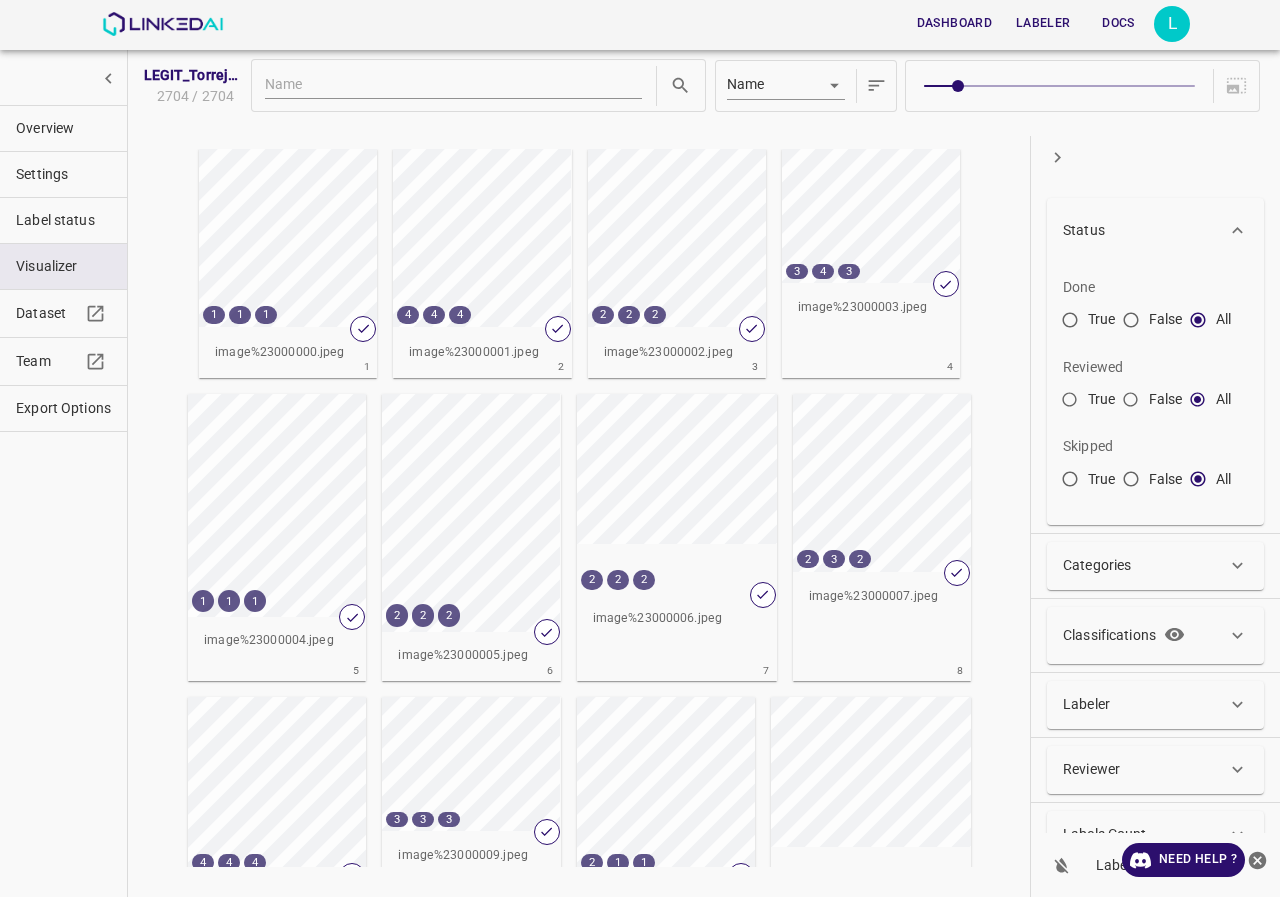 click on "True" at bounding box center [1070, 324] 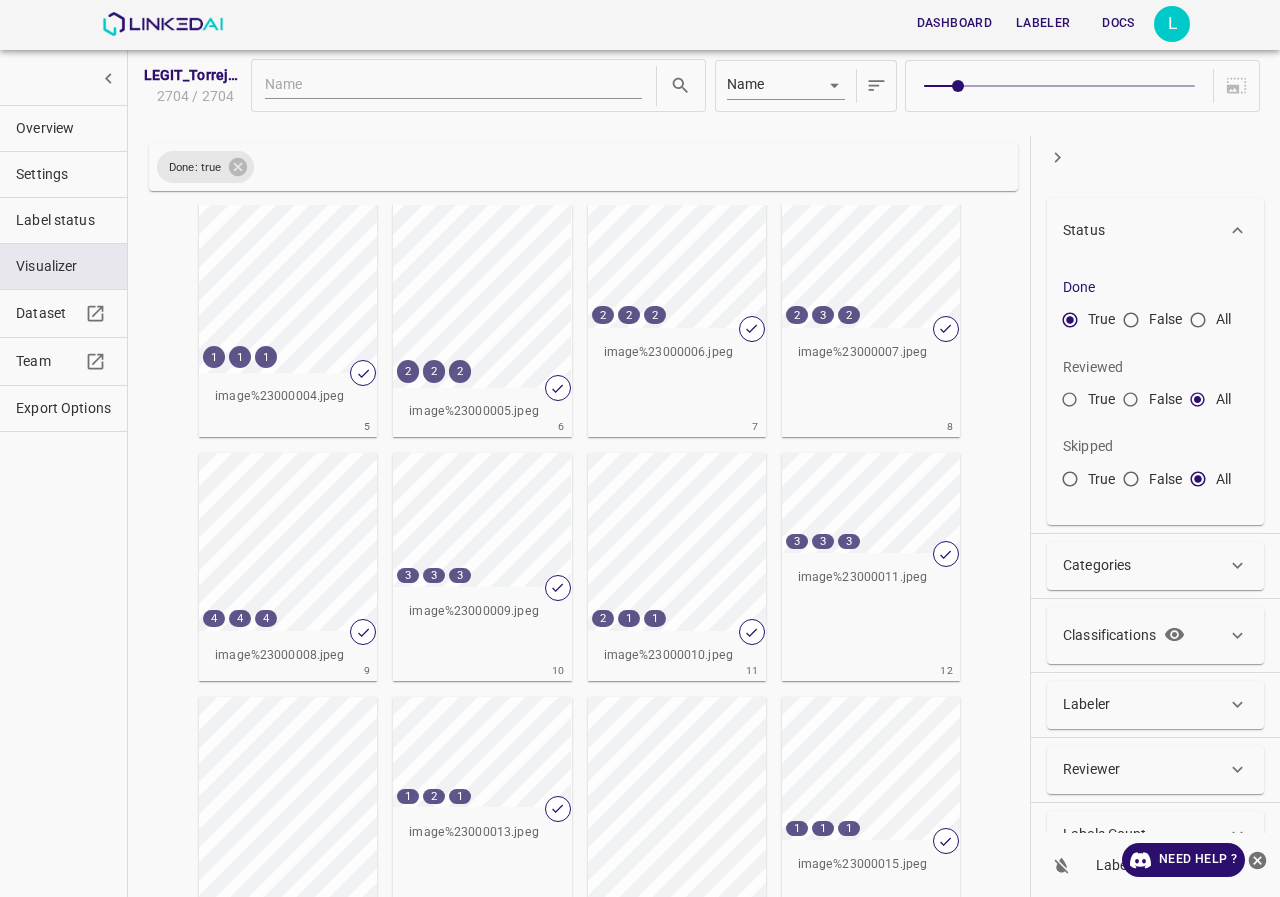 scroll, scrollTop: 400, scrollLeft: 0, axis: vertical 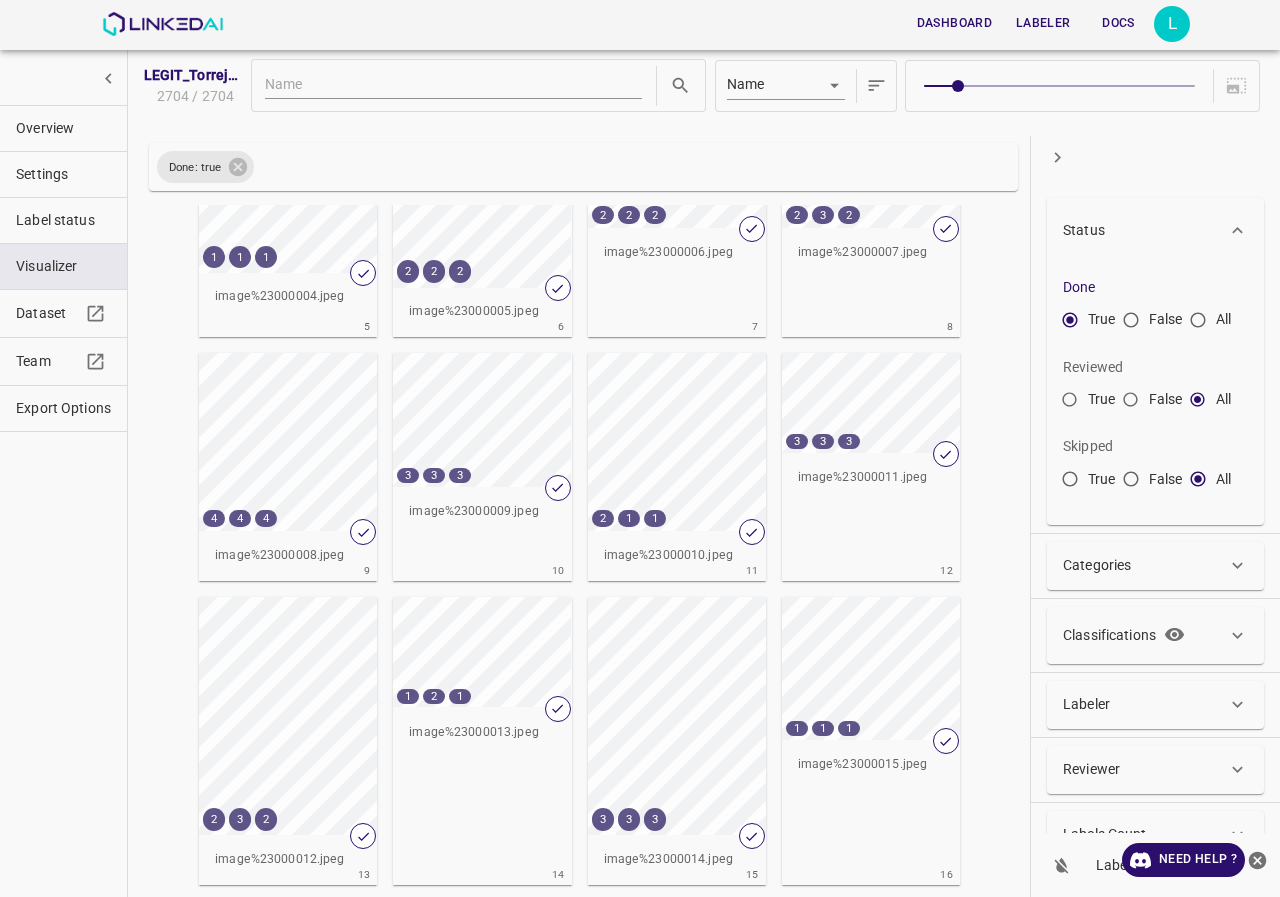 click on "All" at bounding box center [1198, 324] 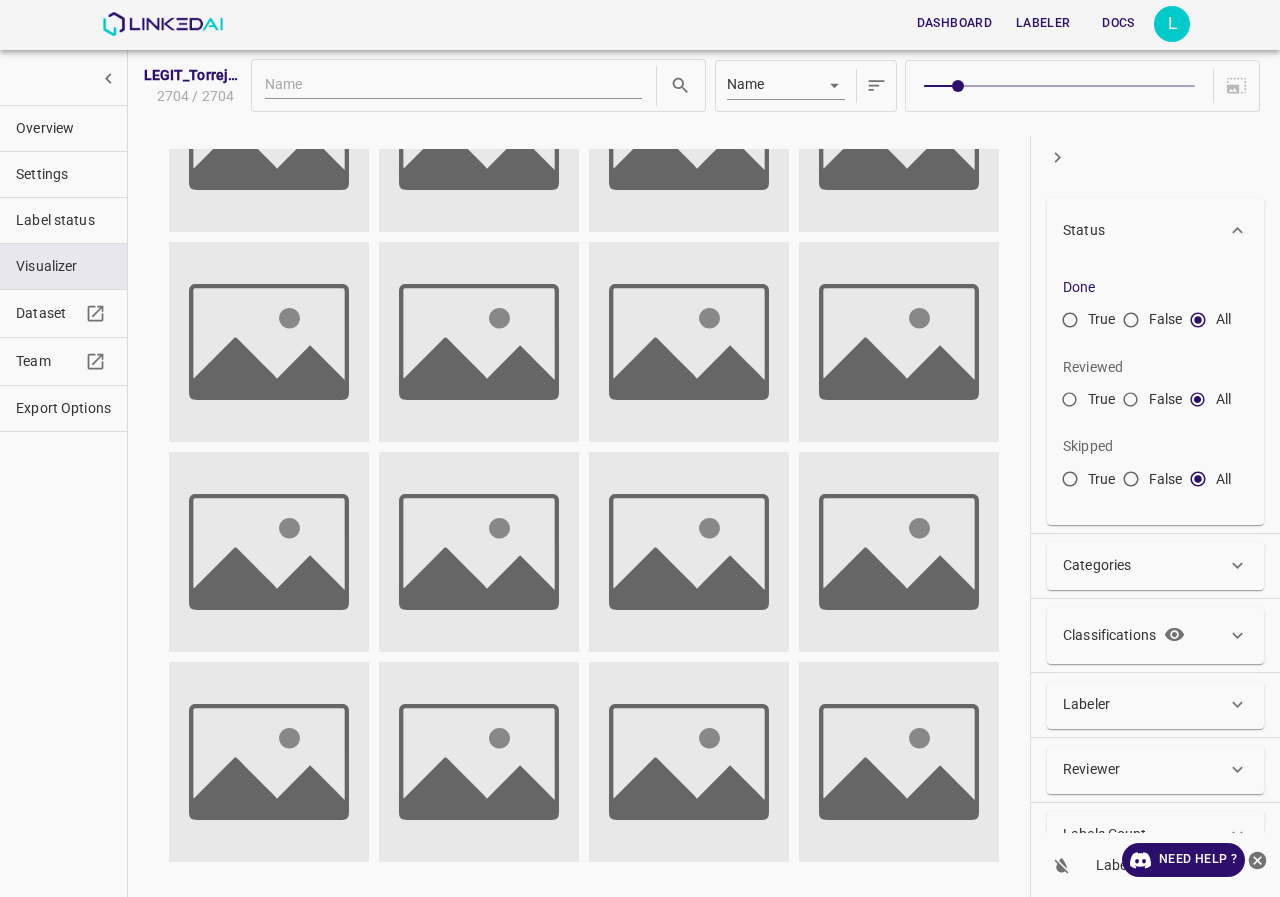 scroll, scrollTop: 332, scrollLeft: 0, axis: vertical 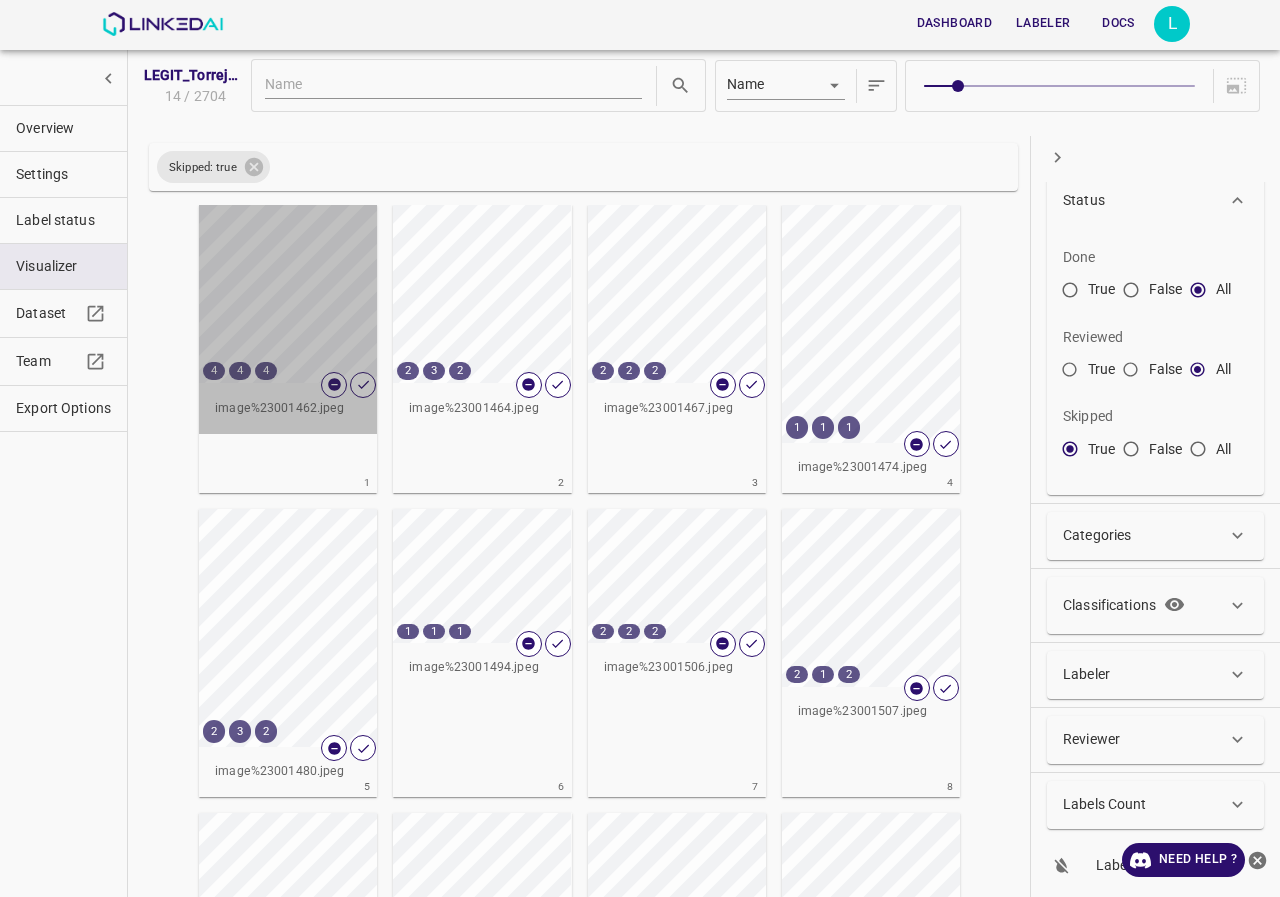 click on "4 4 4" at bounding box center [288, 294] 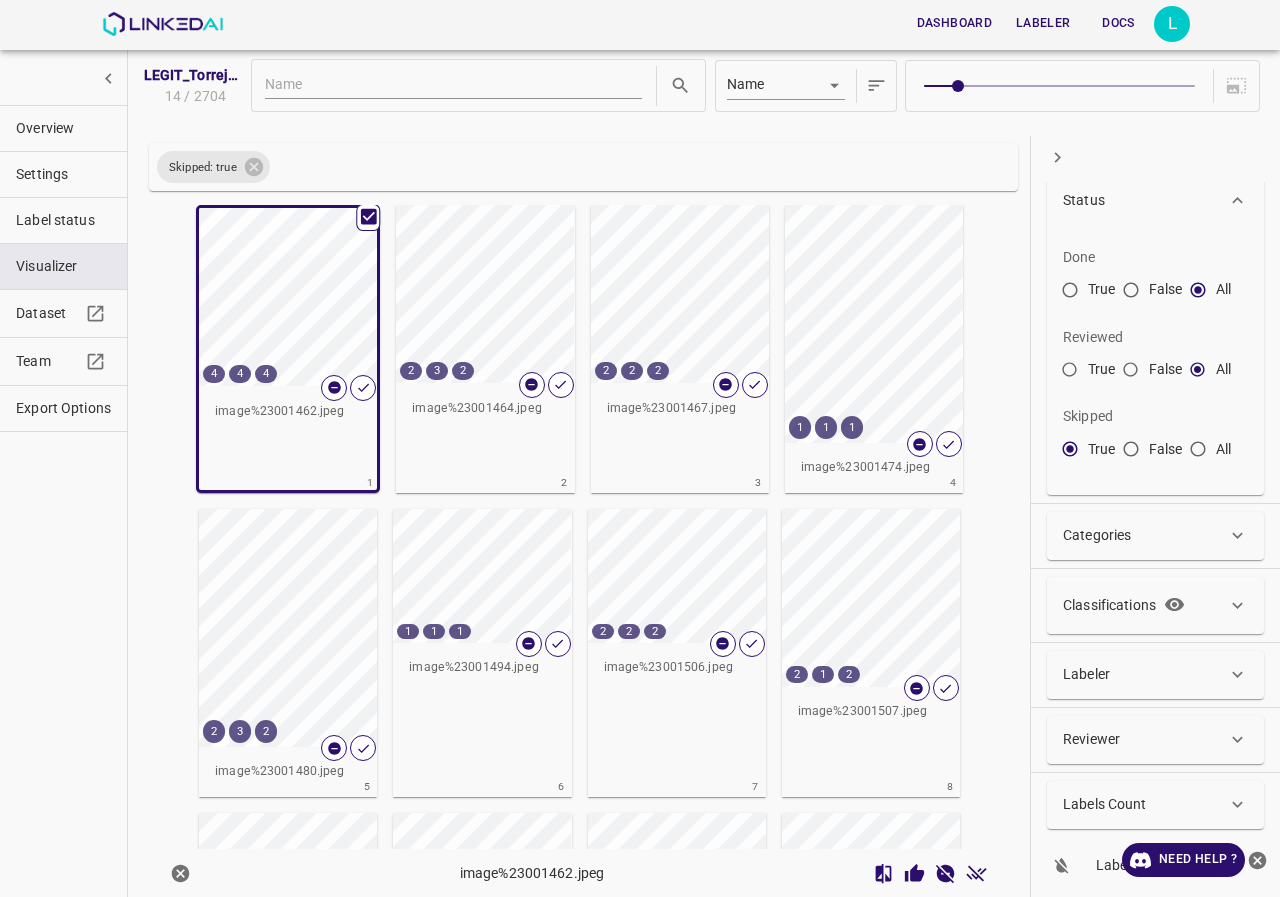 click on "2 3 2" at bounding box center (485, 294) 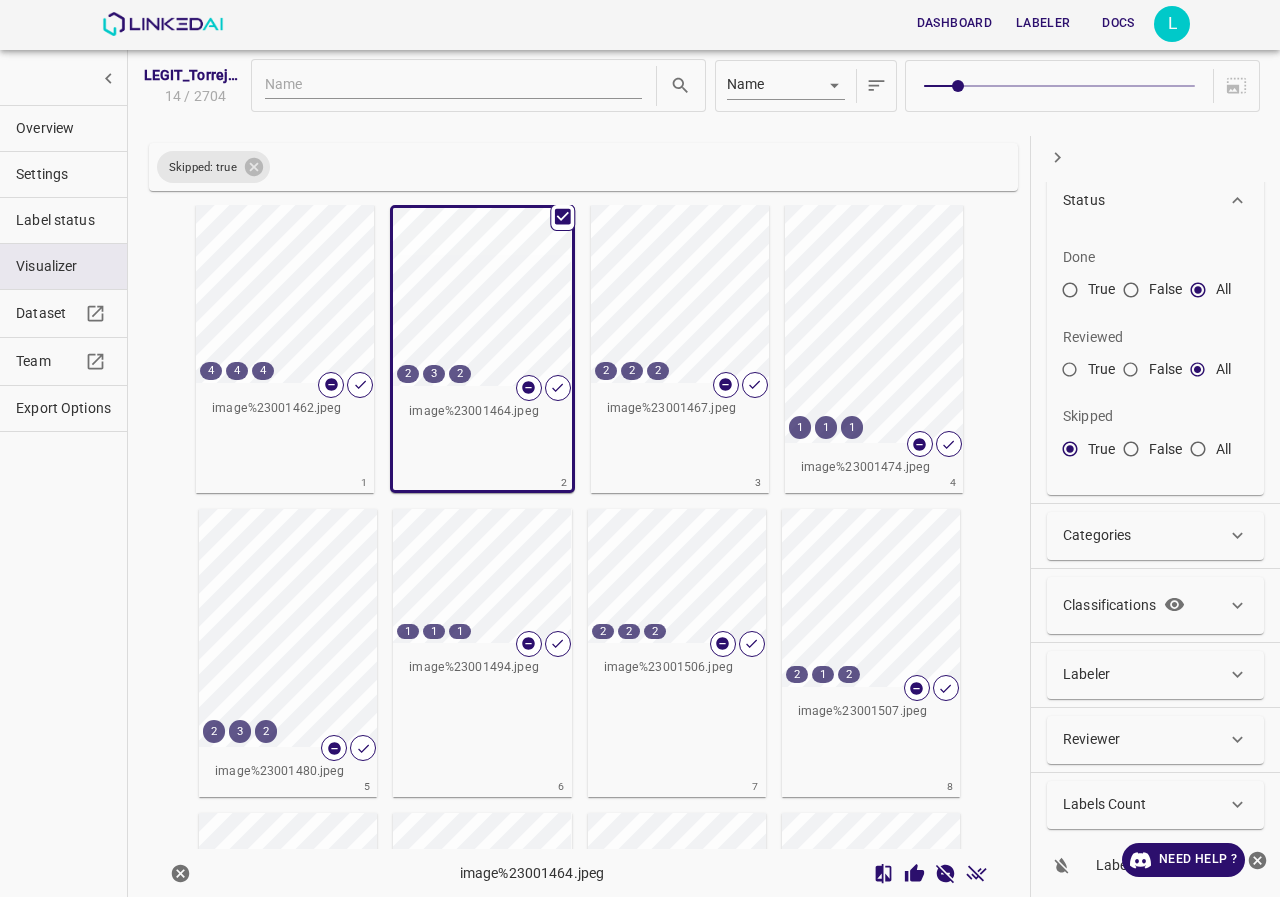 click on "2 2 2" at bounding box center [680, 294] 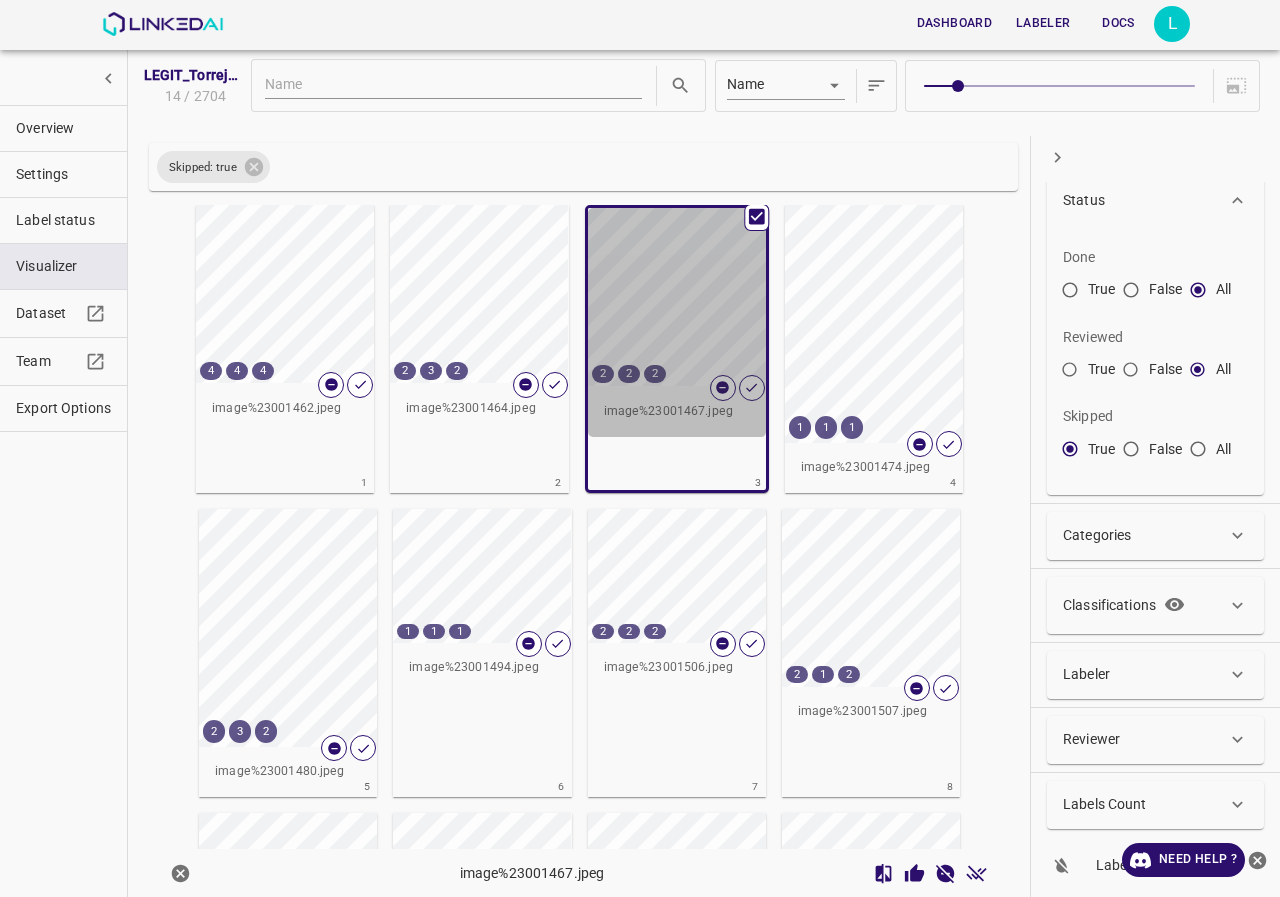 click on "2 2 2" at bounding box center [677, 297] 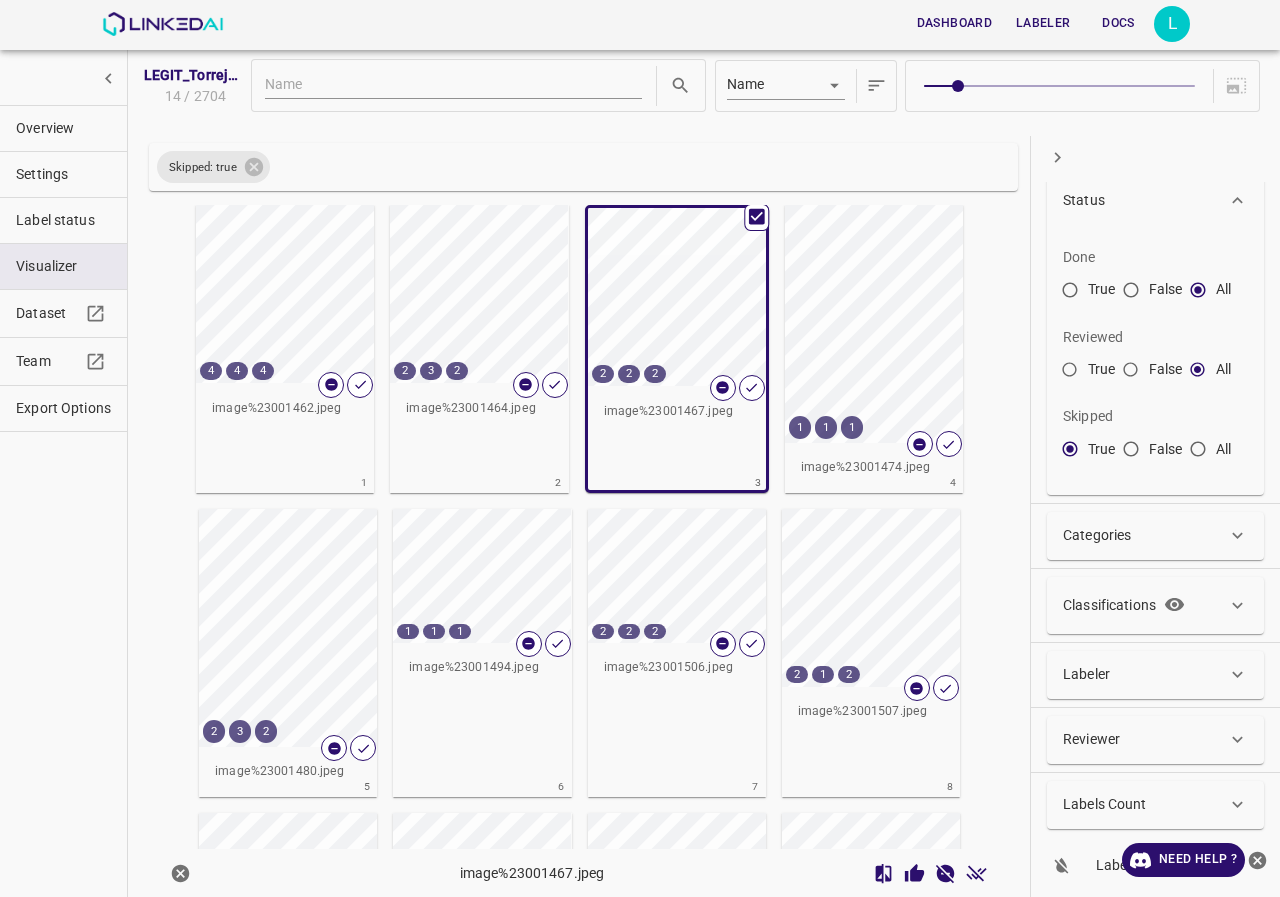 click on "1 1 1" at bounding box center (874, 324) 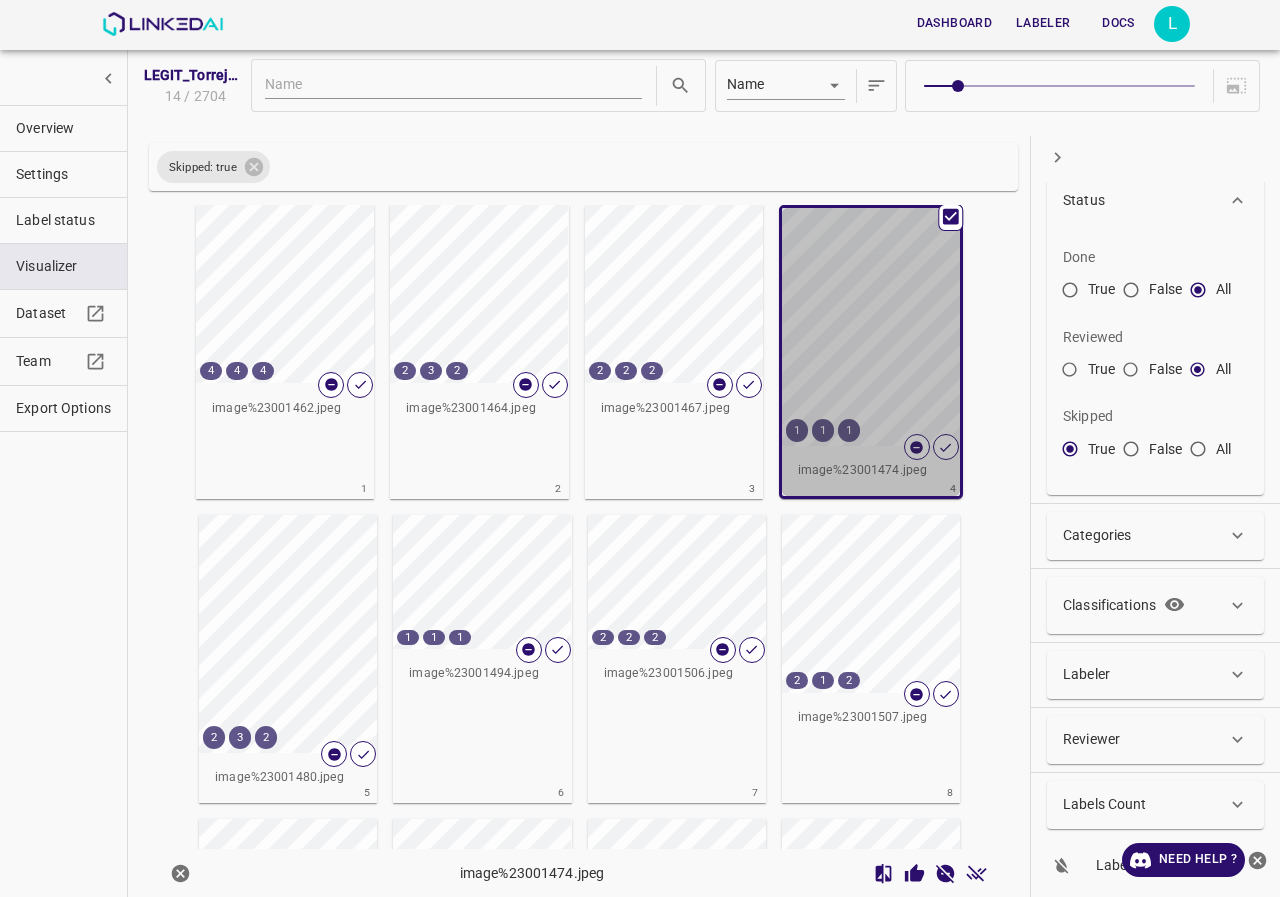 click on "1 1 1" at bounding box center (871, 327) 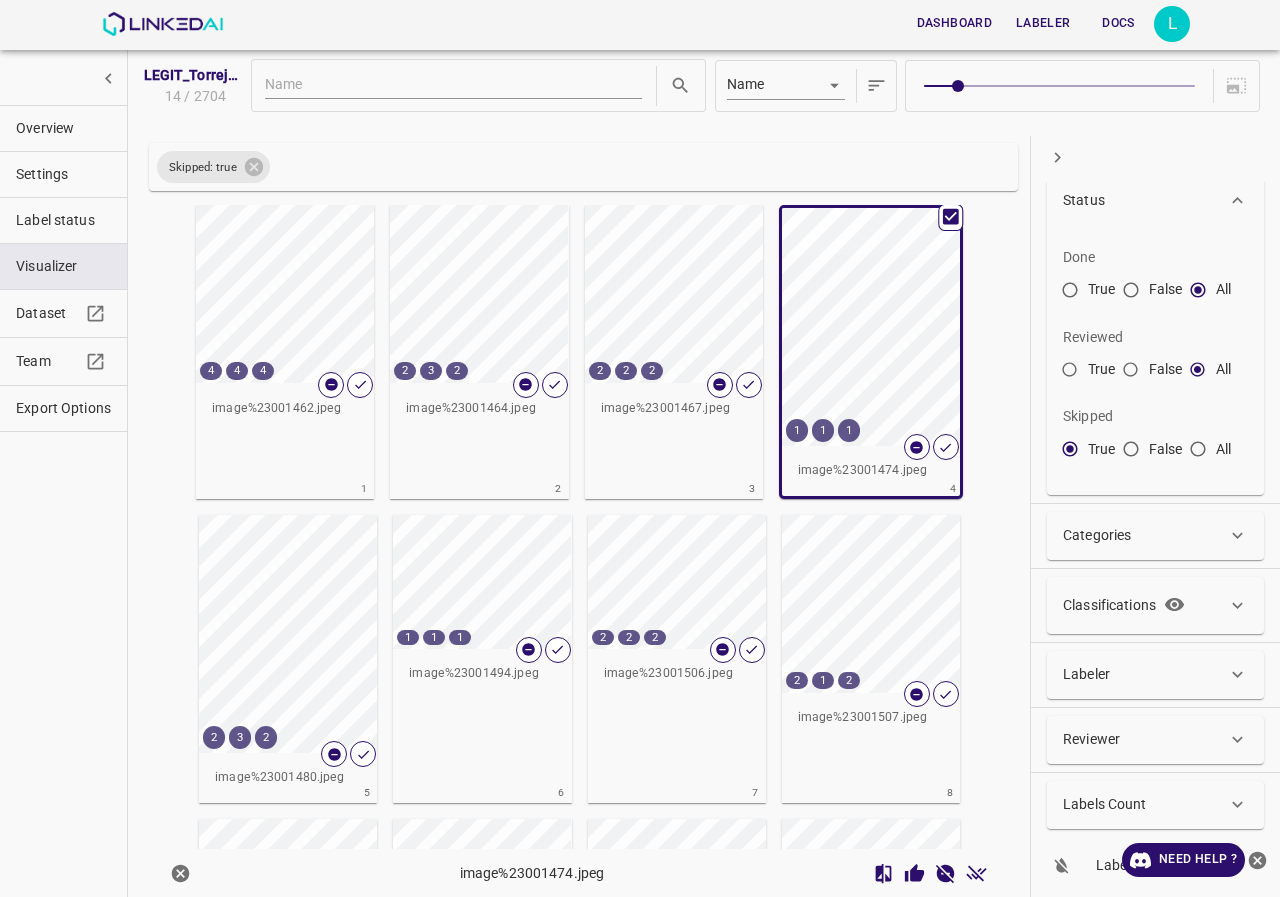 scroll, scrollTop: 200, scrollLeft: 0, axis: vertical 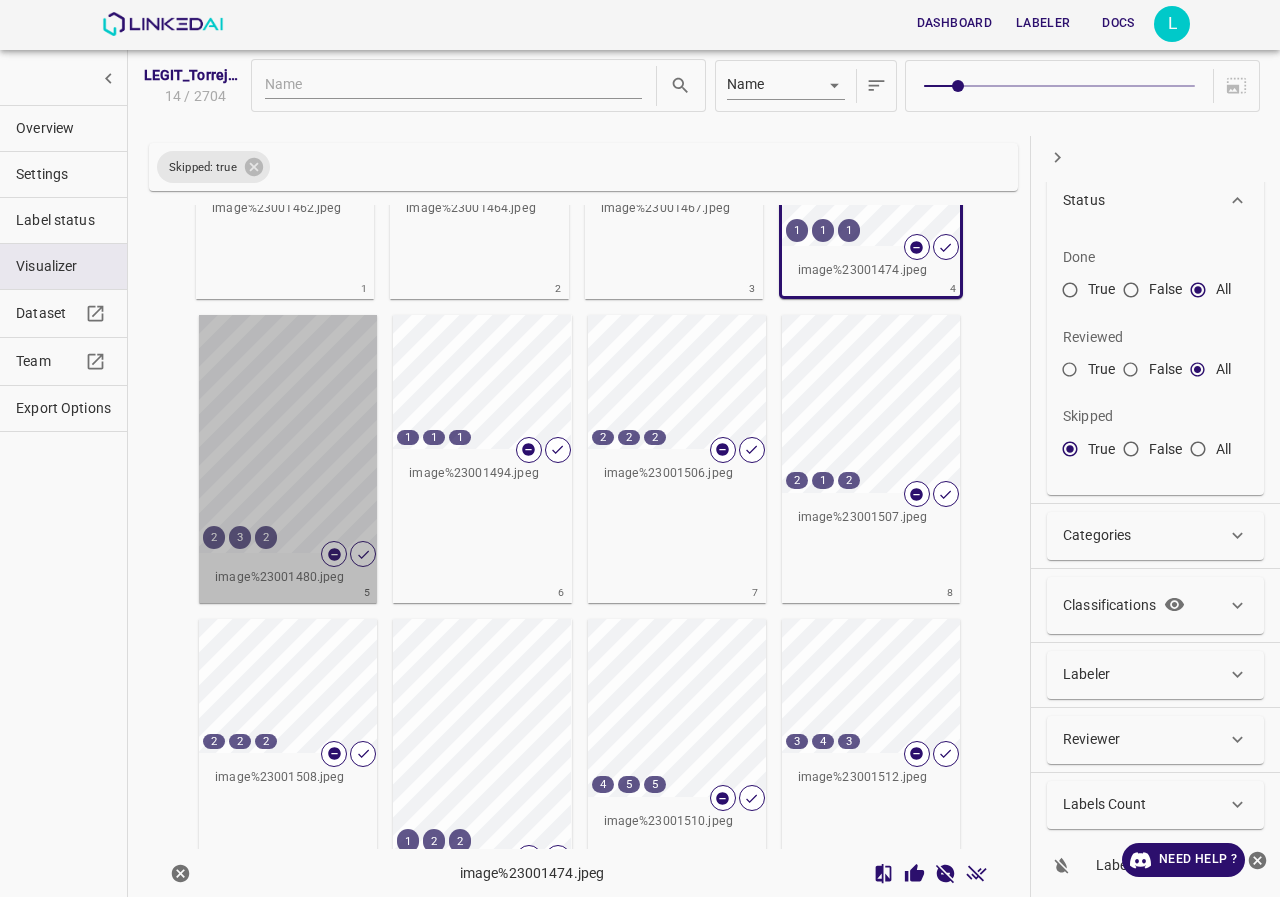 drag, startPoint x: 285, startPoint y: 392, endPoint x: 257, endPoint y: 449, distance: 63.505905 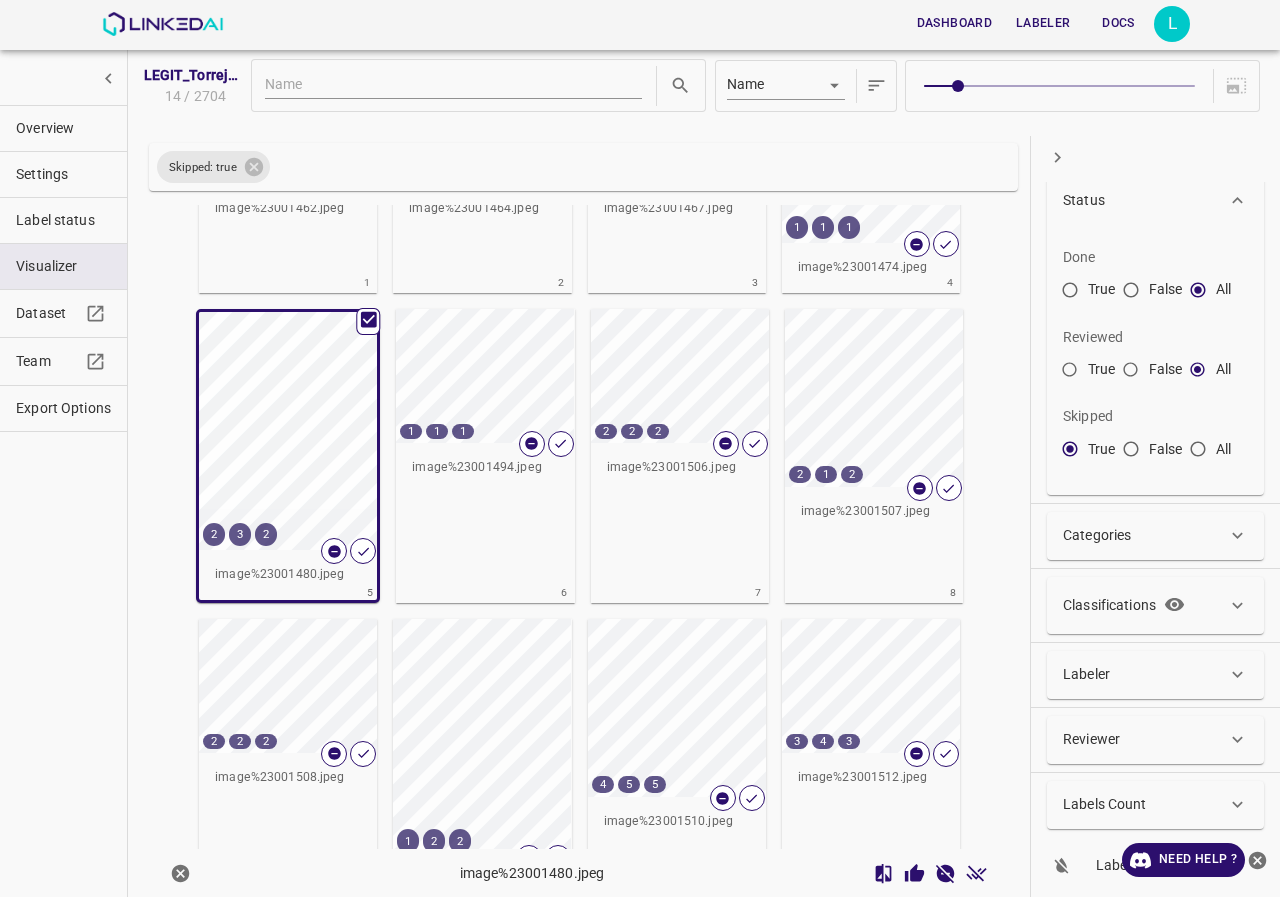 click on "image%23001494.jpeg" at bounding box center [485, 468] 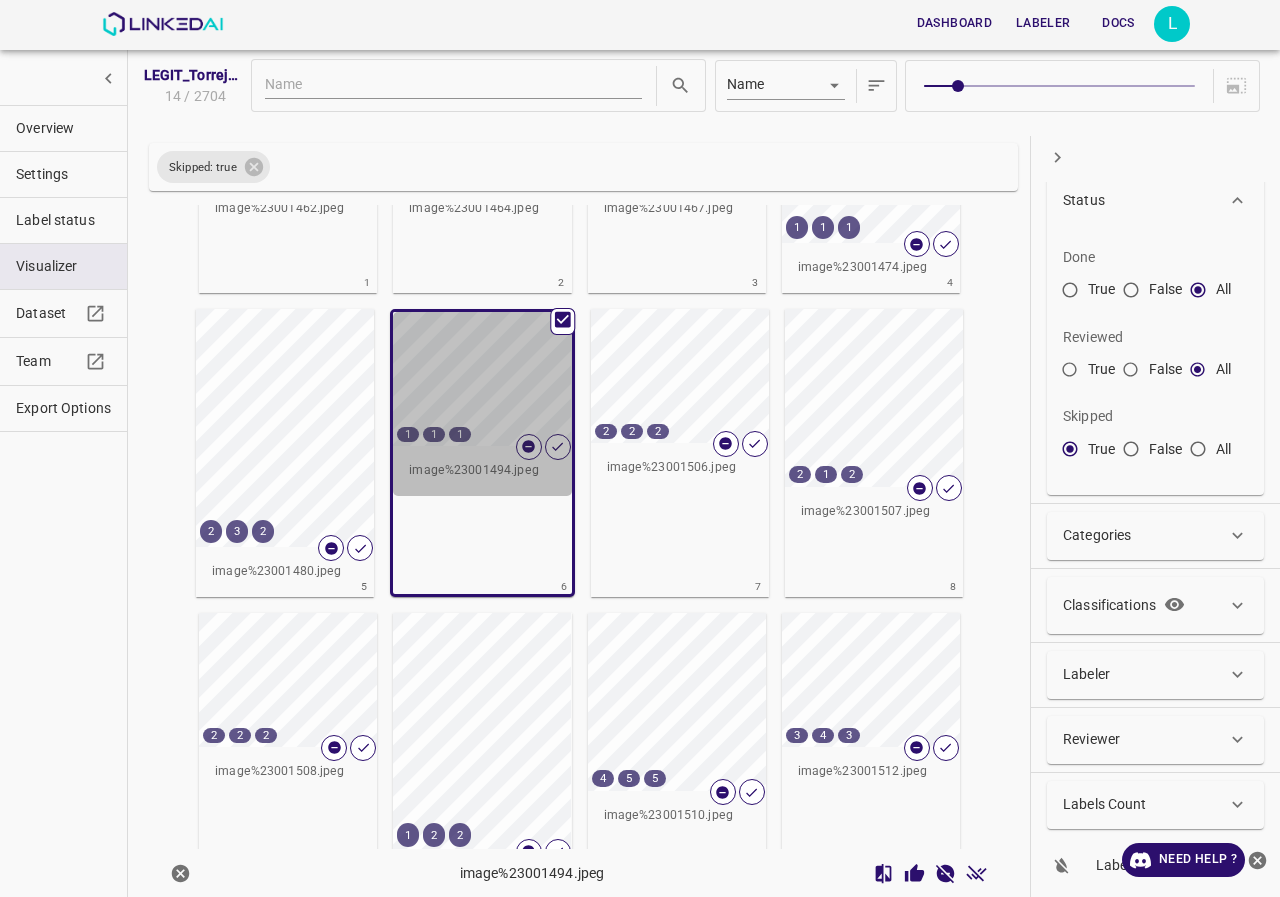 click on "1 1 1" at bounding box center (482, 379) 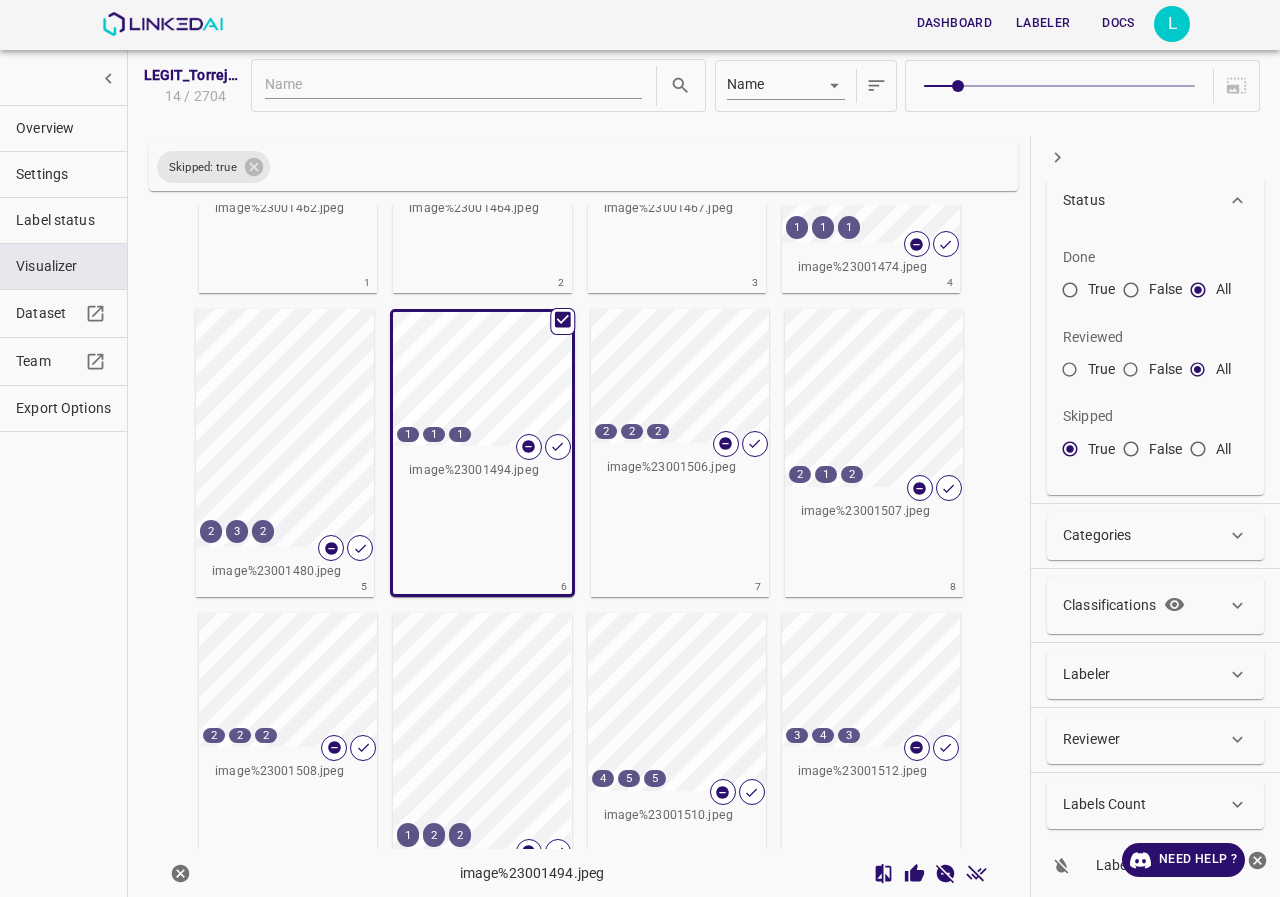 click on "image%23001506.jpeg" at bounding box center [680, 468] 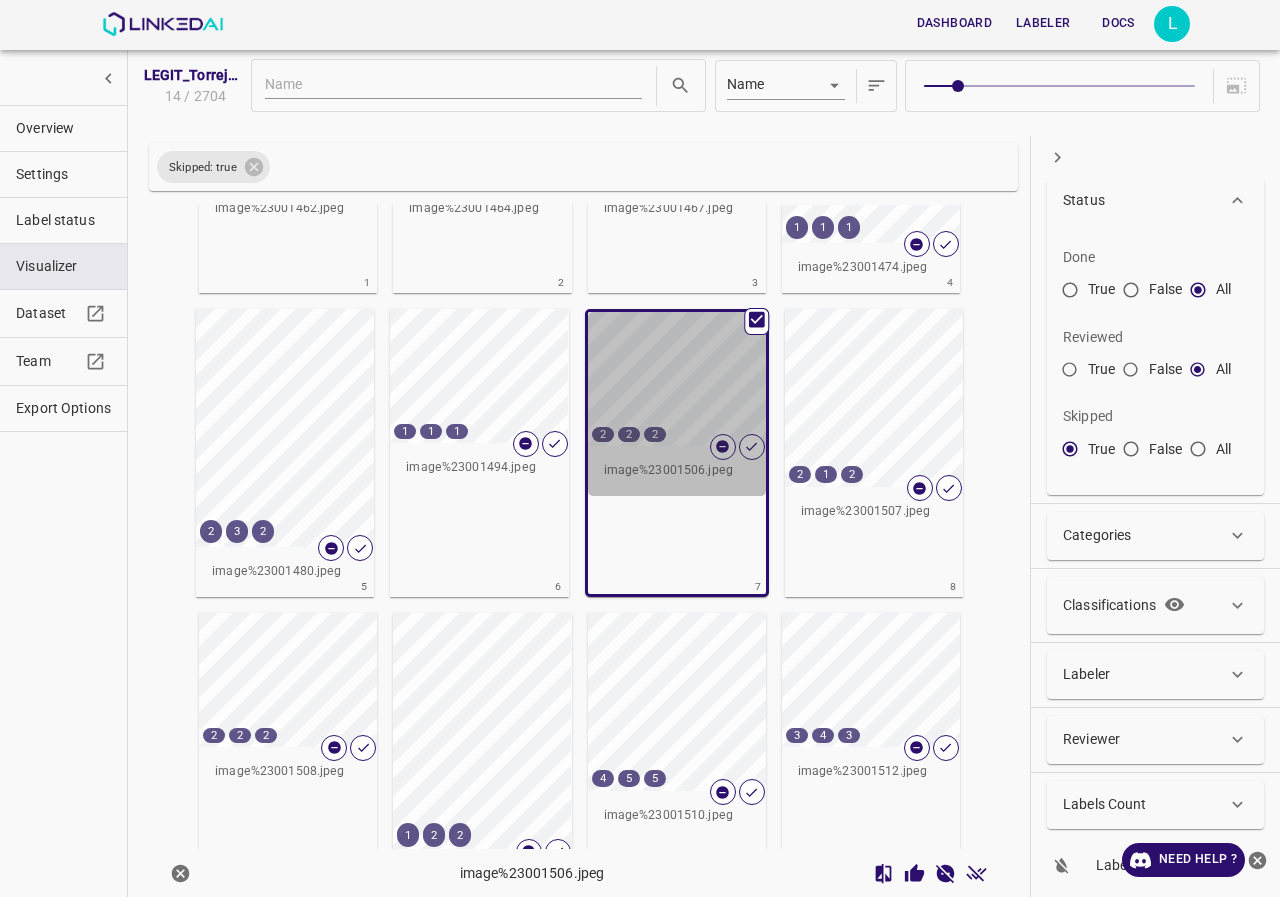 click on "image%23001506.jpeg" at bounding box center (677, 471) 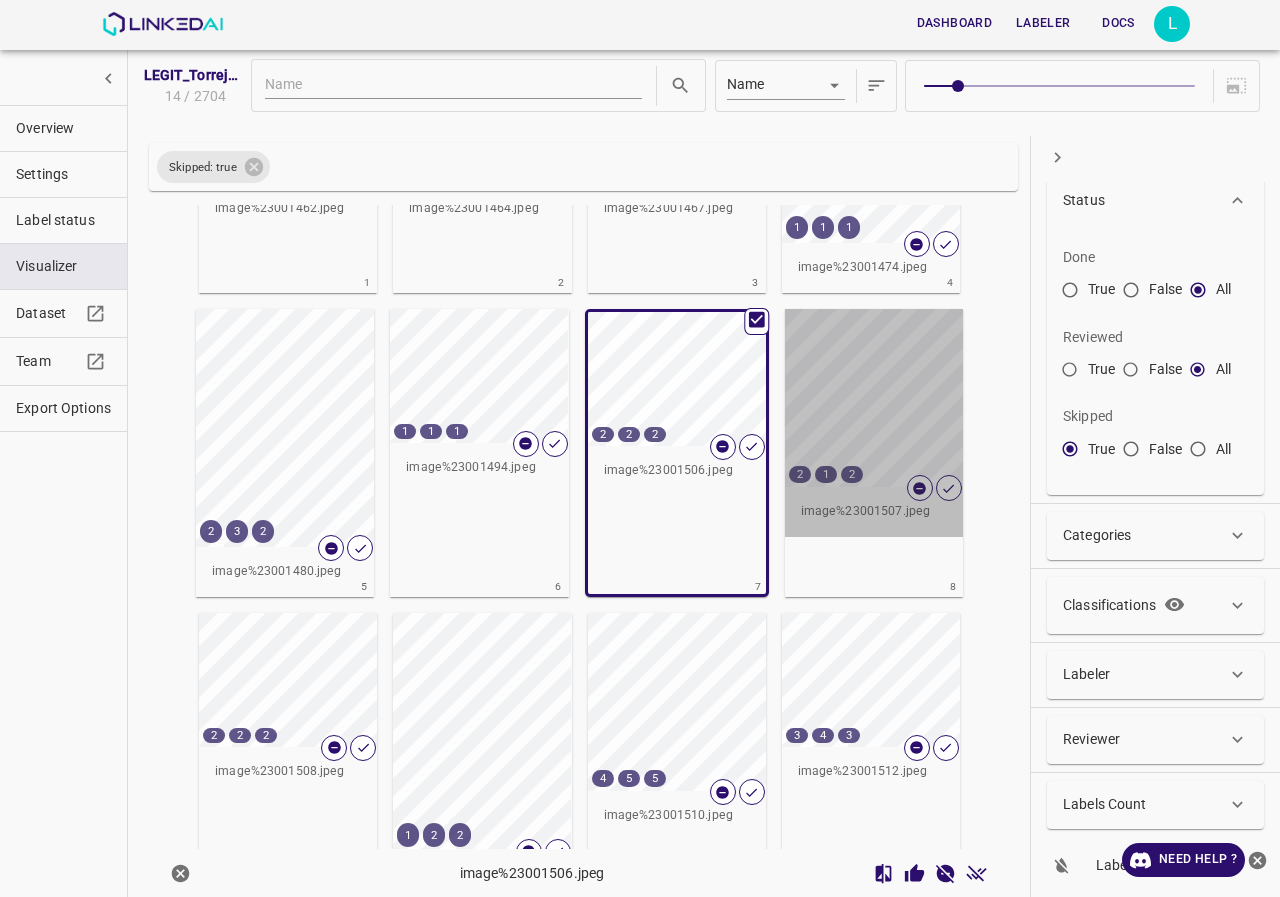 click on "2 1 2" at bounding box center (874, 398) 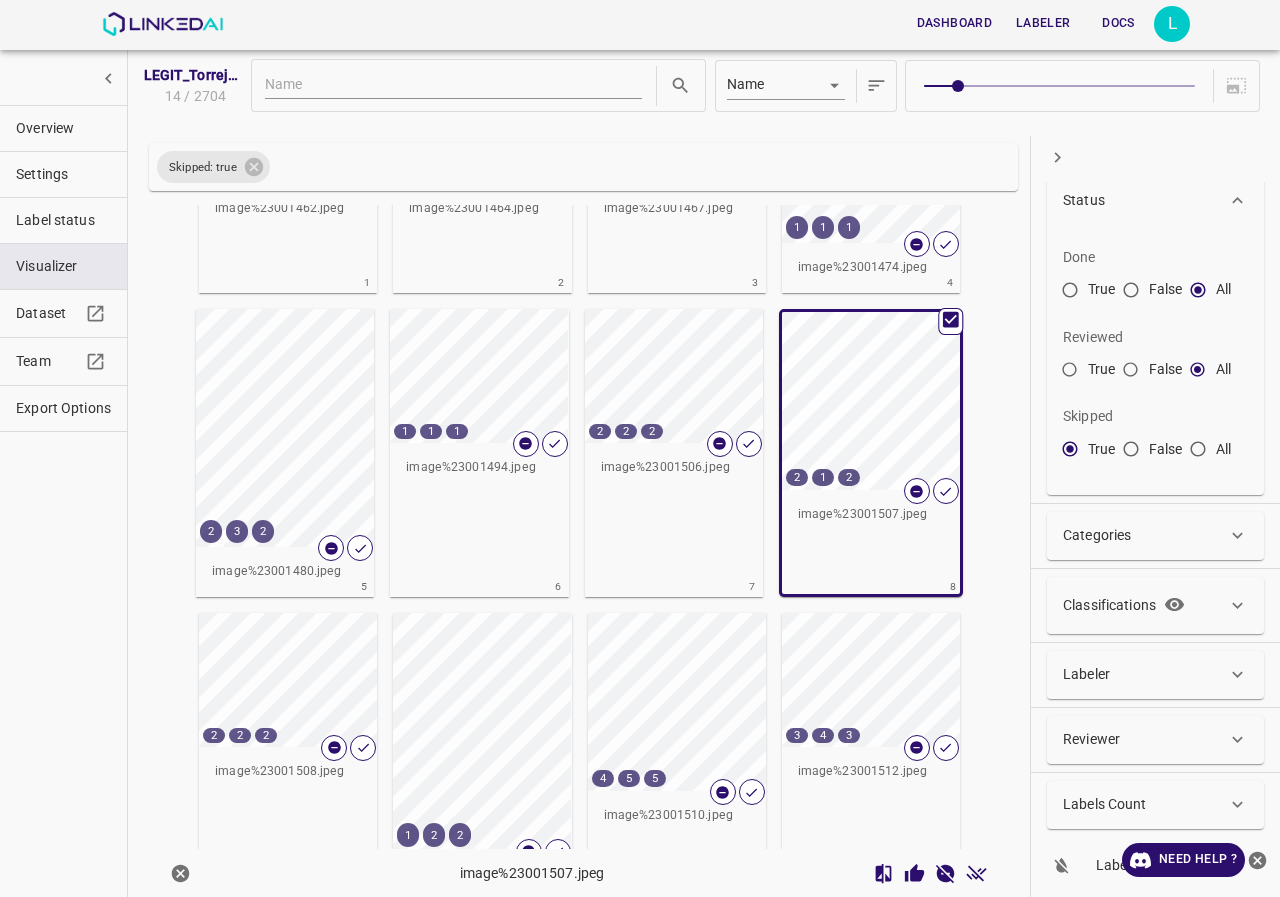 scroll, scrollTop: 489, scrollLeft: 0, axis: vertical 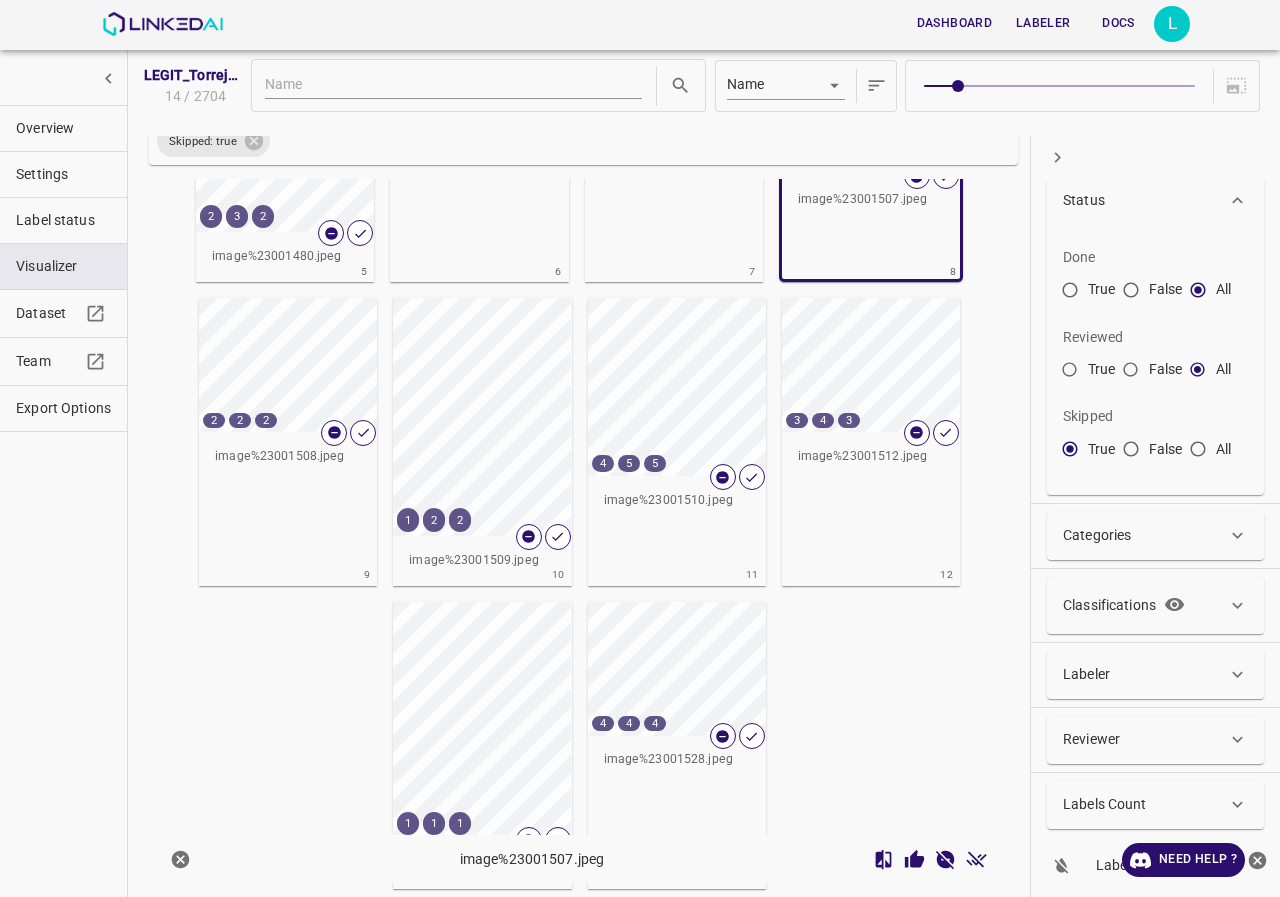 click on "2 2 2" at bounding box center [288, 365] 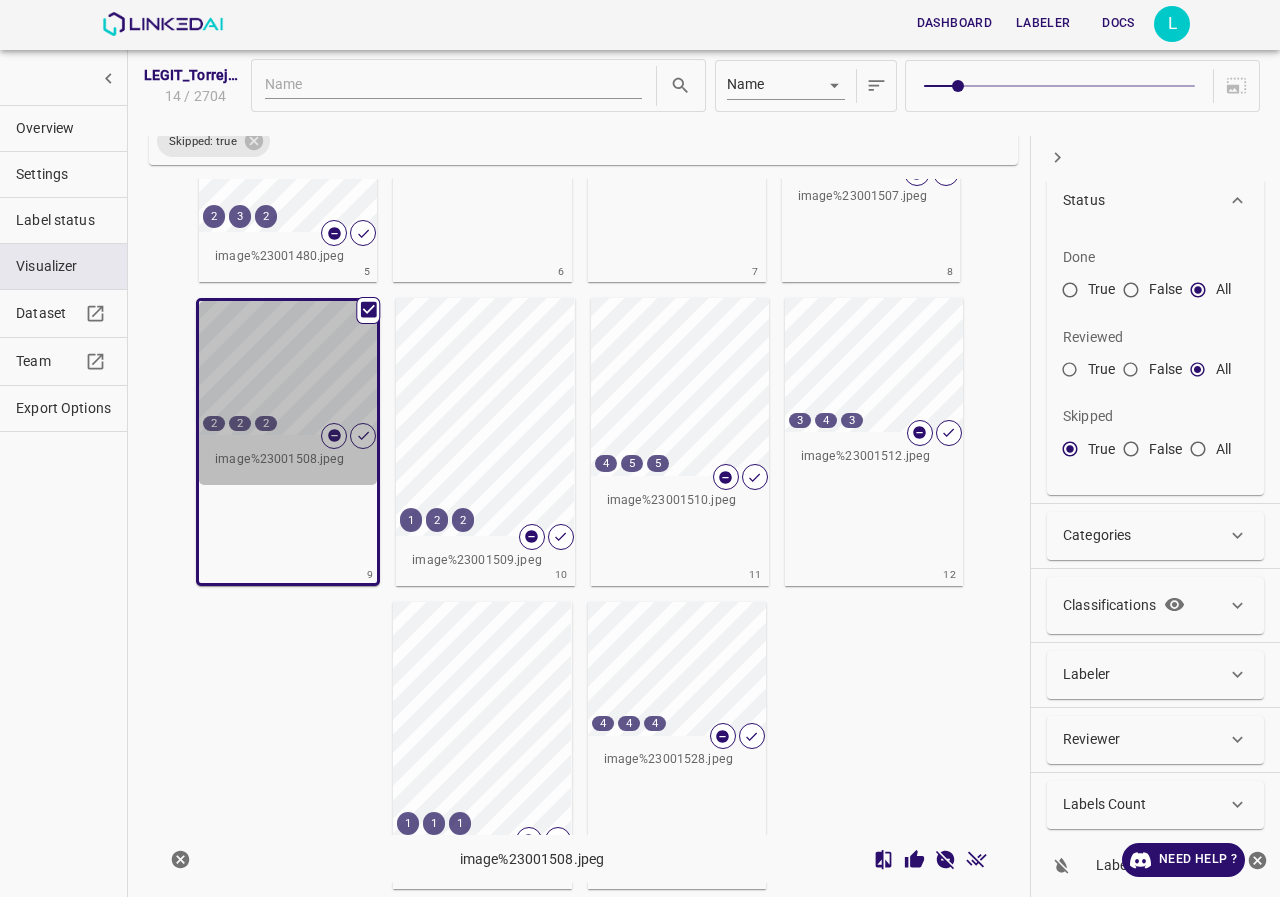 click on "2 2 2" at bounding box center [288, 368] 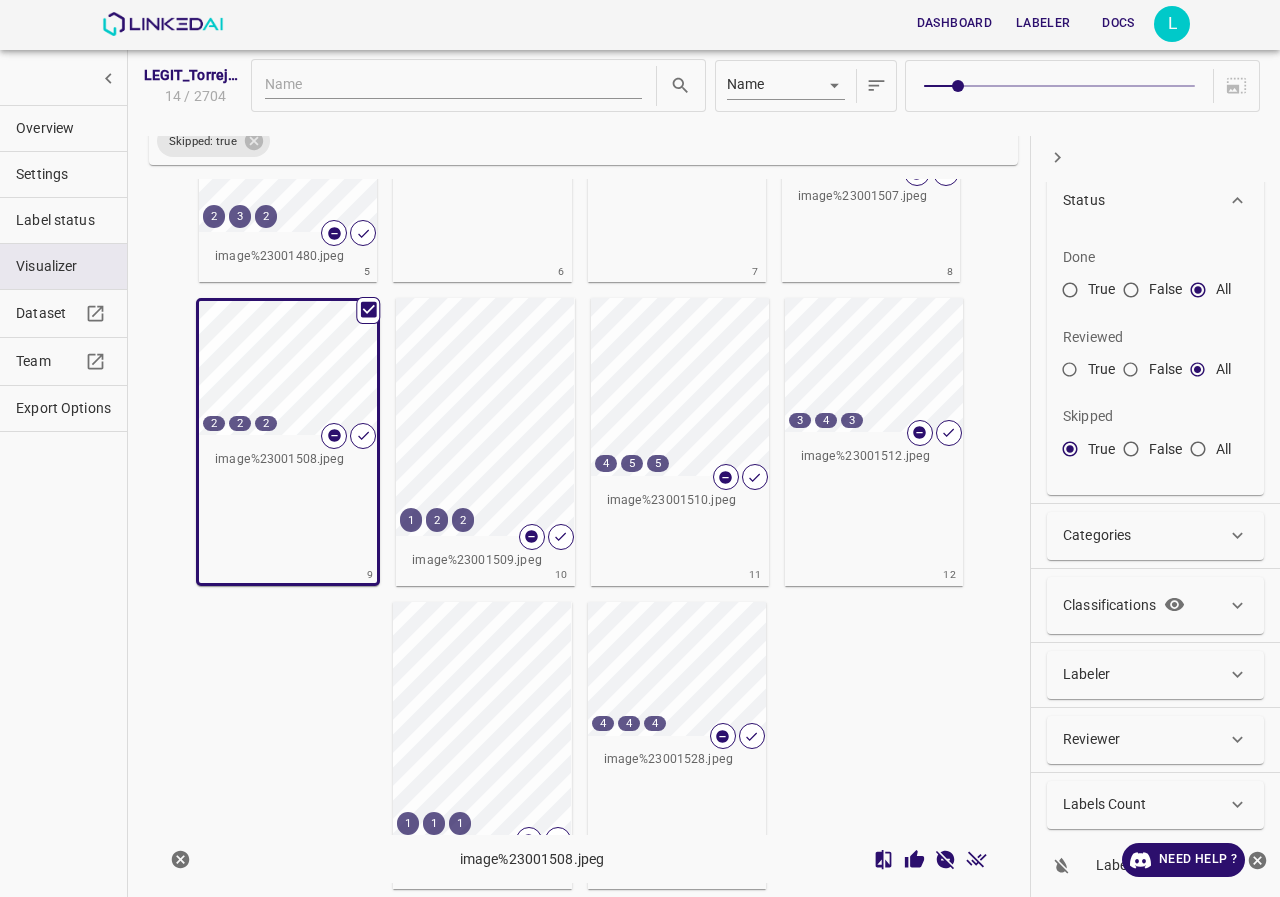 click on "1 2 2" at bounding box center (485, 417) 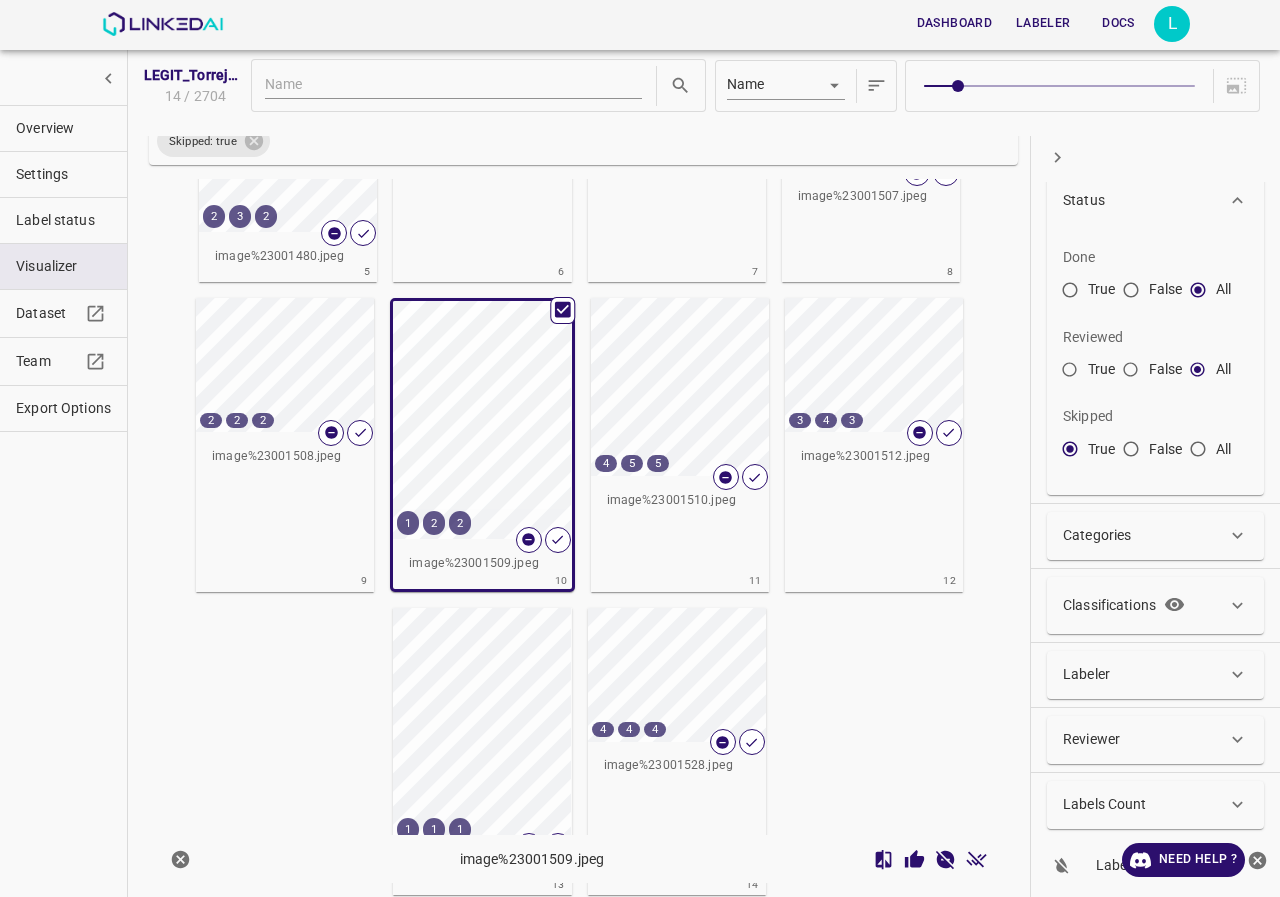 click on "4 5 5" at bounding box center [680, 387] 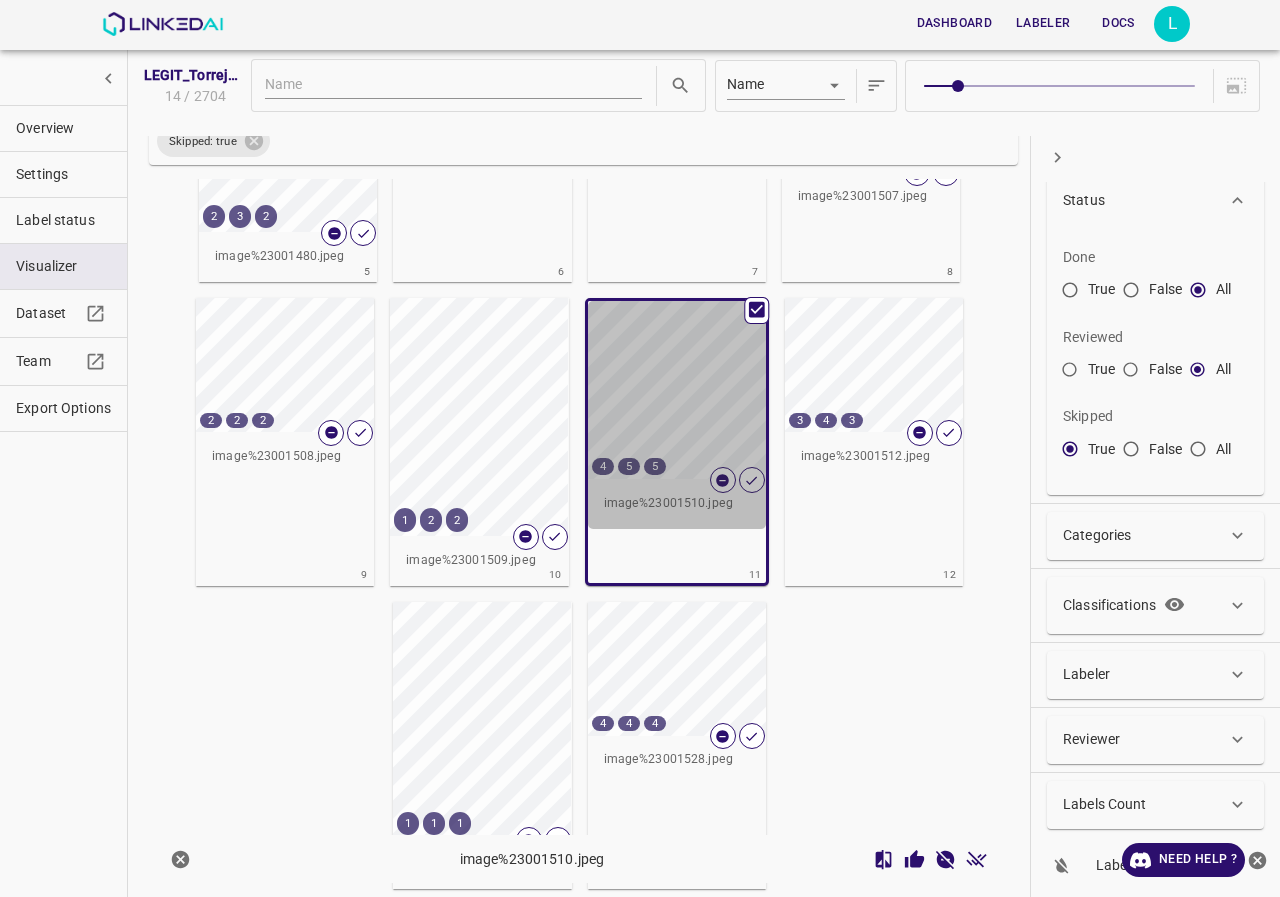click on "4 5 5" at bounding box center (677, 390) 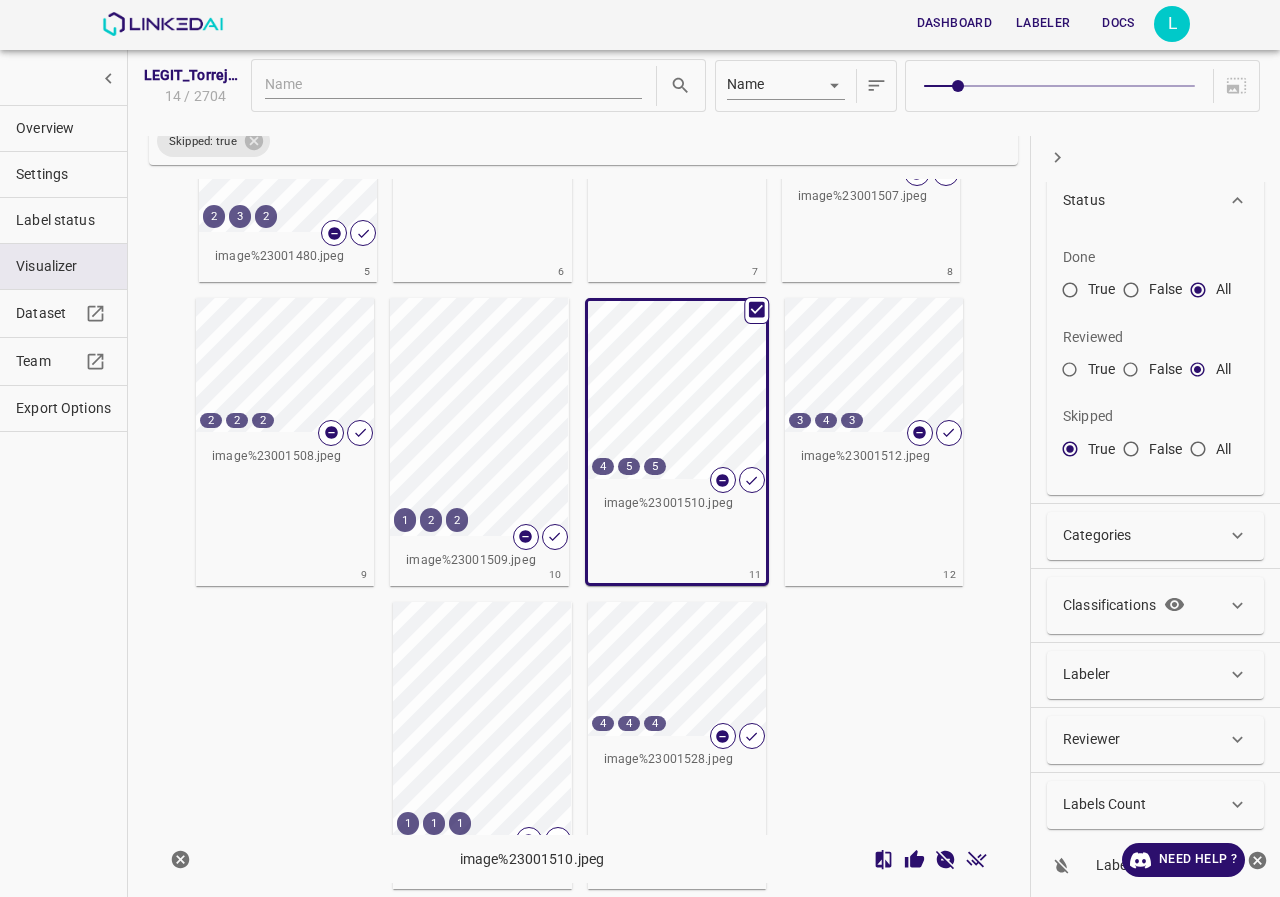 click on "3 4 3" at bounding box center [874, 365] 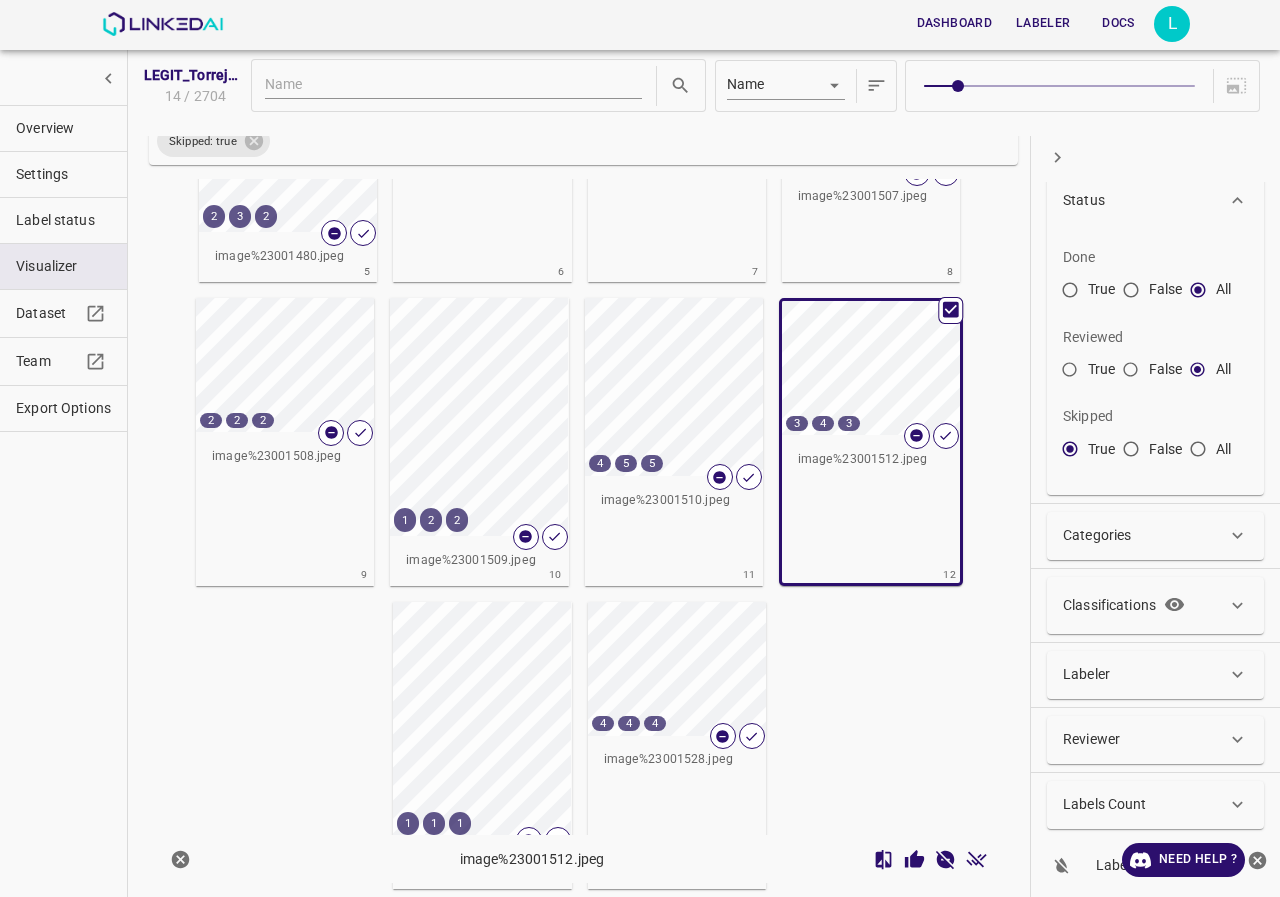 click on "1 1 1" at bounding box center (482, 721) 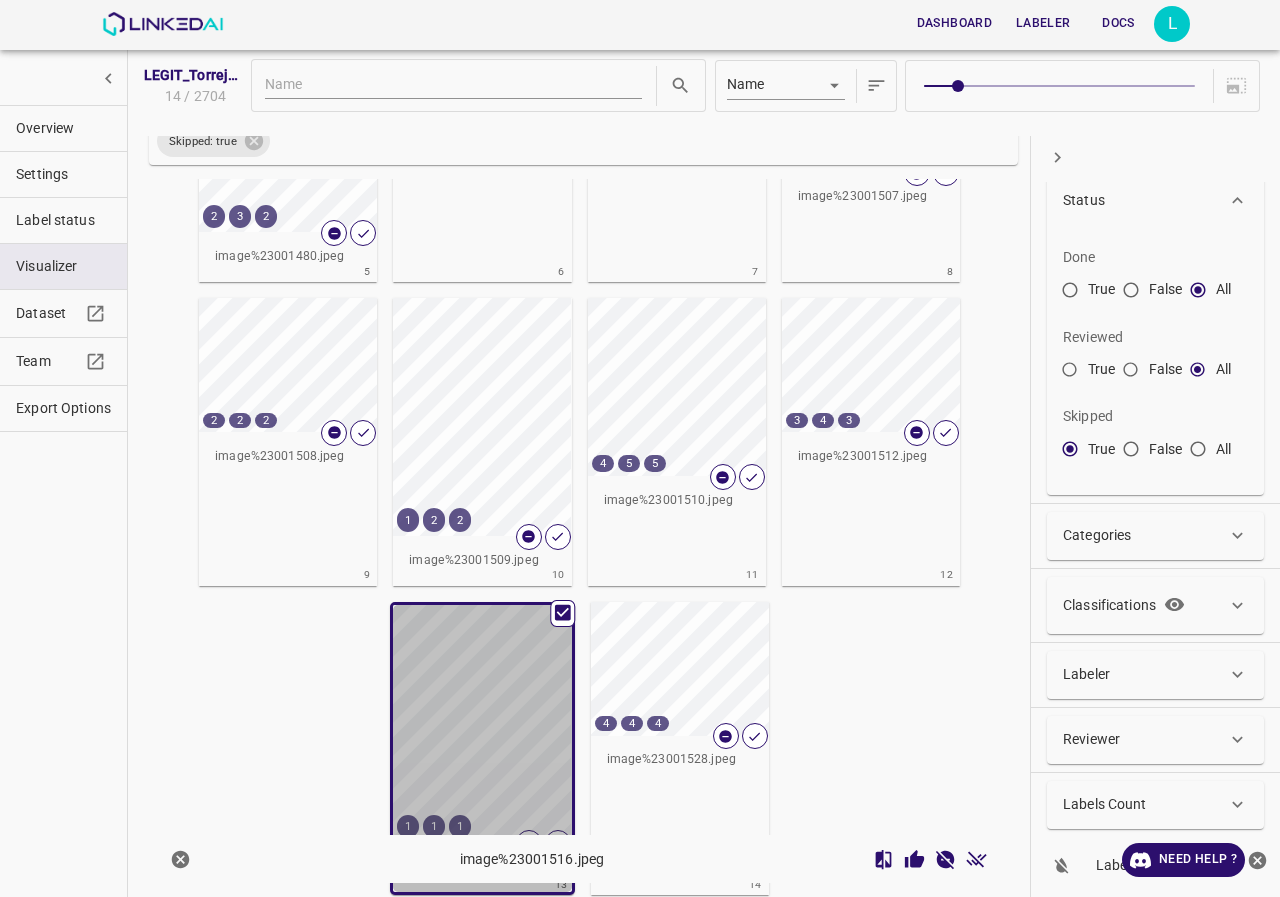 click on "1 1 1" at bounding box center [482, 724] 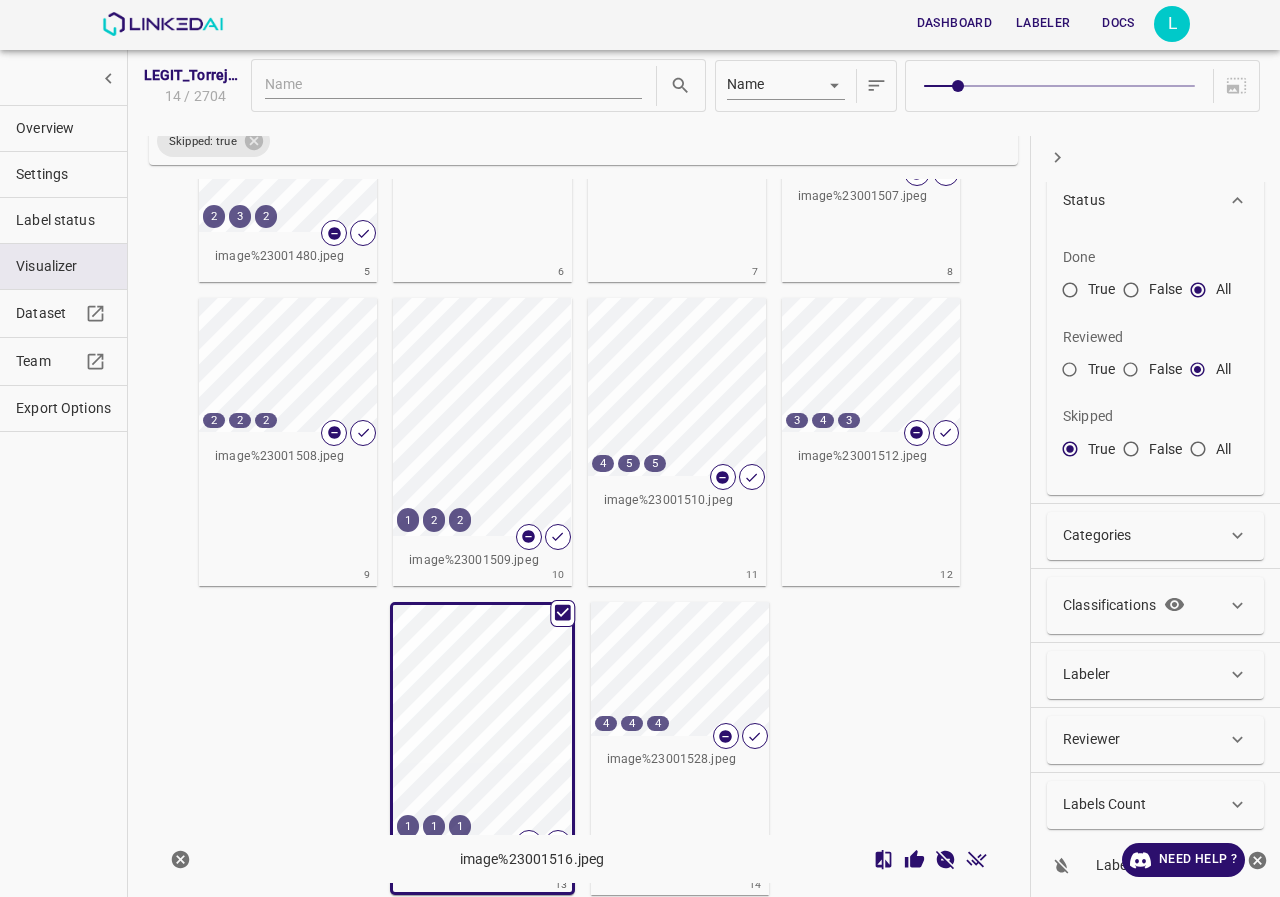click on "4 4 4" at bounding box center (680, 669) 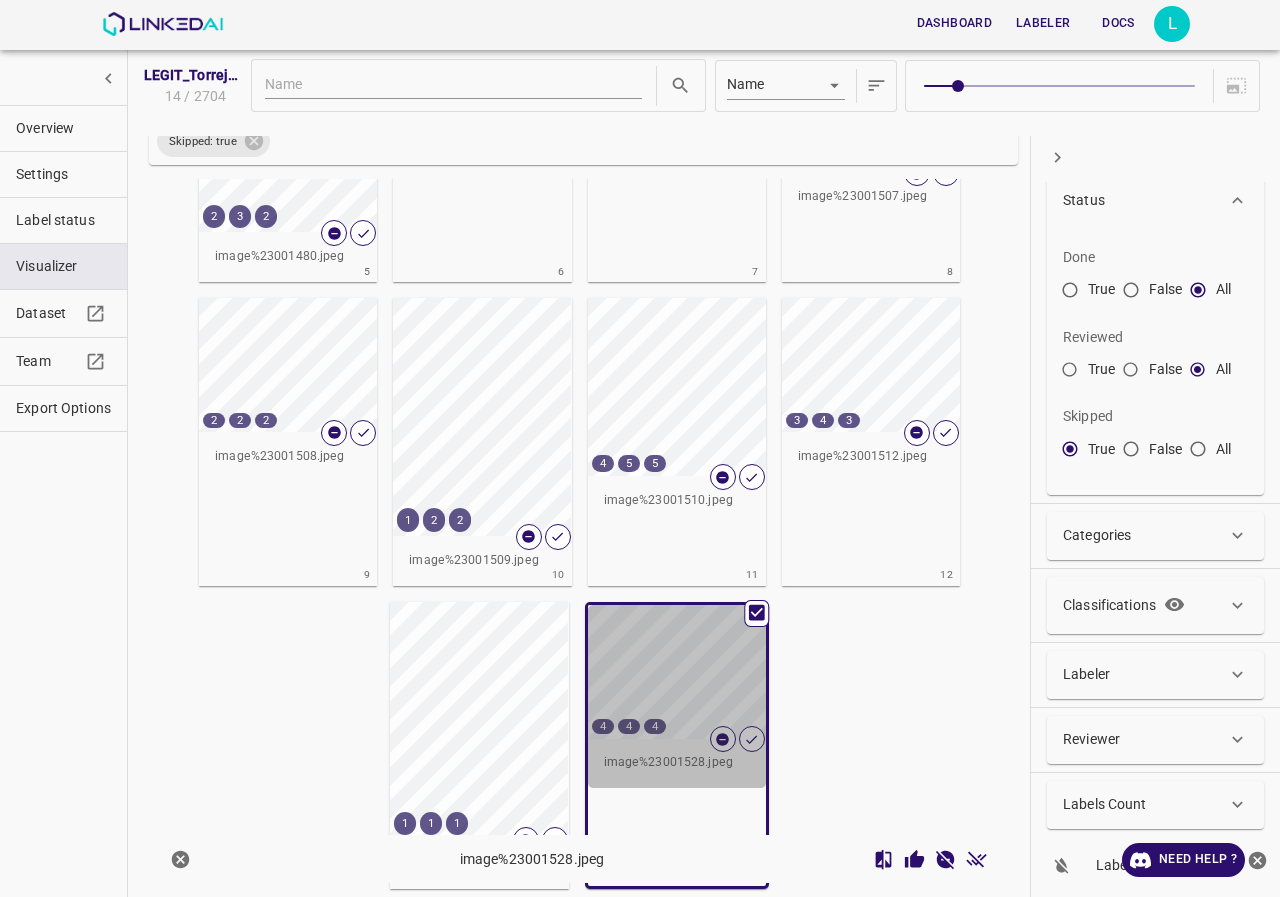 click on "4 4 4" at bounding box center (677, 672) 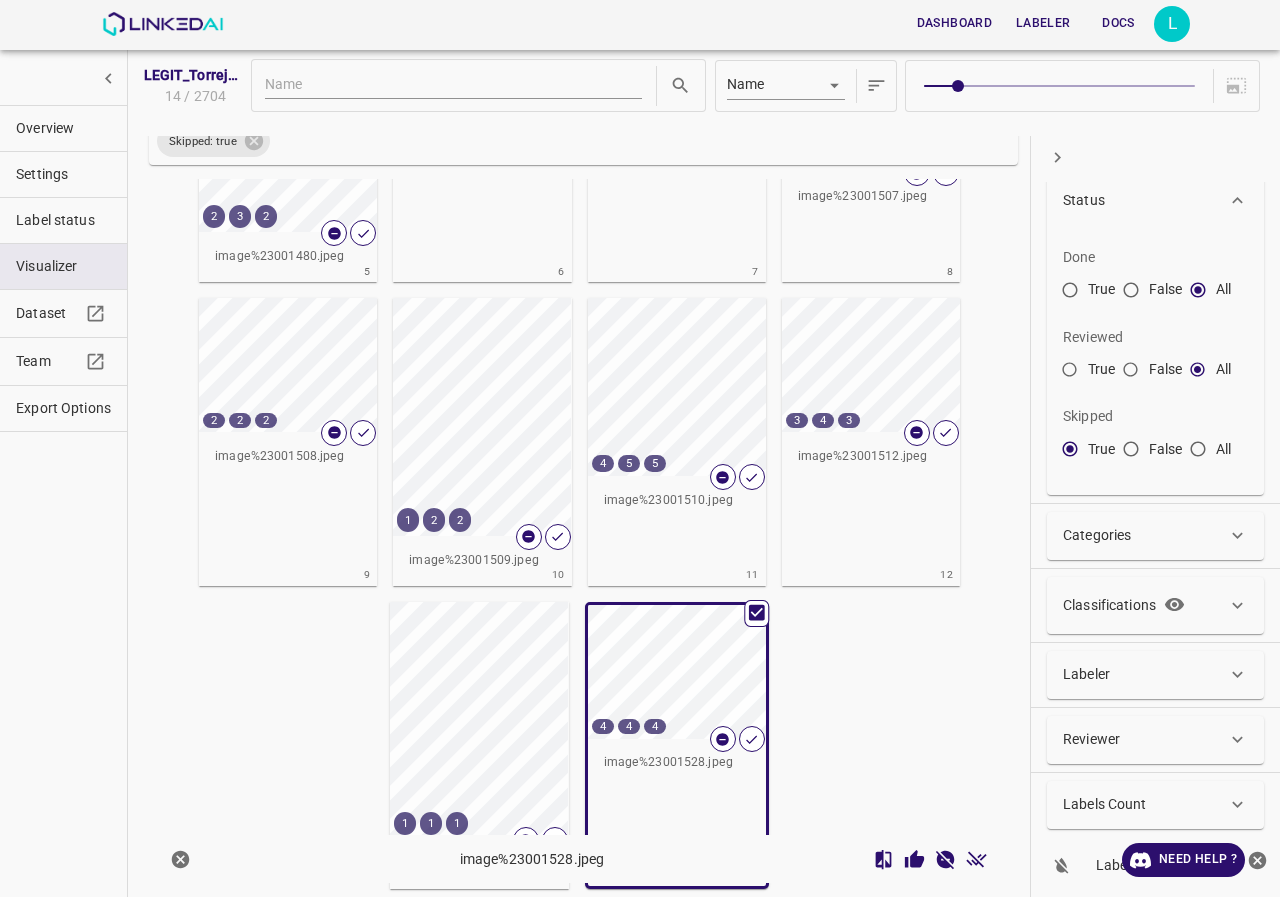 scroll, scrollTop: 389, scrollLeft: 0, axis: vertical 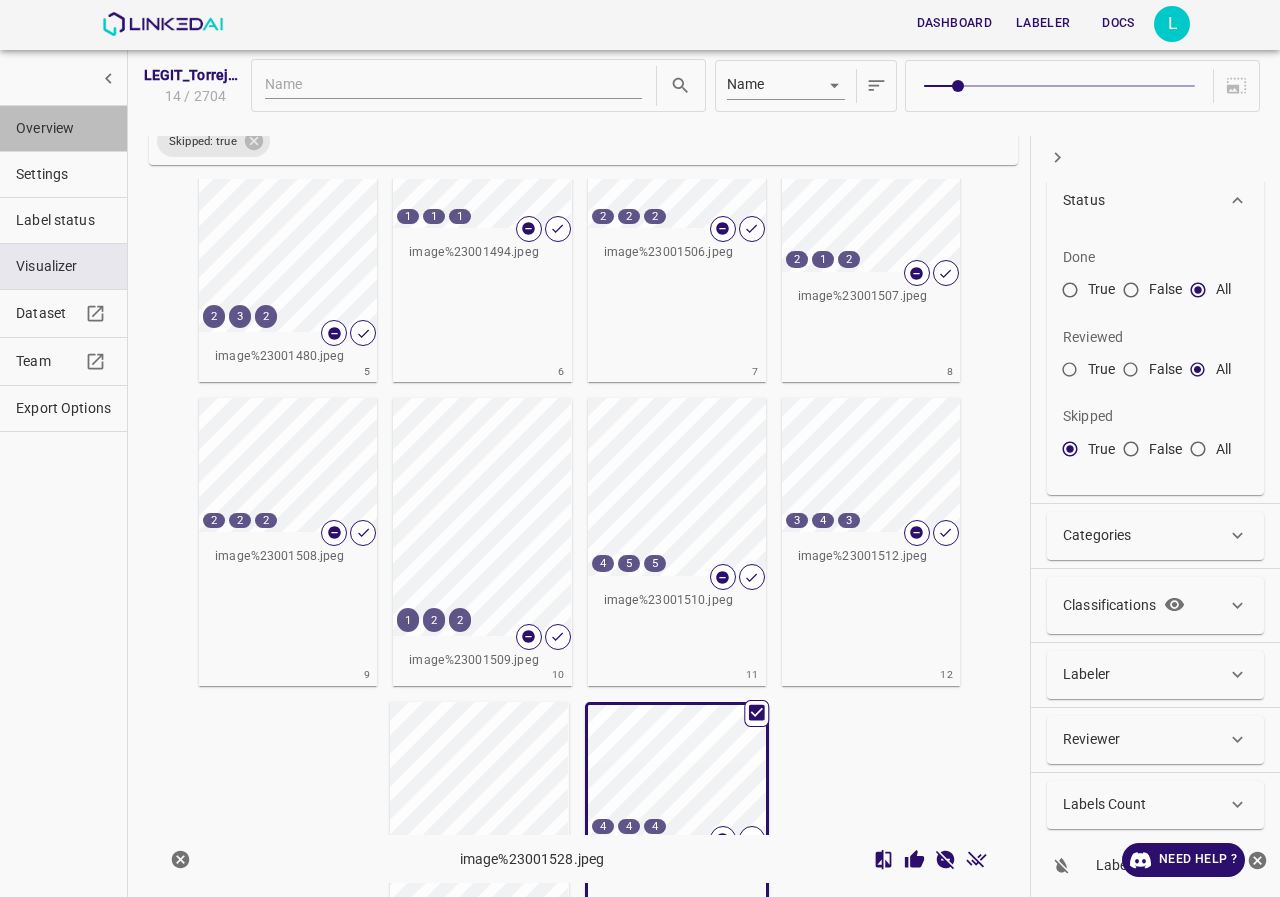 click on "Overview" at bounding box center [63, 128] 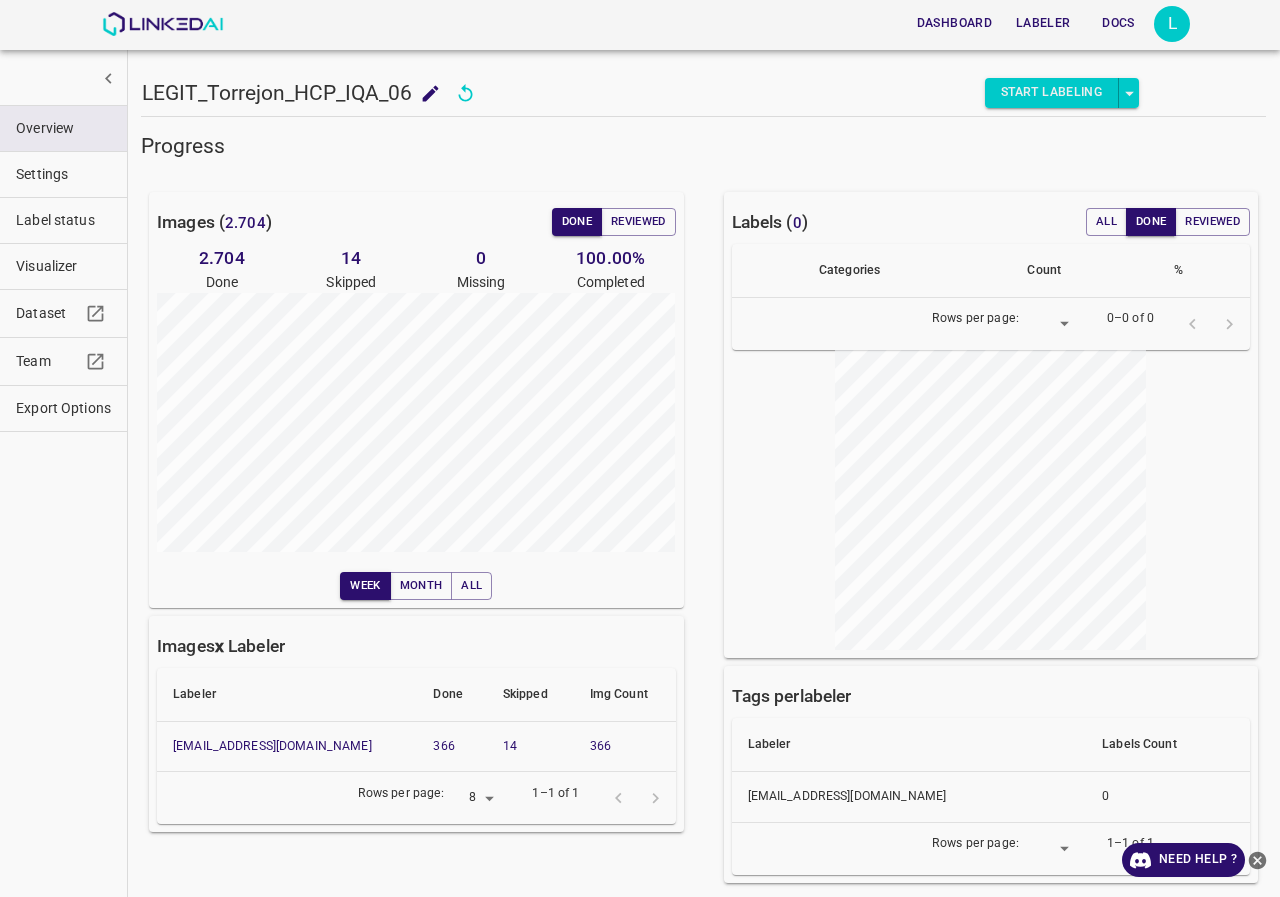 scroll, scrollTop: 0, scrollLeft: 0, axis: both 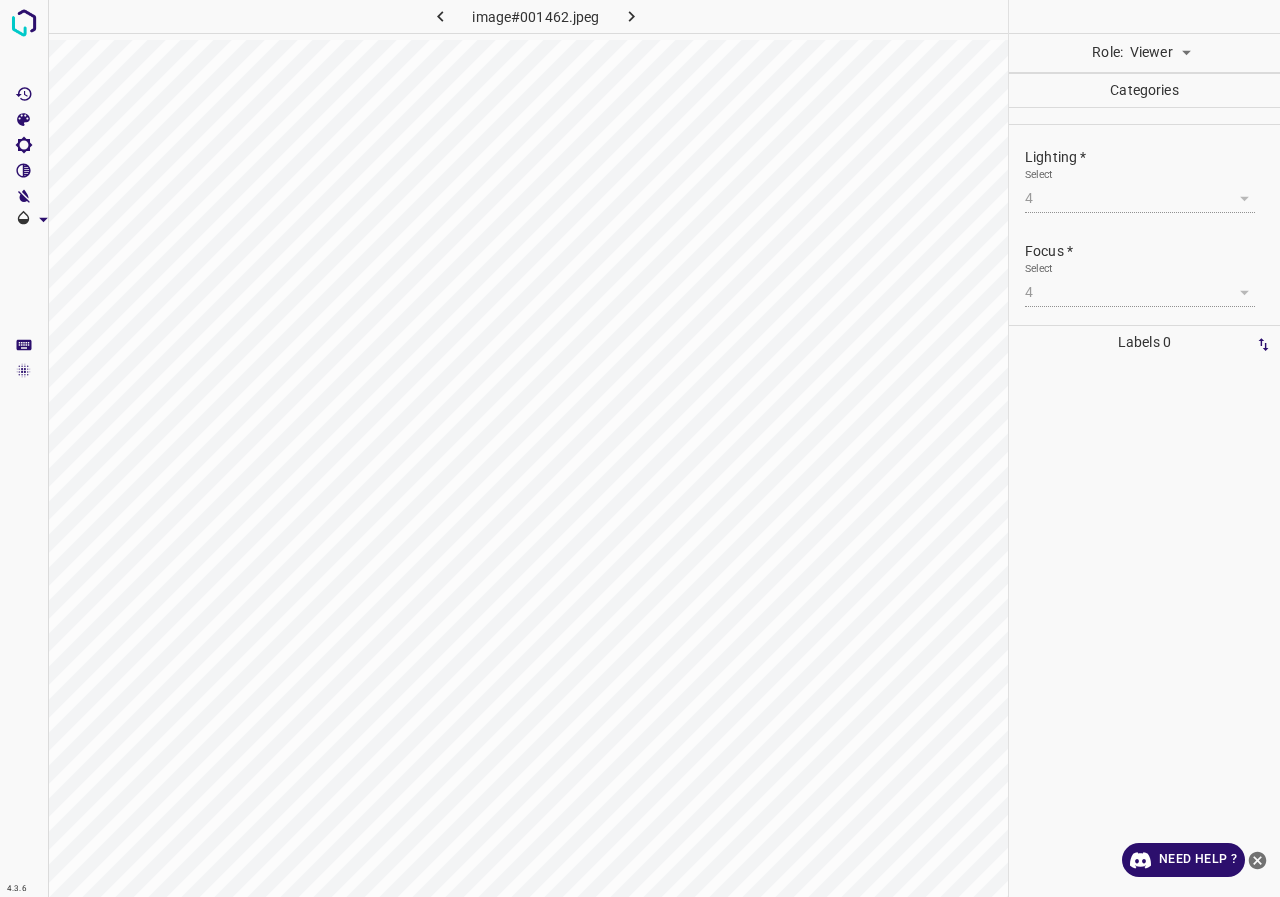 click on "4.3.6  image#001462.jpeg Role: Viewer viewer Categories Lighting *  Select 4 4 Focus *  Select 4 4 Overall *  Select 4 4 Labels   0 Categories 1 Lighting 2 Focus 3 Overall Tools Space Change between modes (Draw & Edit) I Auto labeling R Restore zoom M Zoom in N Zoom out Delete Delete selecte label Filters Z Restore filters X Saturation filter C Brightness filter V Contrast filter B Gray scale filter General O Download Need Help ? - Text - Hide - Delete" at bounding box center [640, 448] 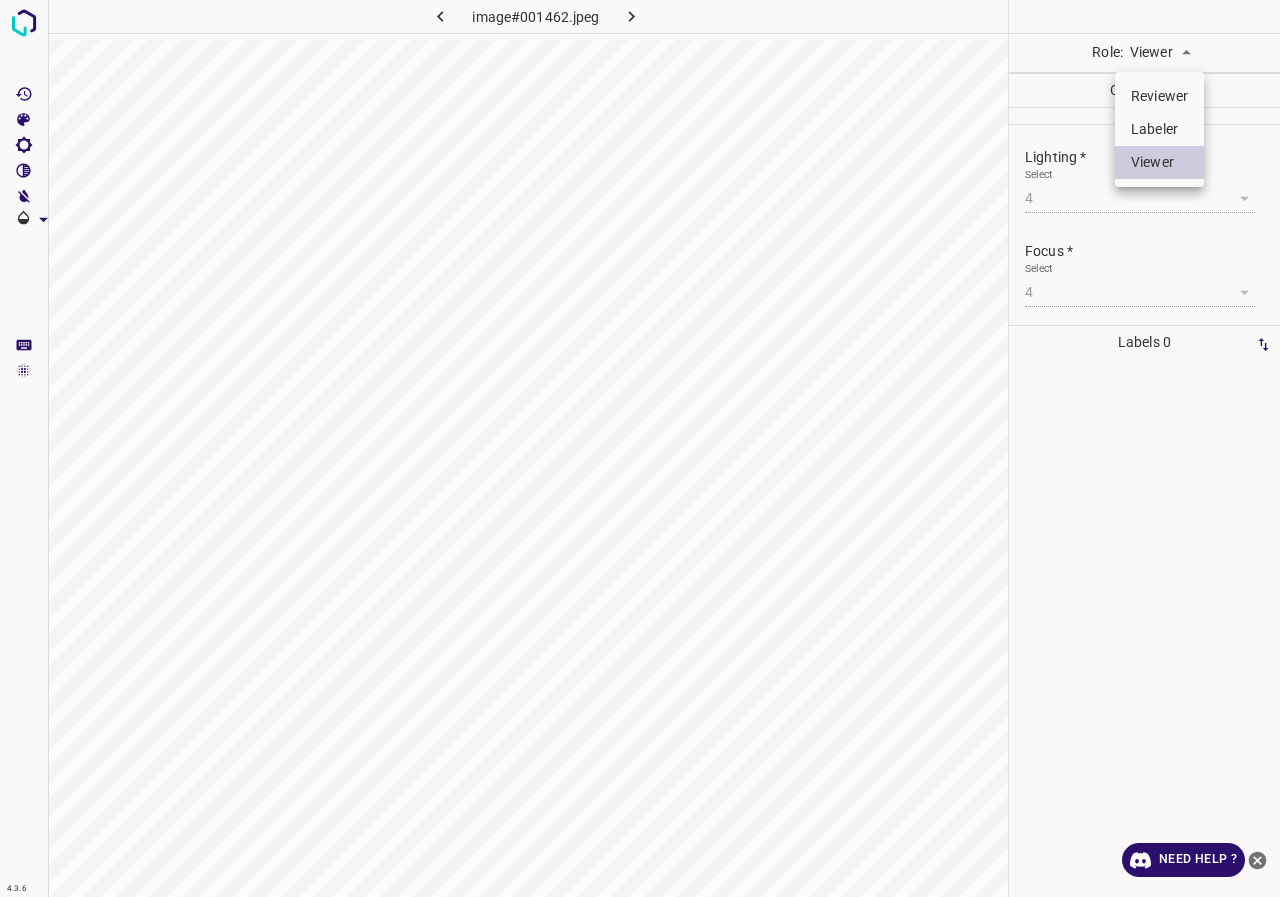 click on "Labeler" at bounding box center [1159, 129] 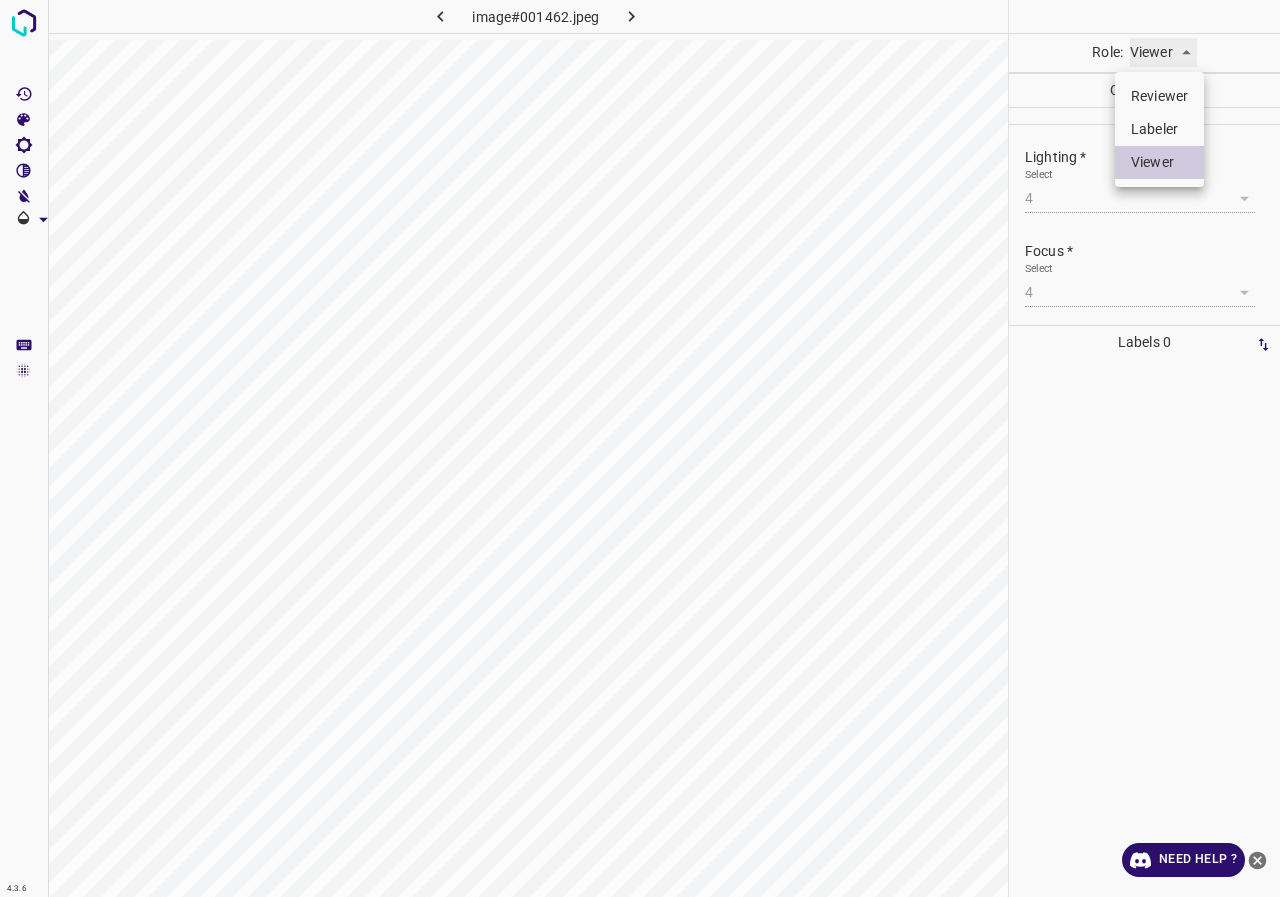 type on "labeler" 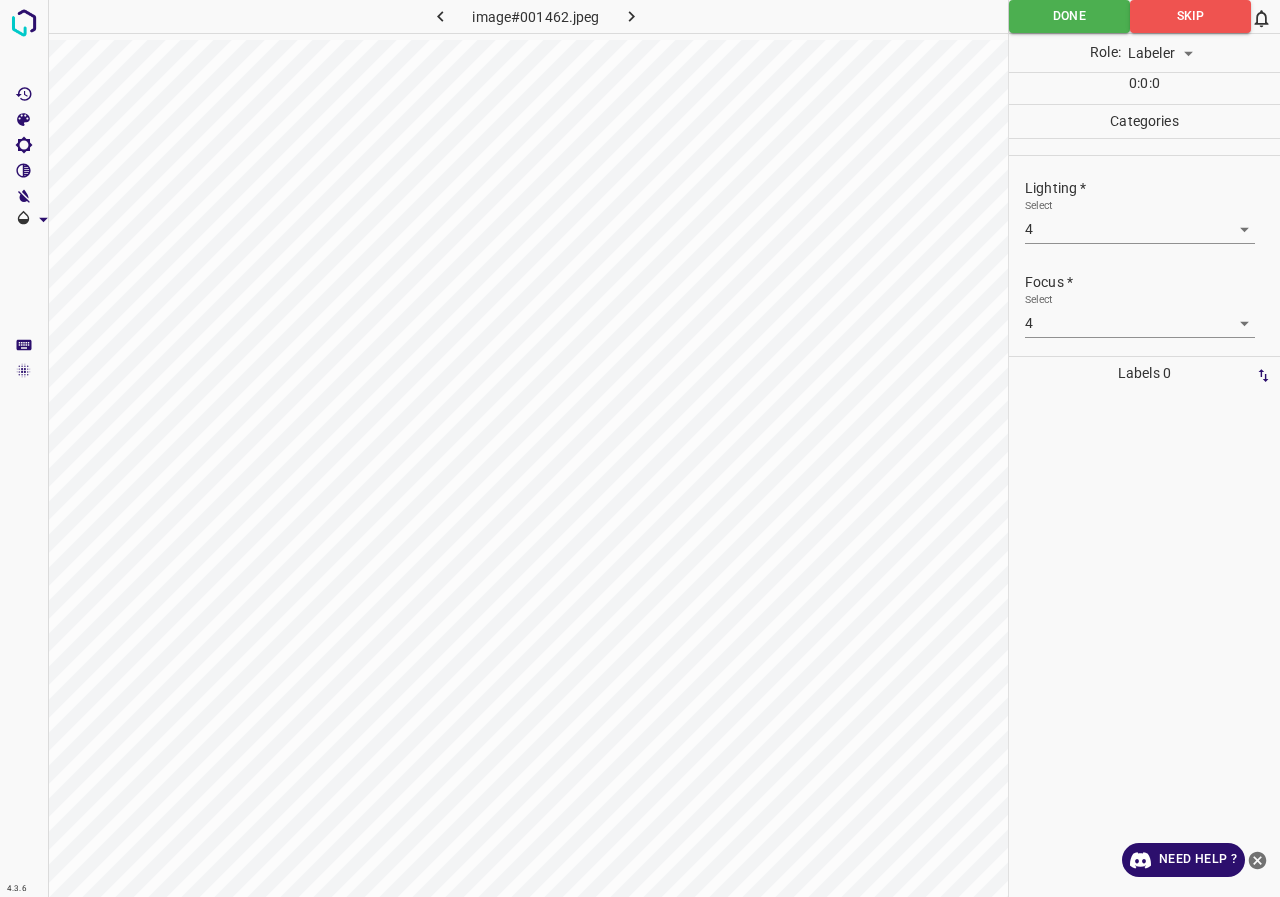 click on "4.3.6  image#001462.jpeg Done Skip 0 Role: Labeler labeler 0   : 0   : 0   Categories Lighting *  Select 4 4 Focus *  Select 4 4 Overall *  Select 4 4 Labels   0 Categories 1 Lighting 2 Focus 3 Overall Tools Space Change between modes (Draw & Edit) I Auto labeling R Restore zoom M Zoom in N Zoom out Delete Delete selecte label Filters Z Restore filters X Saturation filter C Brightness filter V Contrast filter B Gray scale filter General O Download Need Help ? - Text - Hide - Delete" at bounding box center (640, 448) 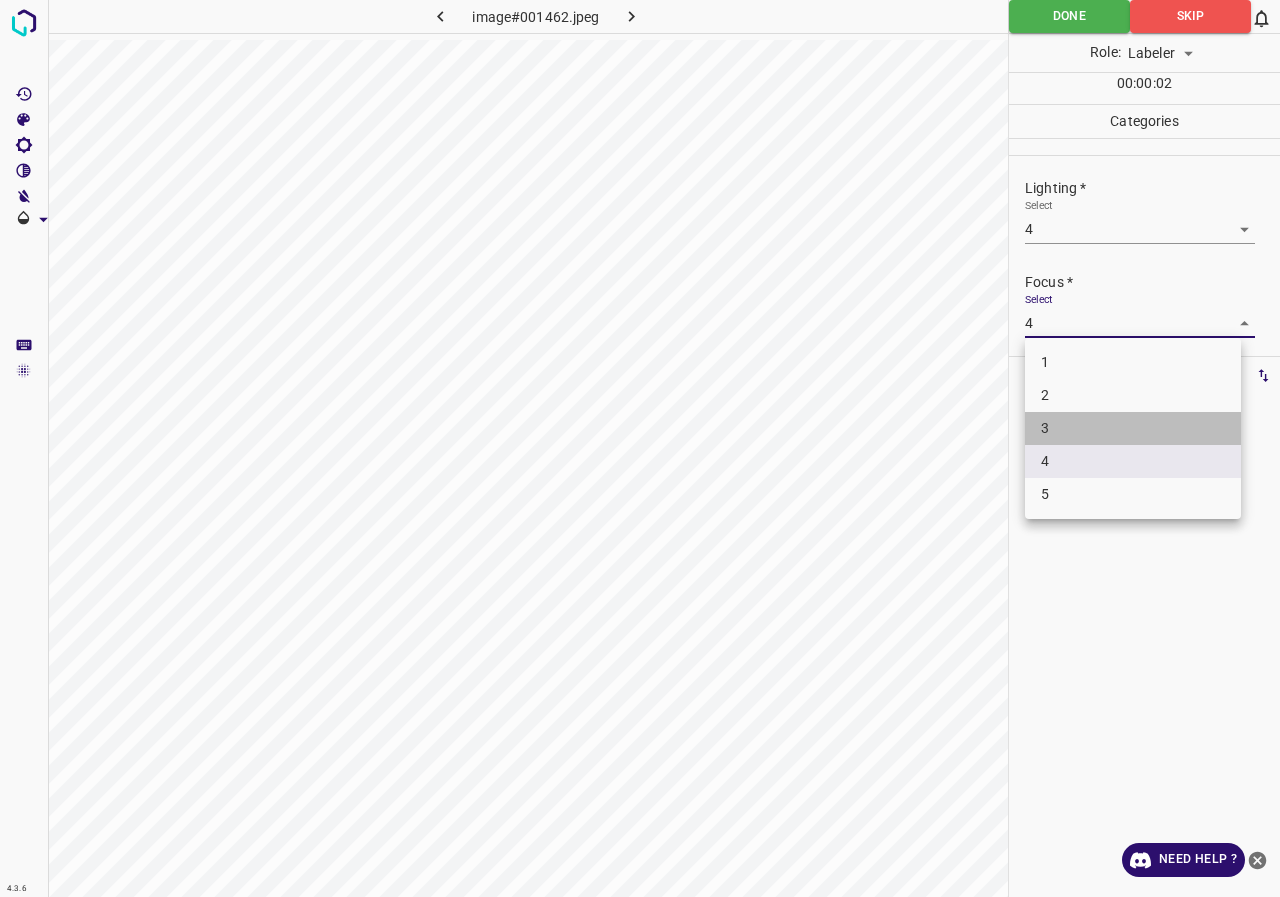 drag, startPoint x: 1063, startPoint y: 419, endPoint x: 1073, endPoint y: 357, distance: 62.801273 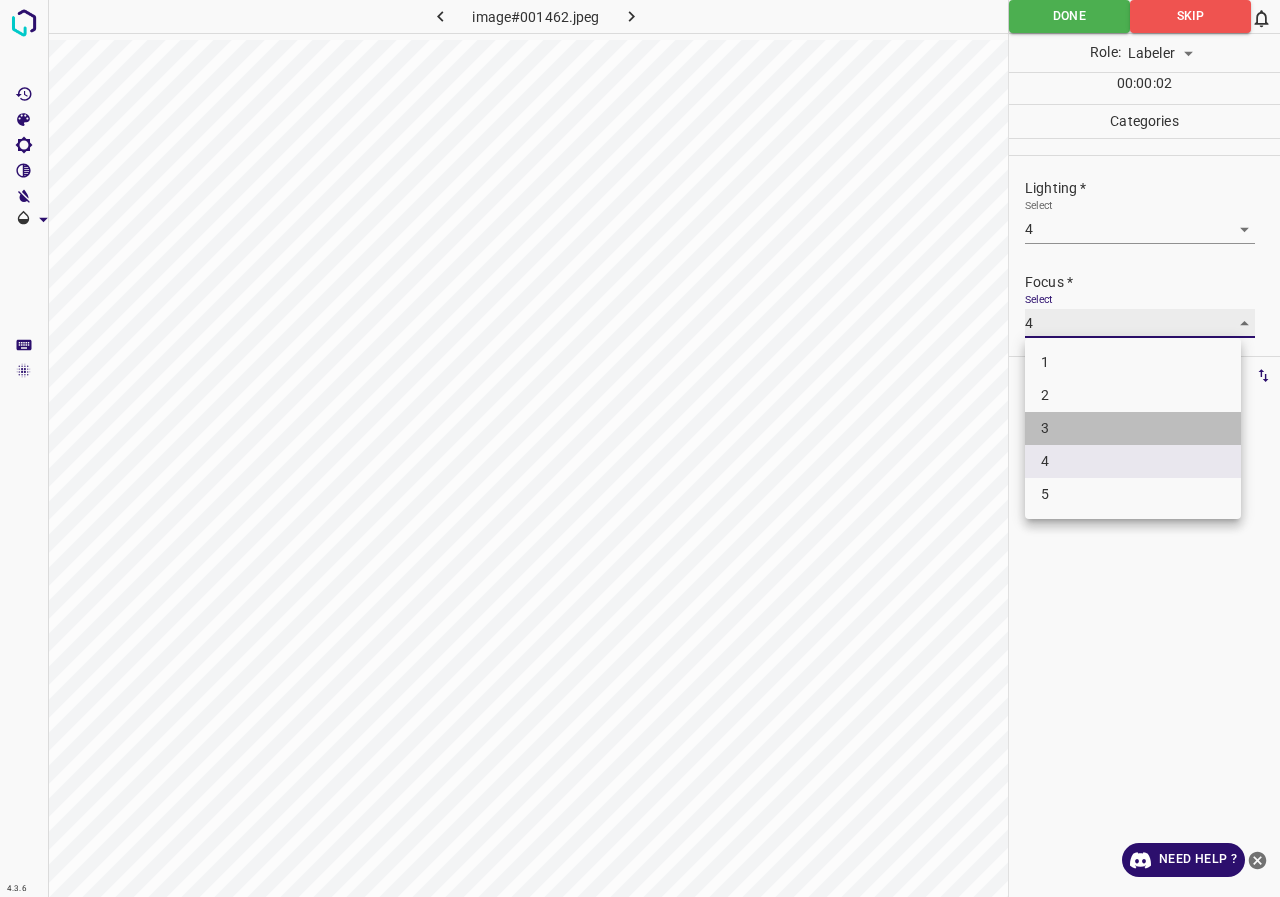 type on "3" 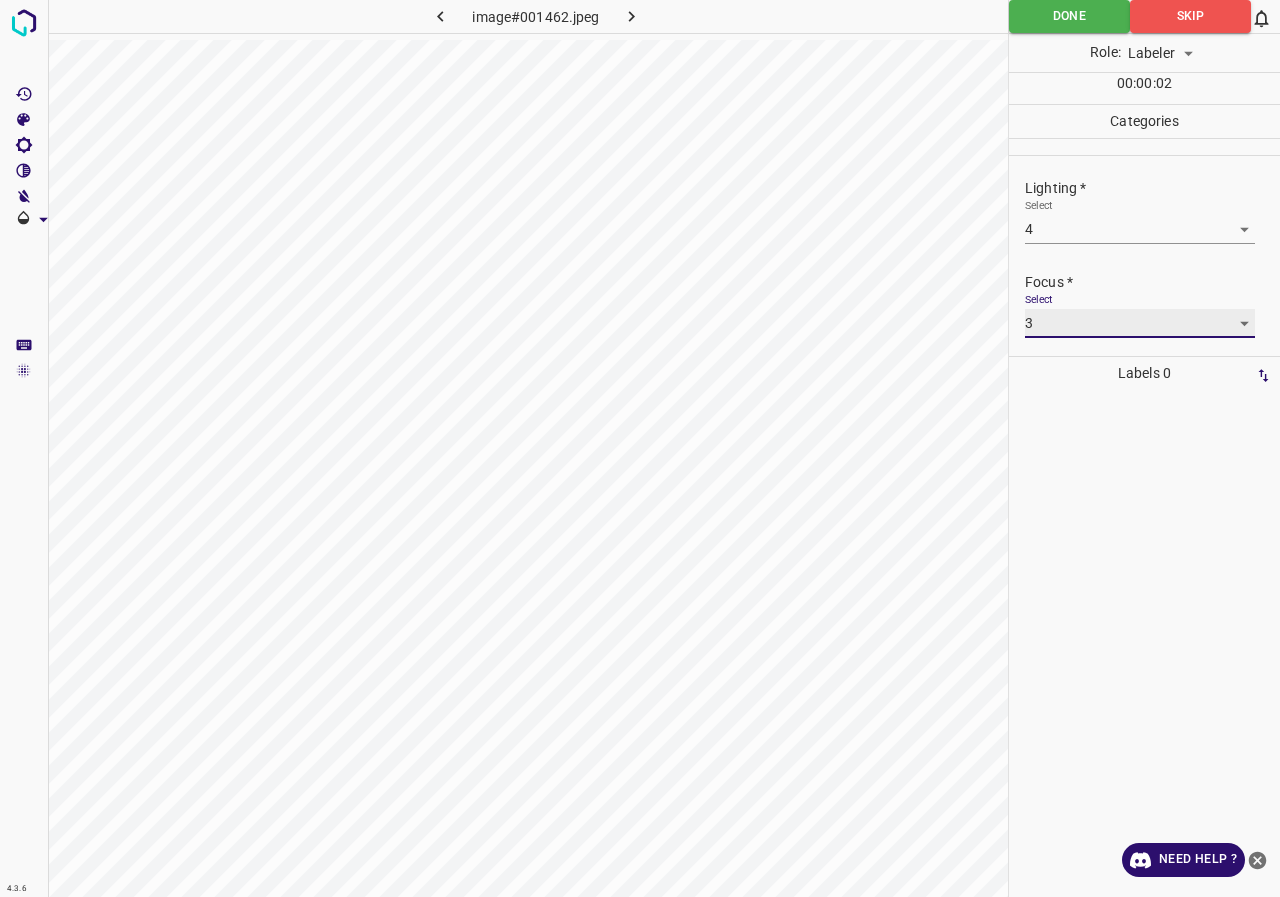 scroll, scrollTop: 98, scrollLeft: 0, axis: vertical 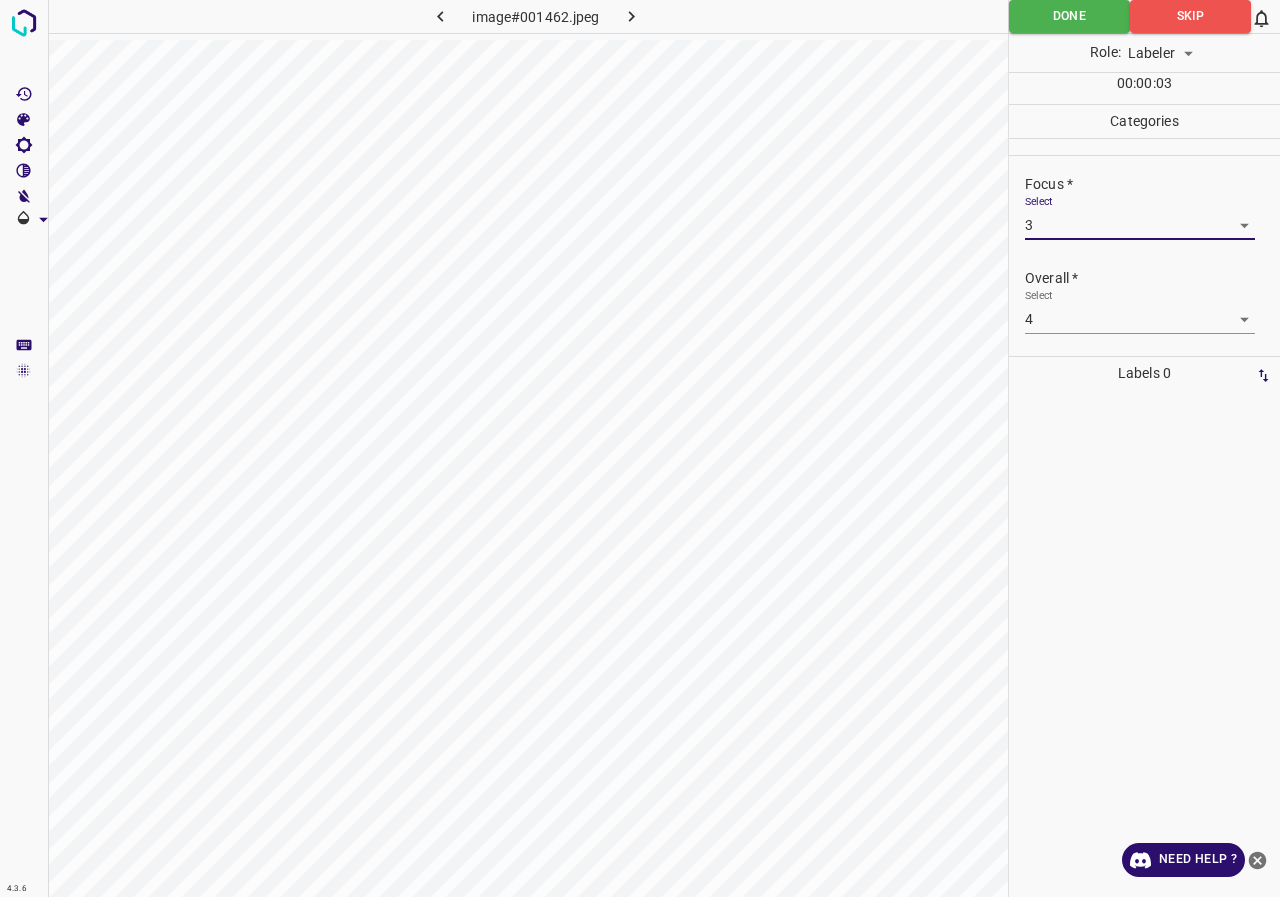 click on "4.3.6  image#001462.jpeg Done Skip 0 Role: Labeler labeler 00   : 00   : 03   Categories Lighting *  Select 4 4 Focus *  Select 3 3 Overall *  Select 4 4 Labels   0 Categories 1 Lighting 2 Focus 3 Overall Tools Space Change between modes (Draw & Edit) I Auto labeling R Restore zoom M Zoom in N Zoom out Delete Delete selecte label Filters Z Restore filters X Saturation filter C Brightness filter V Contrast filter B Gray scale filter General O Download Need Help ? - Text - Hide - Delete" at bounding box center (640, 448) 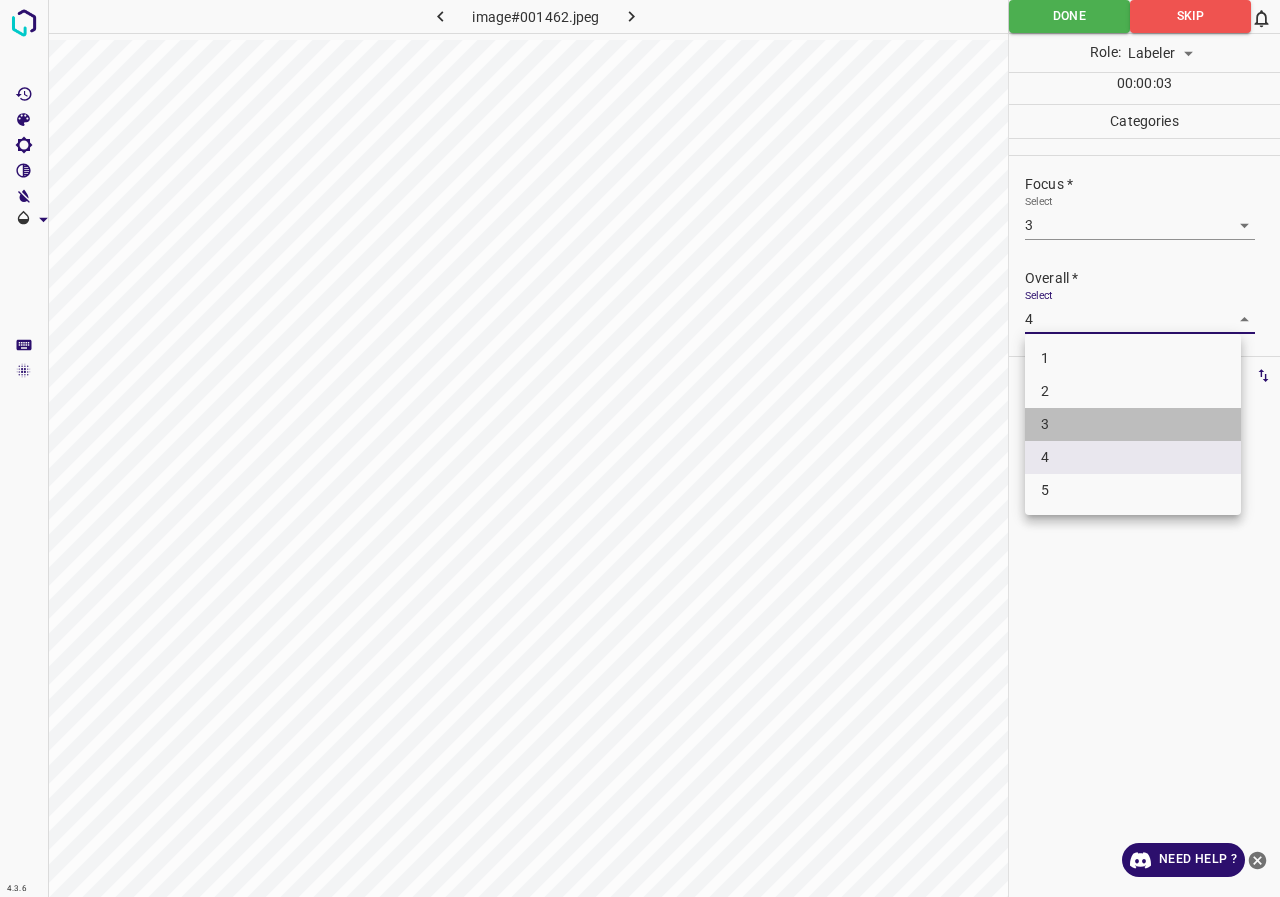 drag, startPoint x: 1066, startPoint y: 421, endPoint x: 1117, endPoint y: 267, distance: 162.22516 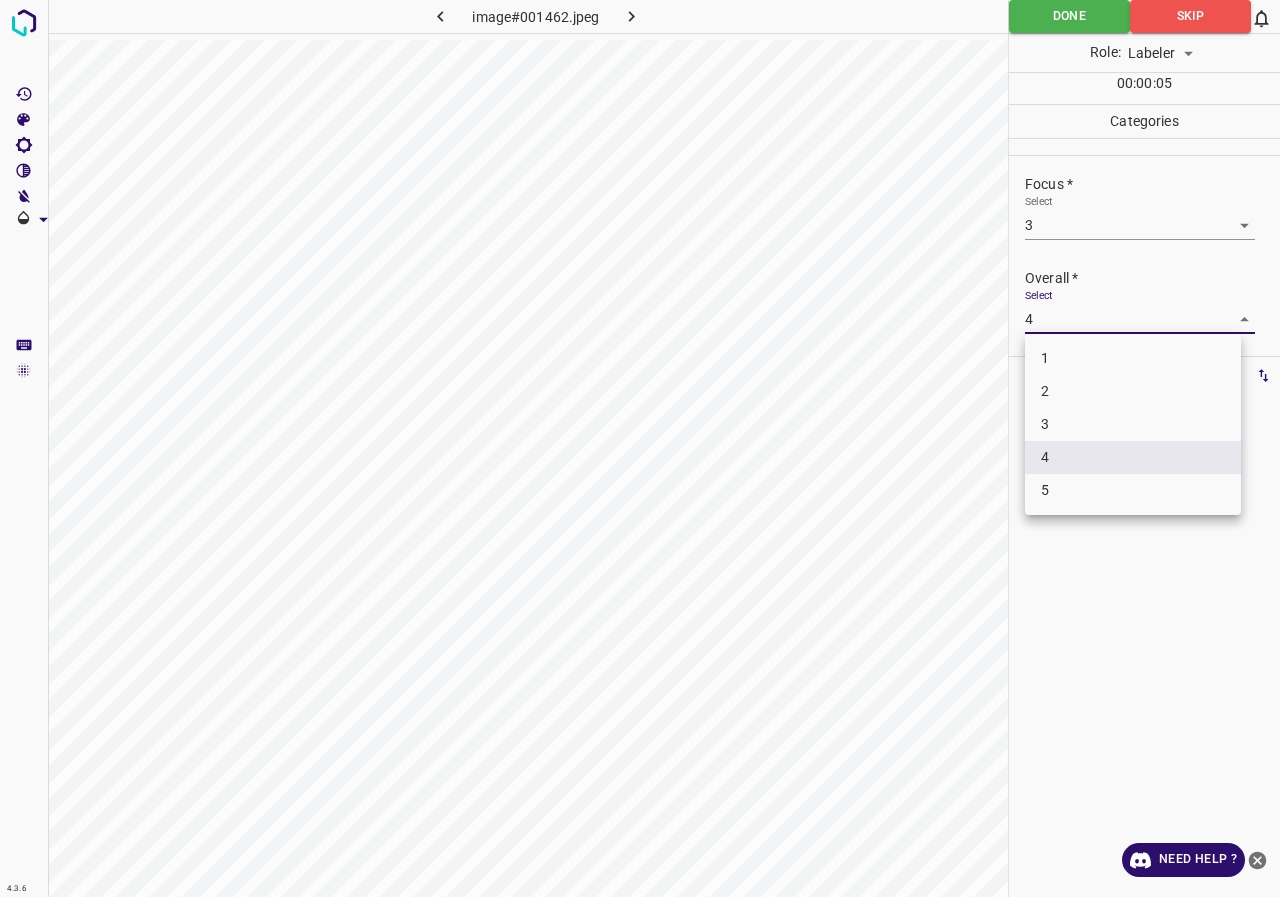 click on "3" at bounding box center (1133, 424) 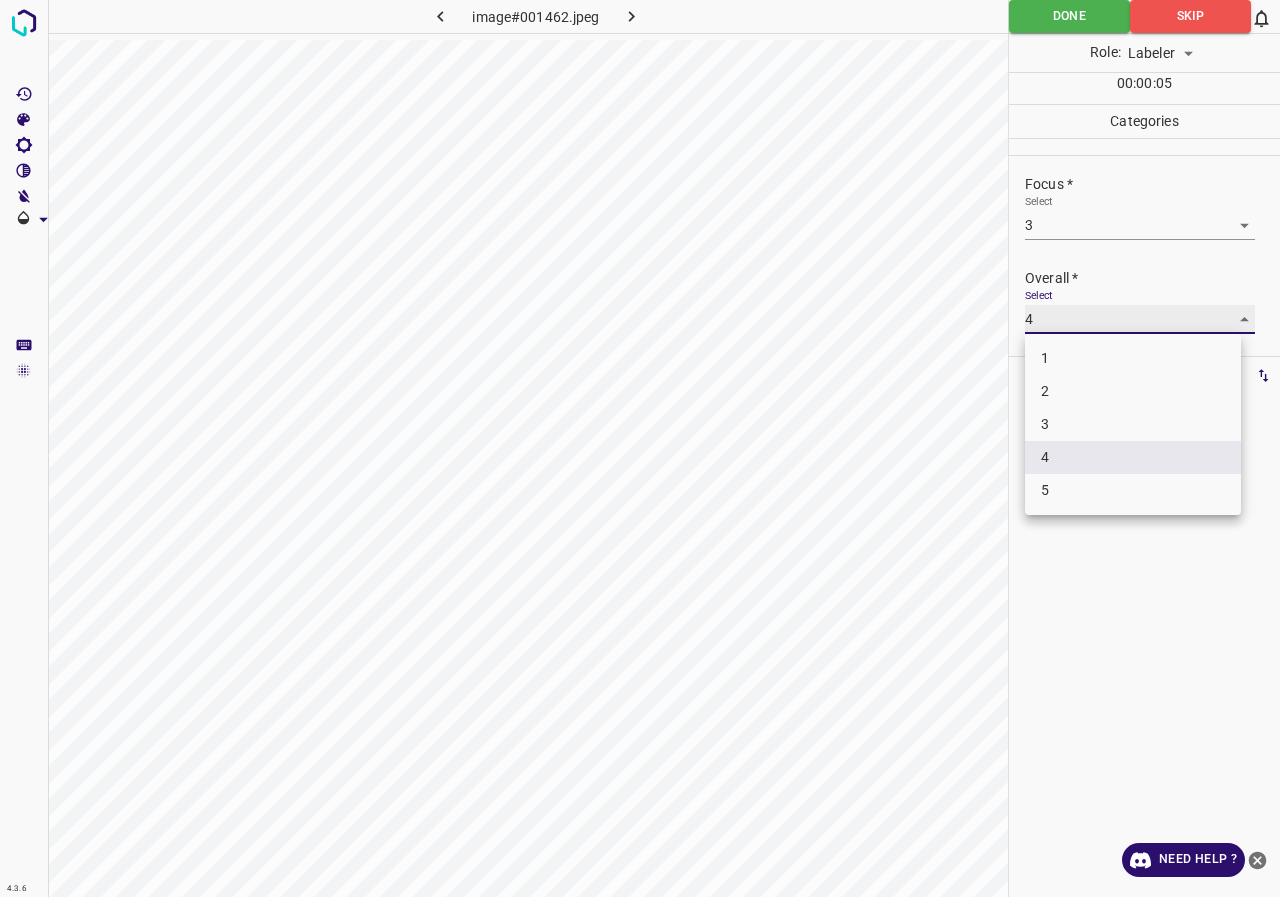 type on "3" 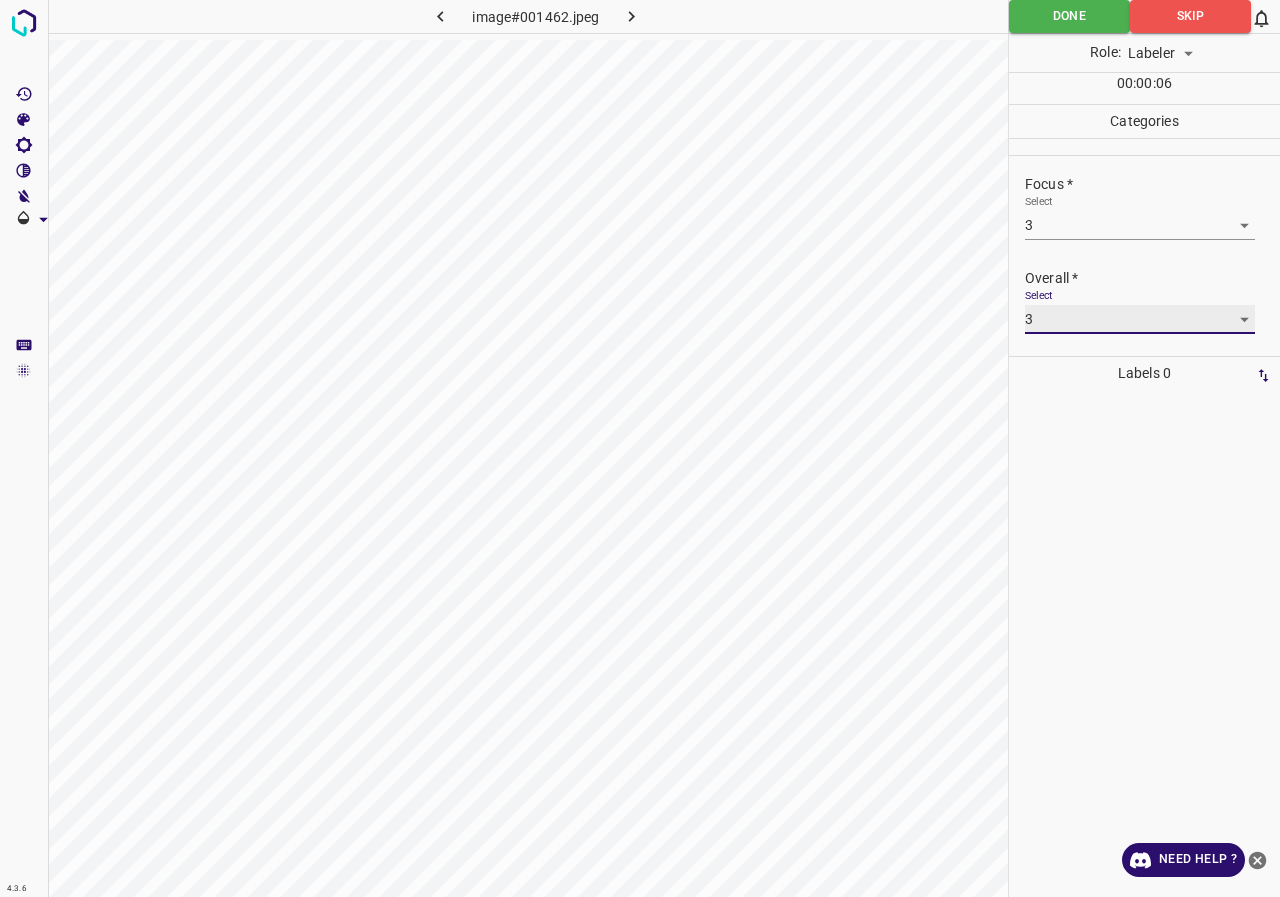 scroll, scrollTop: 0, scrollLeft: 0, axis: both 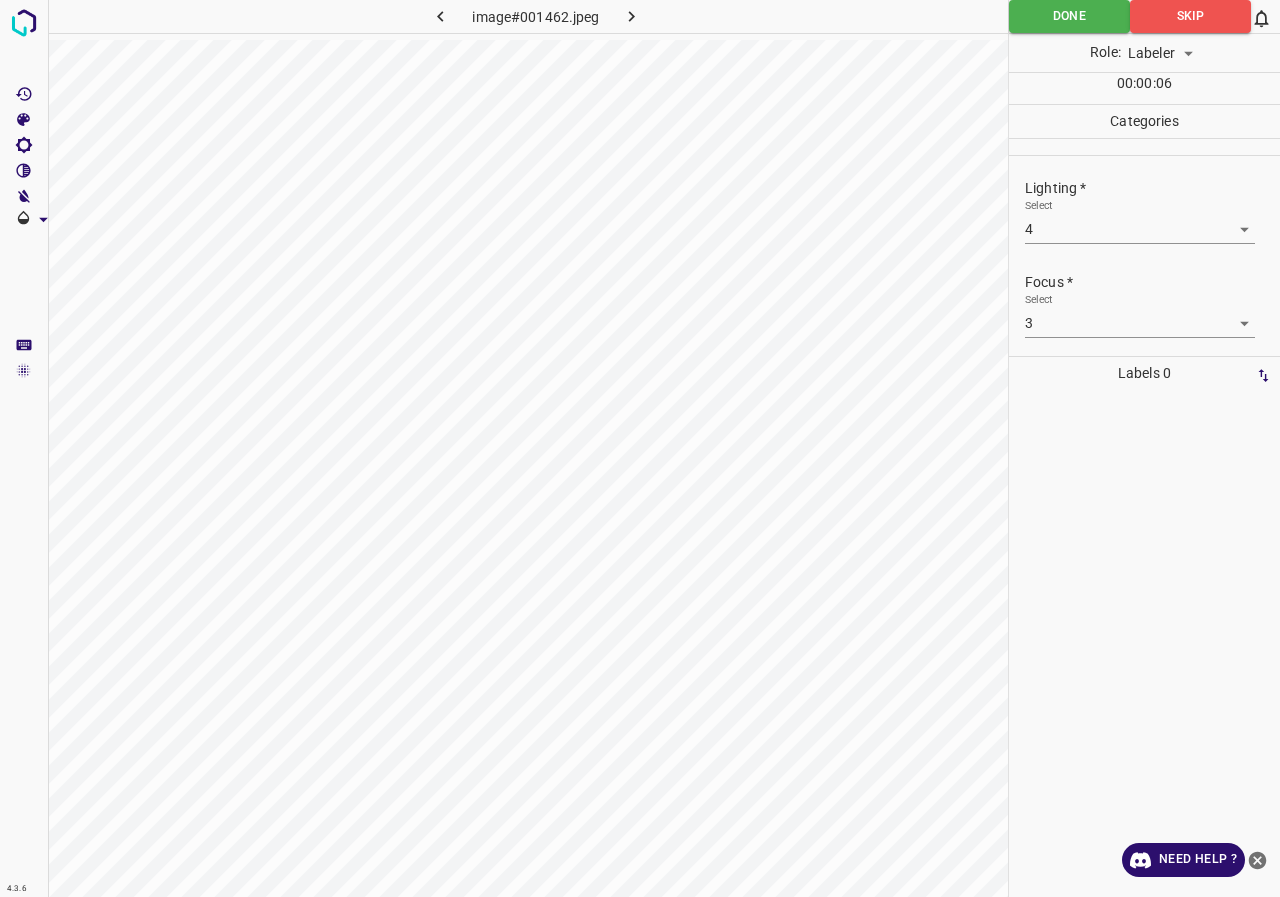 click on "4.3.6  image#001462.jpeg Done Skip 0 Role: Labeler labeler 00   : 00   : 06   Categories Lighting *  Select 4 4 Focus *  Select 3 3 Overall *  Select 3 3 Labels   0 Categories 1 Lighting 2 Focus 3 Overall Tools Space Change between modes (Draw & Edit) I Auto labeling R Restore zoom M Zoom in N Zoom out Delete Delete selecte label Filters Z Restore filters X Saturation filter C Brightness filter V Contrast filter B Gray scale filter General O Download Need Help ? - Text - Hide - Delete" at bounding box center [640, 448] 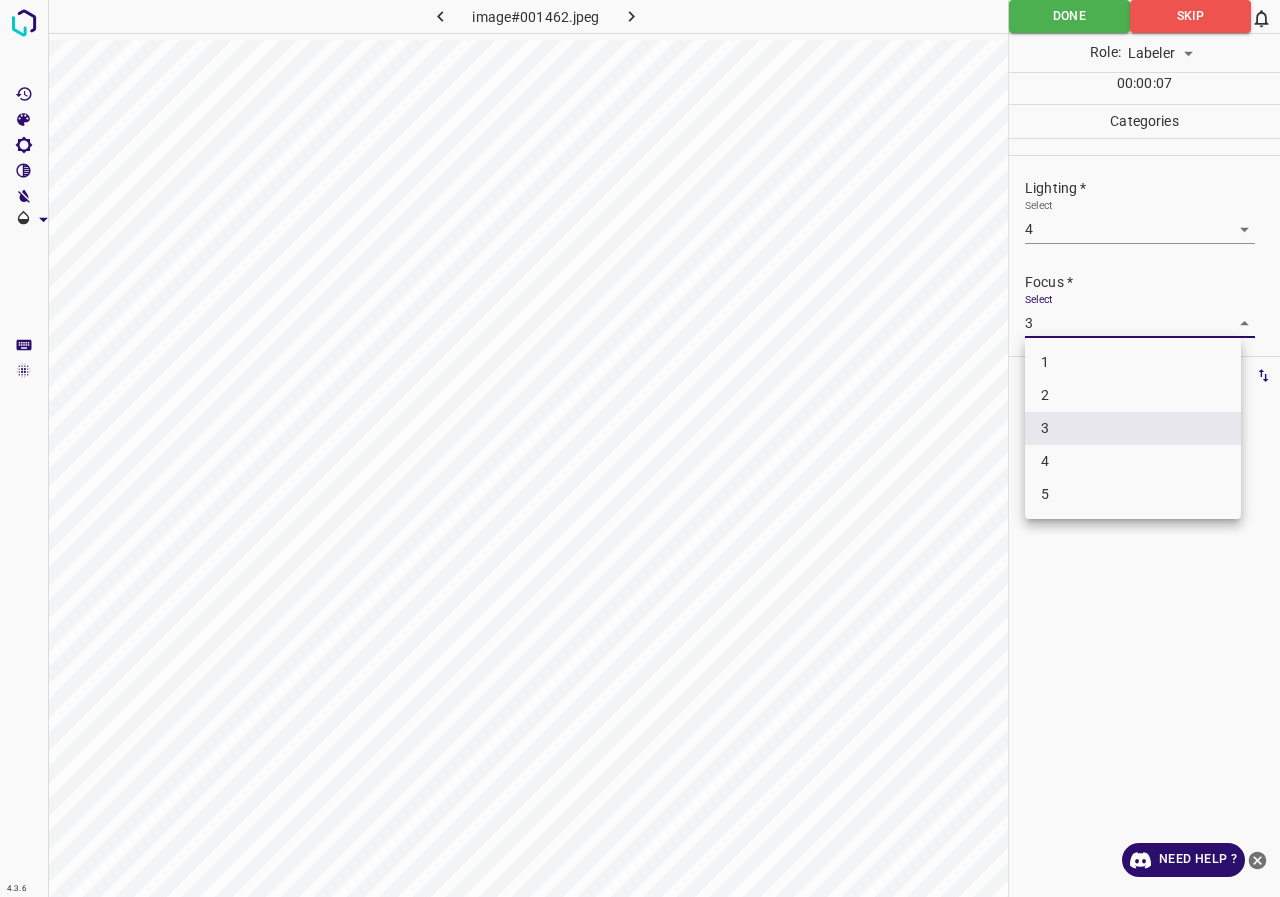 drag, startPoint x: 1058, startPoint y: 389, endPoint x: 1066, endPoint y: 347, distance: 42.755116 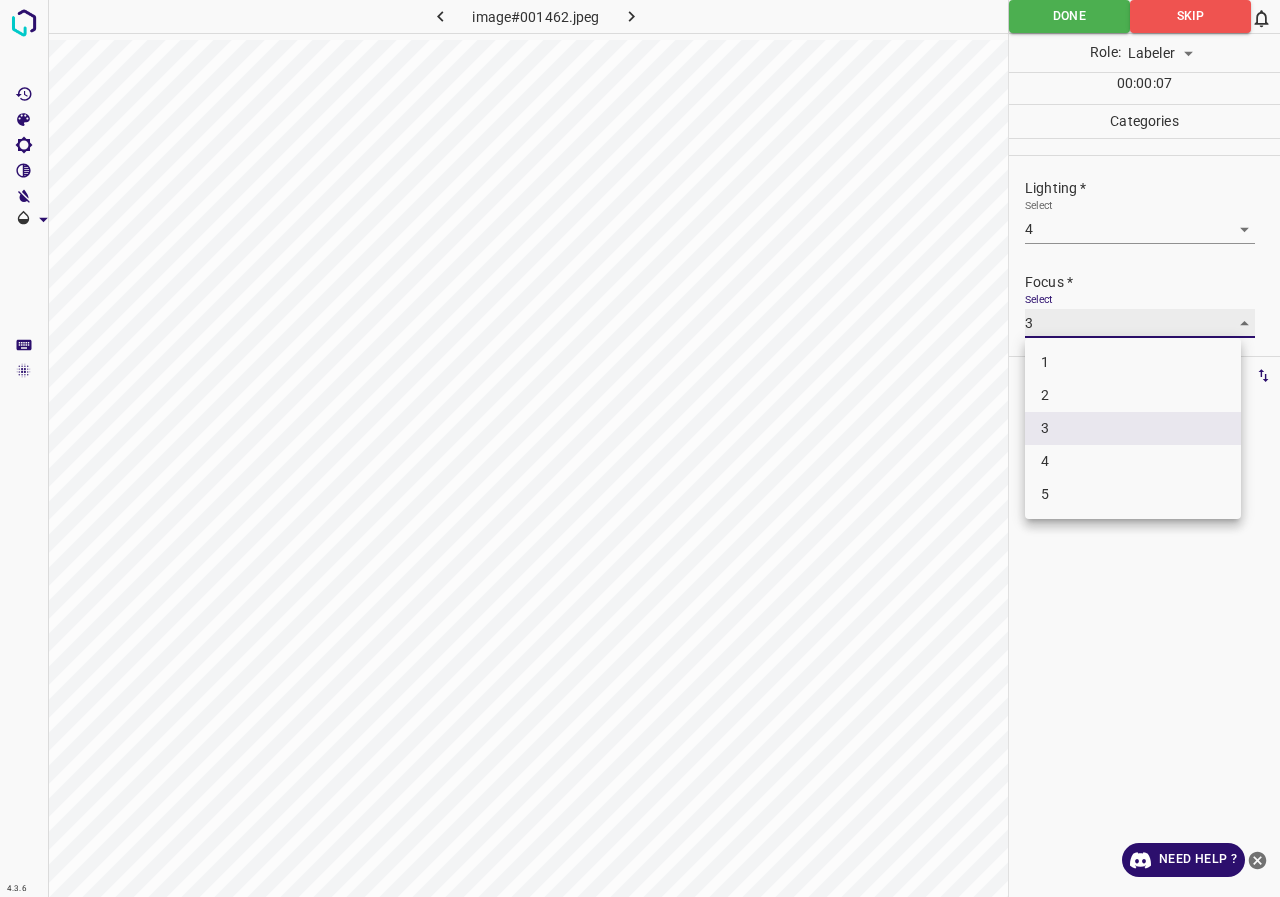 type on "2" 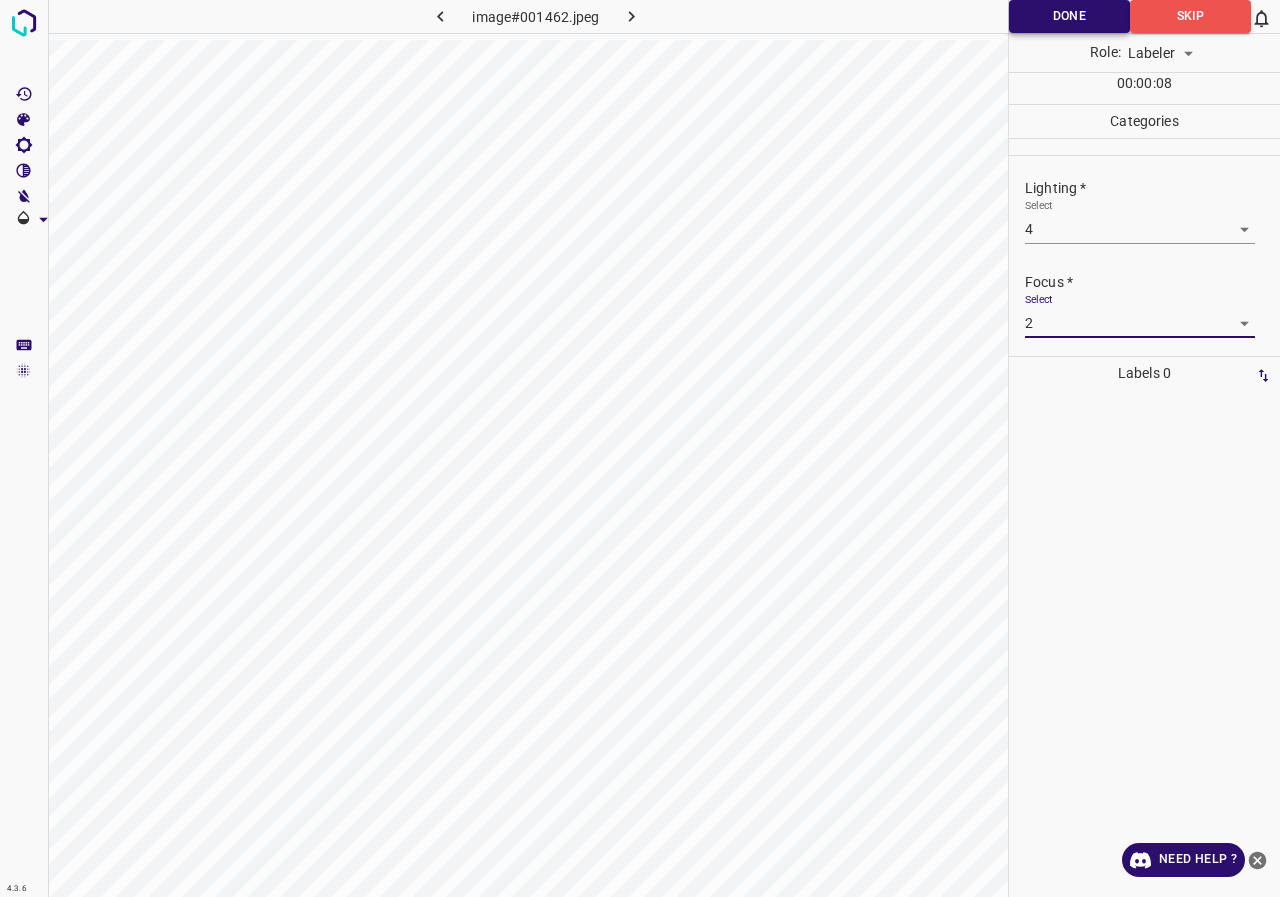 click on "Done" at bounding box center [1069, 16] 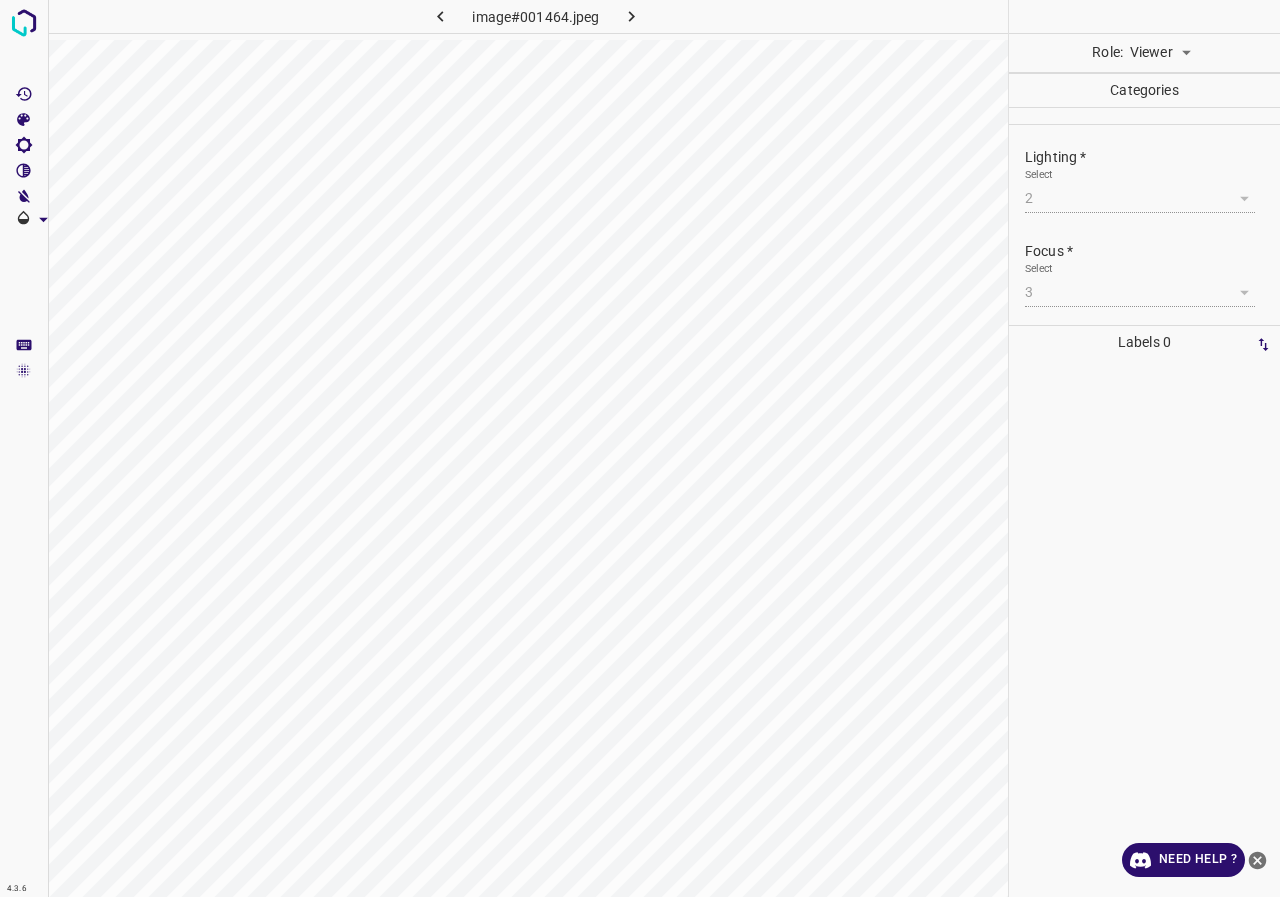 scroll, scrollTop: 0, scrollLeft: 0, axis: both 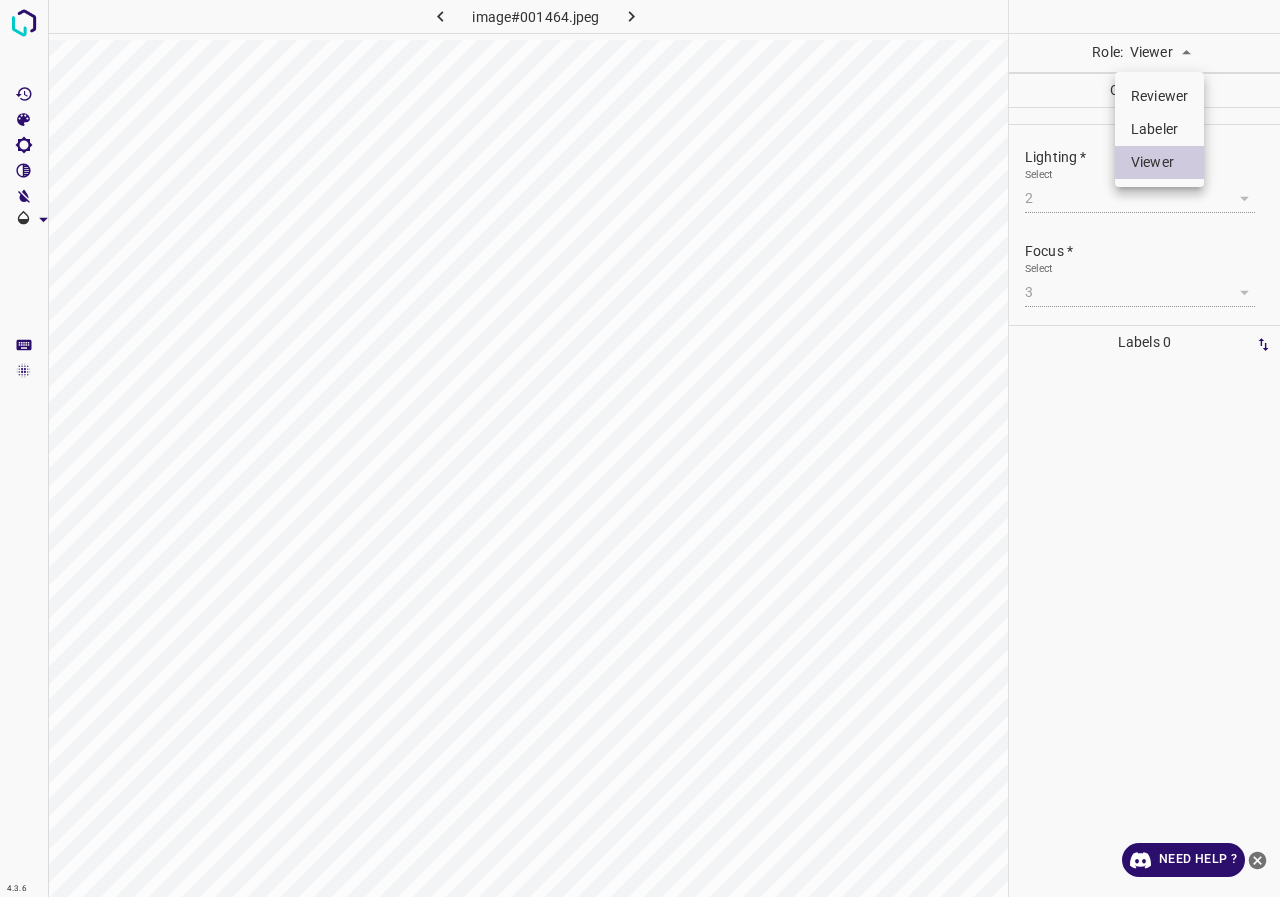 click on "Labeler" at bounding box center (1159, 129) 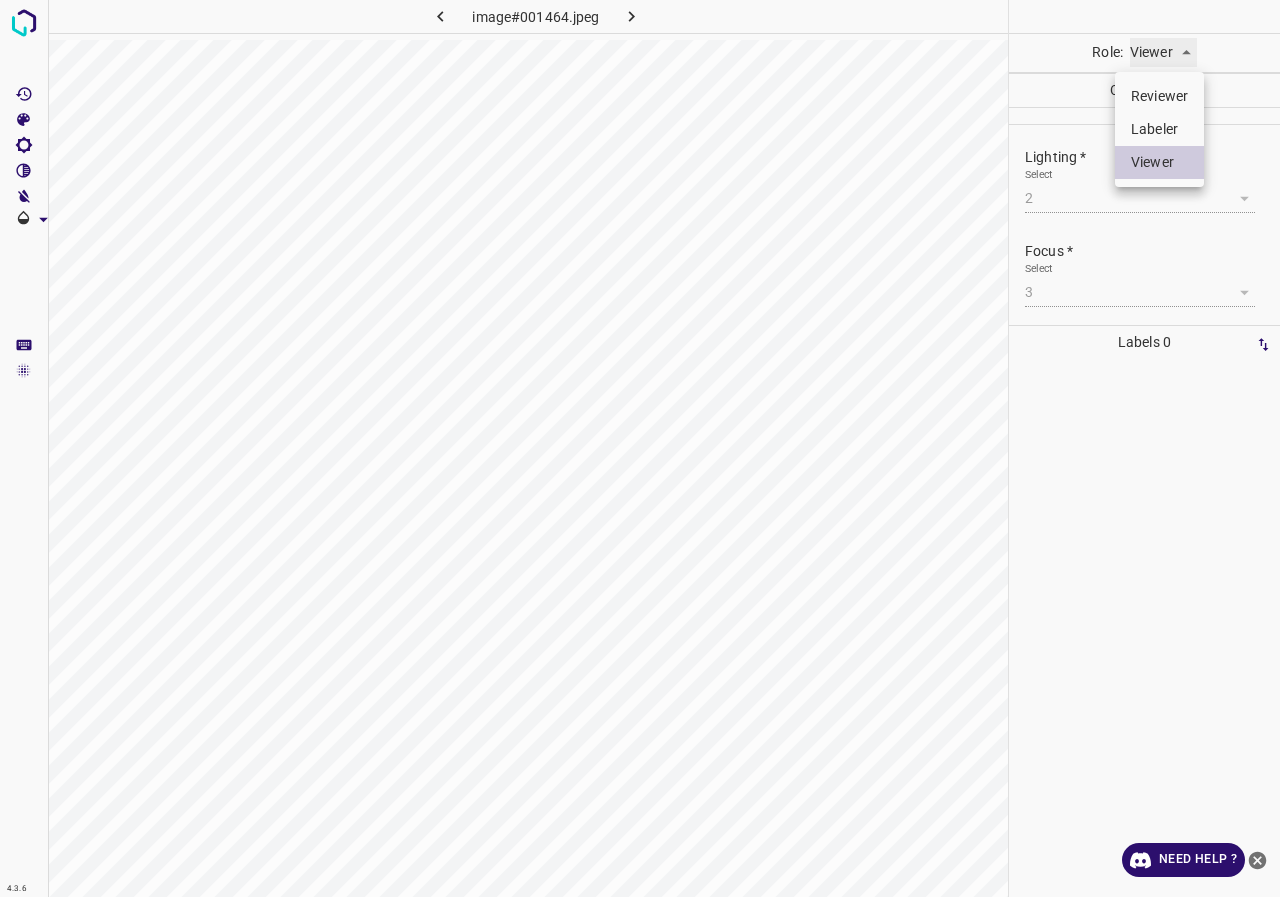 type on "labeler" 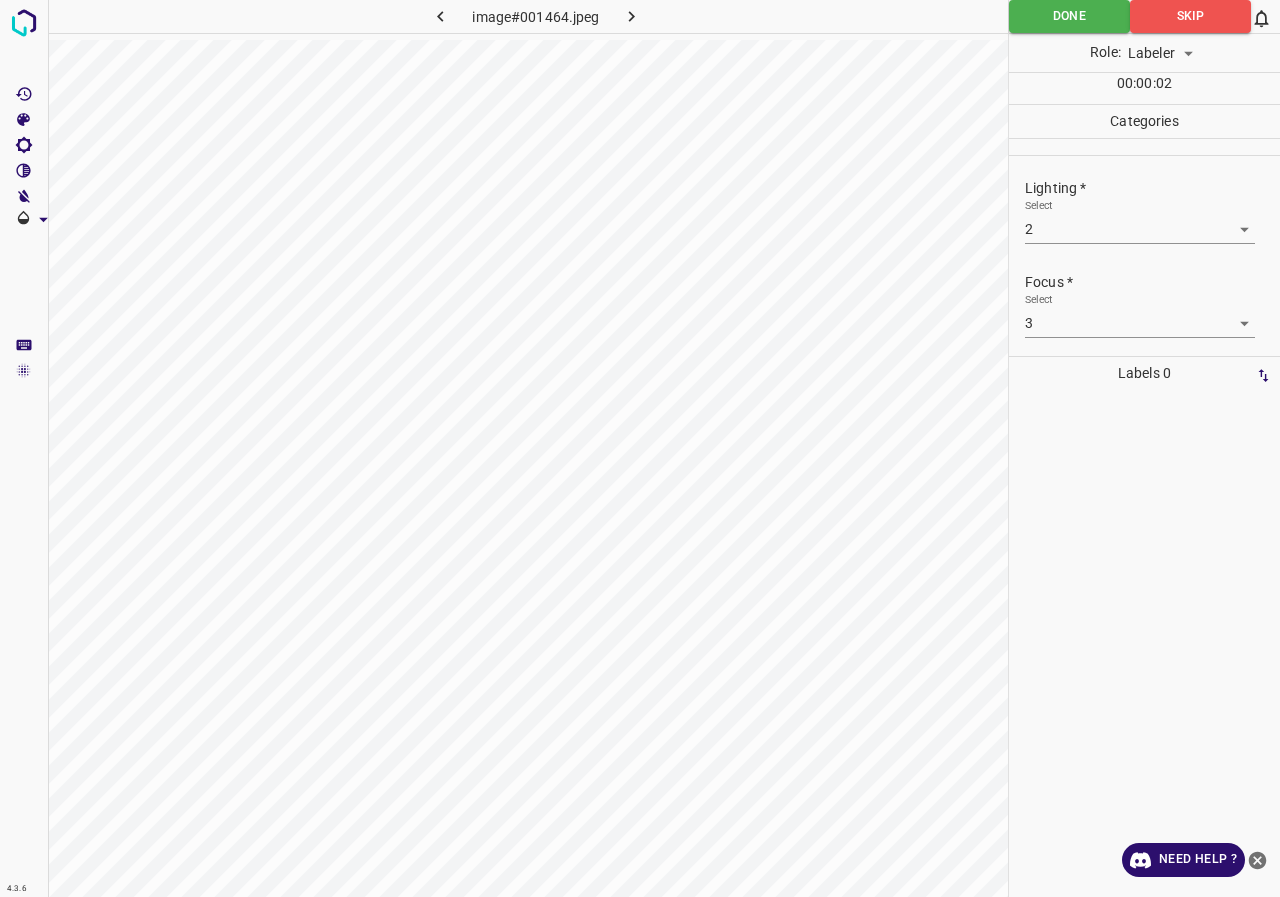 click on "4.3.6  image#001464.jpeg Done Skip 0 Role: Labeler labeler 00   : 00   : 02   Categories Lighting *  Select 2 2 Focus *  Select 3 3 Overall *  Select 2 2 Labels   0 Categories 1 Lighting 2 Focus 3 Overall Tools Space Change between modes (Draw & Edit) I Auto labeling R Restore zoom M Zoom in N Zoom out Delete Delete selecte label Filters Z Restore filters X Saturation filter C Brightness filter V Contrast filter B Gray scale filter General O Download Need Help ? - Text - Hide - Delete" at bounding box center [640, 448] 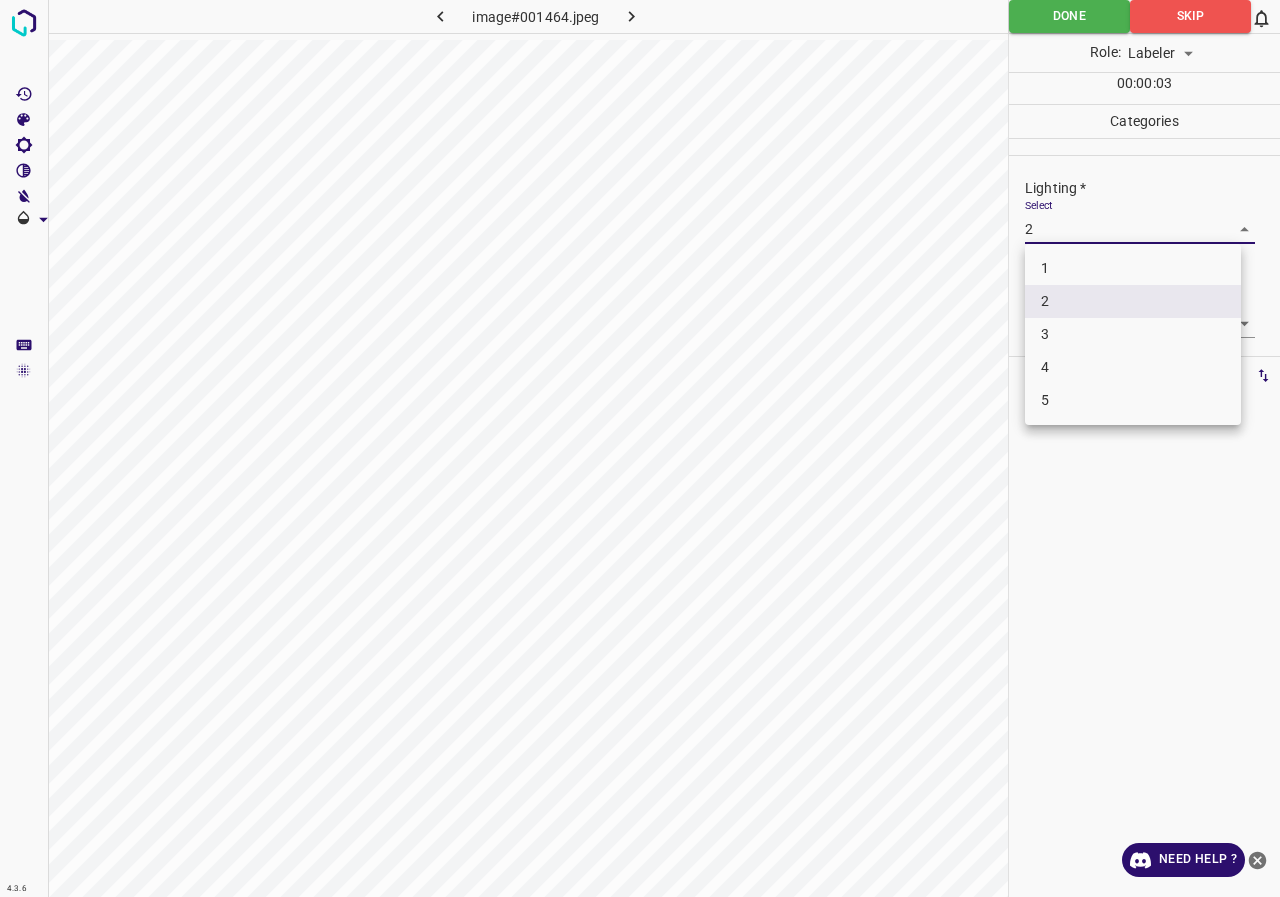 drag, startPoint x: 1090, startPoint y: 328, endPoint x: 1097, endPoint y: 294, distance: 34.713108 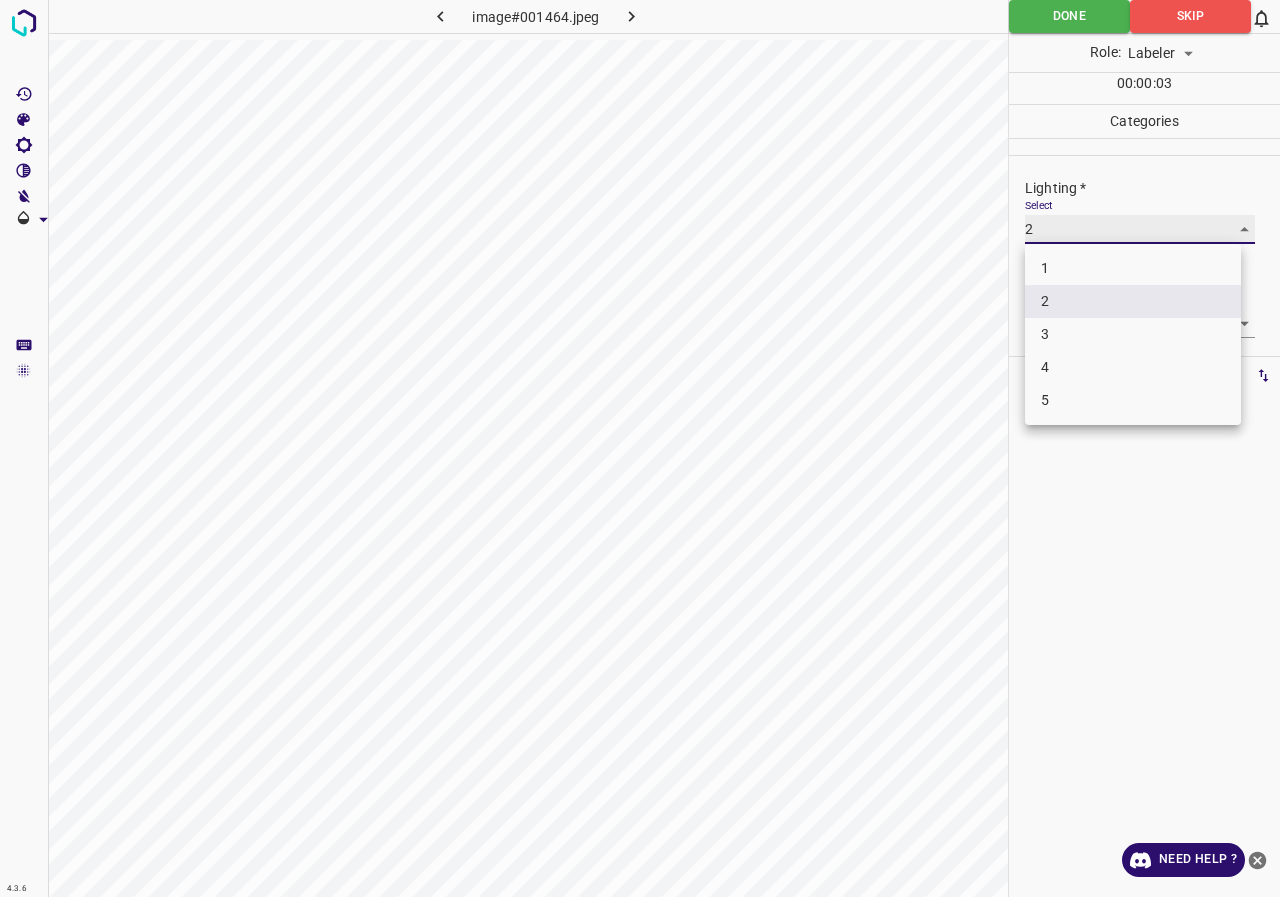 type on "3" 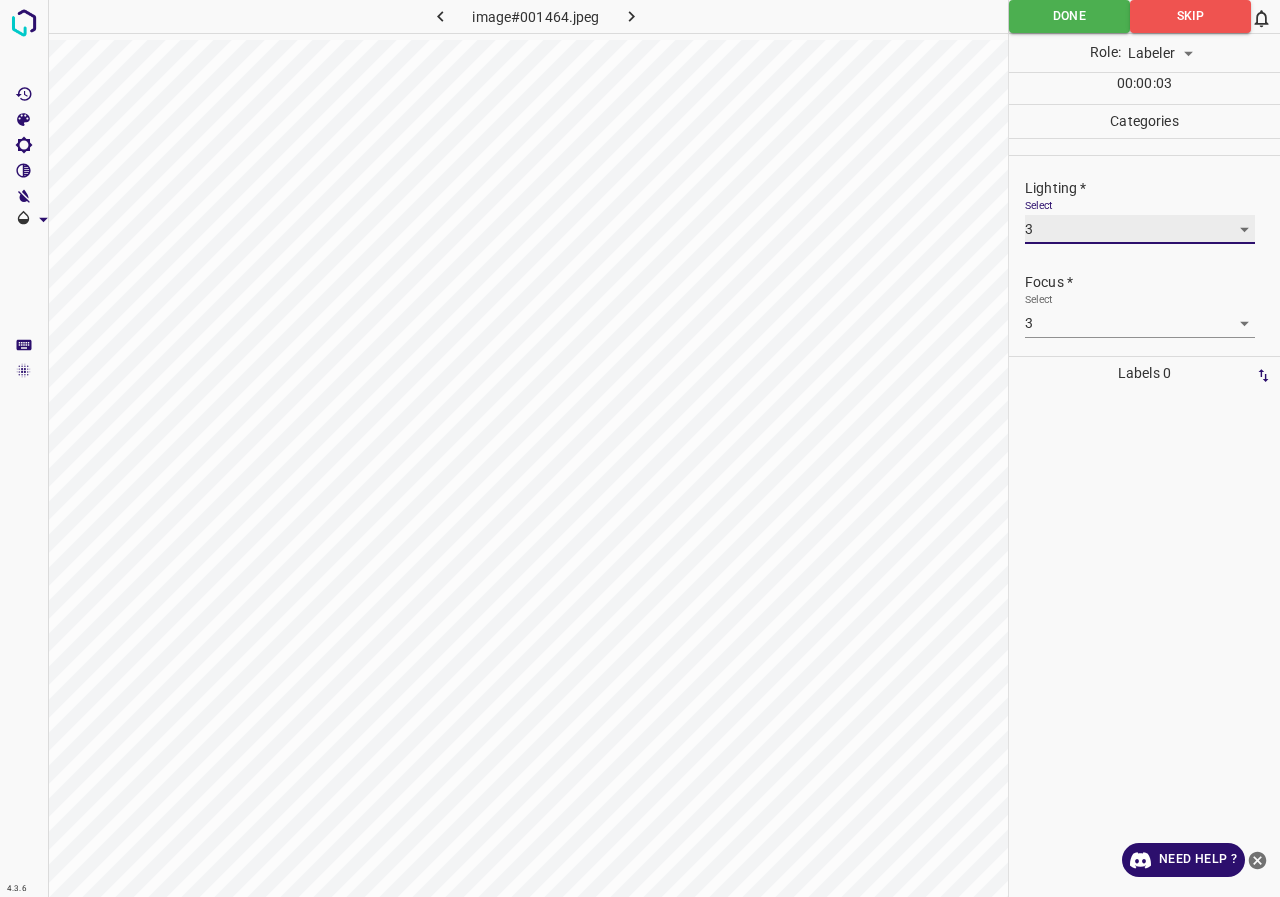 scroll, scrollTop: 98, scrollLeft: 0, axis: vertical 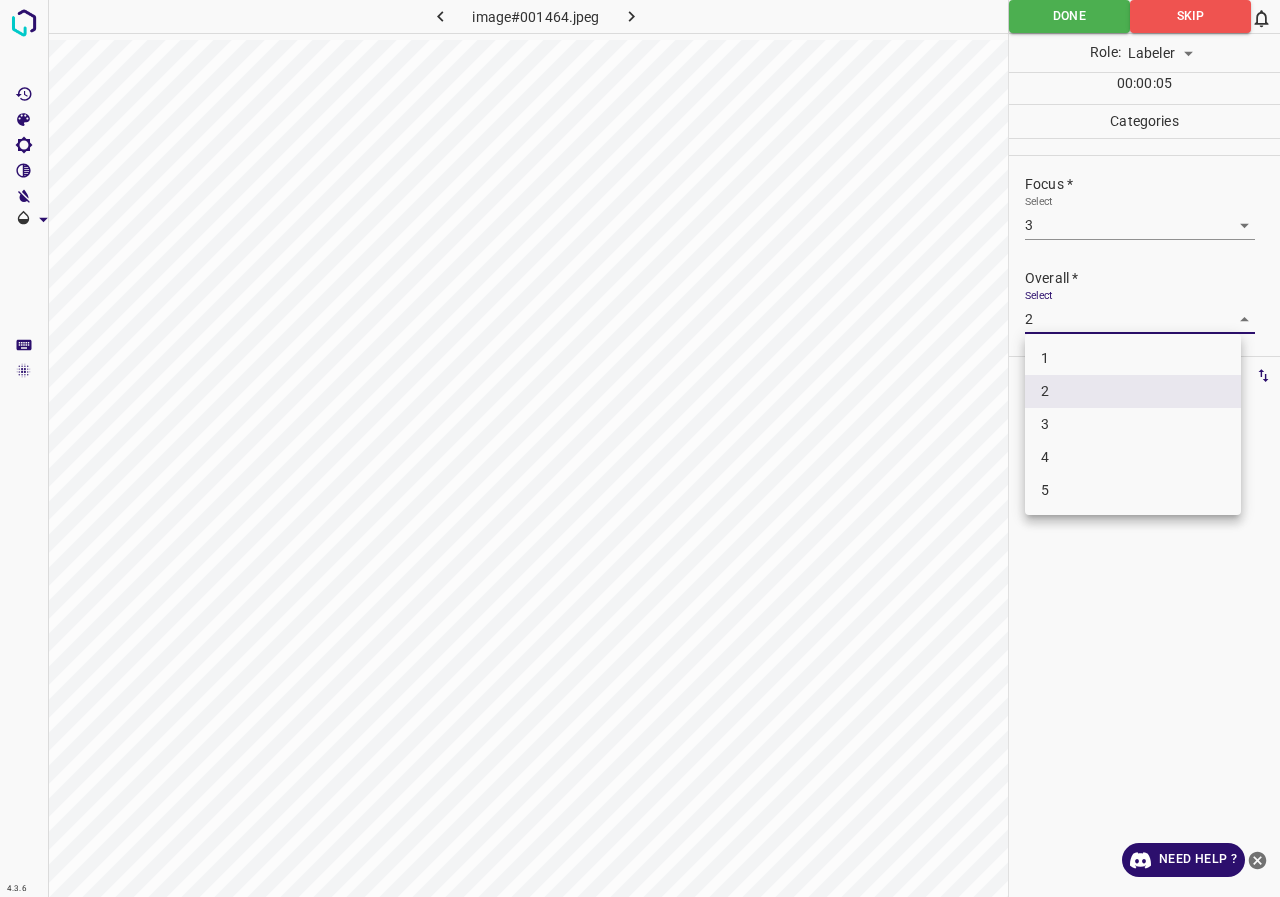 click on "4.3.6  image#001464.jpeg Done Skip 0 Role: Labeler labeler 00   : 00   : 05   Categories Lighting *  Select 3 3 Focus *  Select 3 3 Overall *  Select 2 2 Labels   0 Categories 1 Lighting 2 Focus 3 Overall Tools Space Change between modes (Draw & Edit) I Auto labeling R Restore zoom M Zoom in N Zoom out Delete Delete selecte label Filters Z Restore filters X Saturation filter C Brightness filter V Contrast filter B Gray scale filter General O Download Need Help ? - Text - Hide - Delete 1 2 3 4 5" at bounding box center [640, 448] 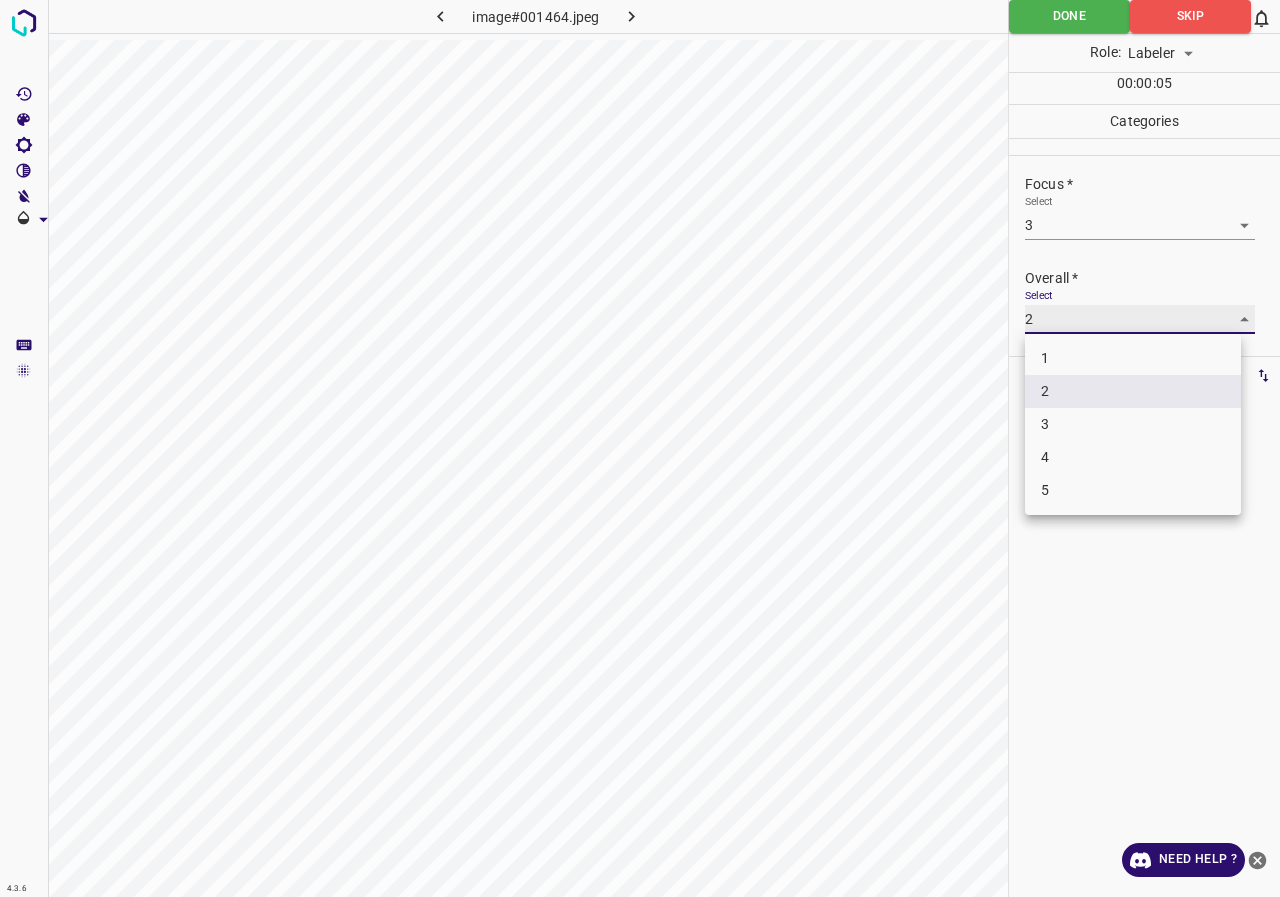 type on "3" 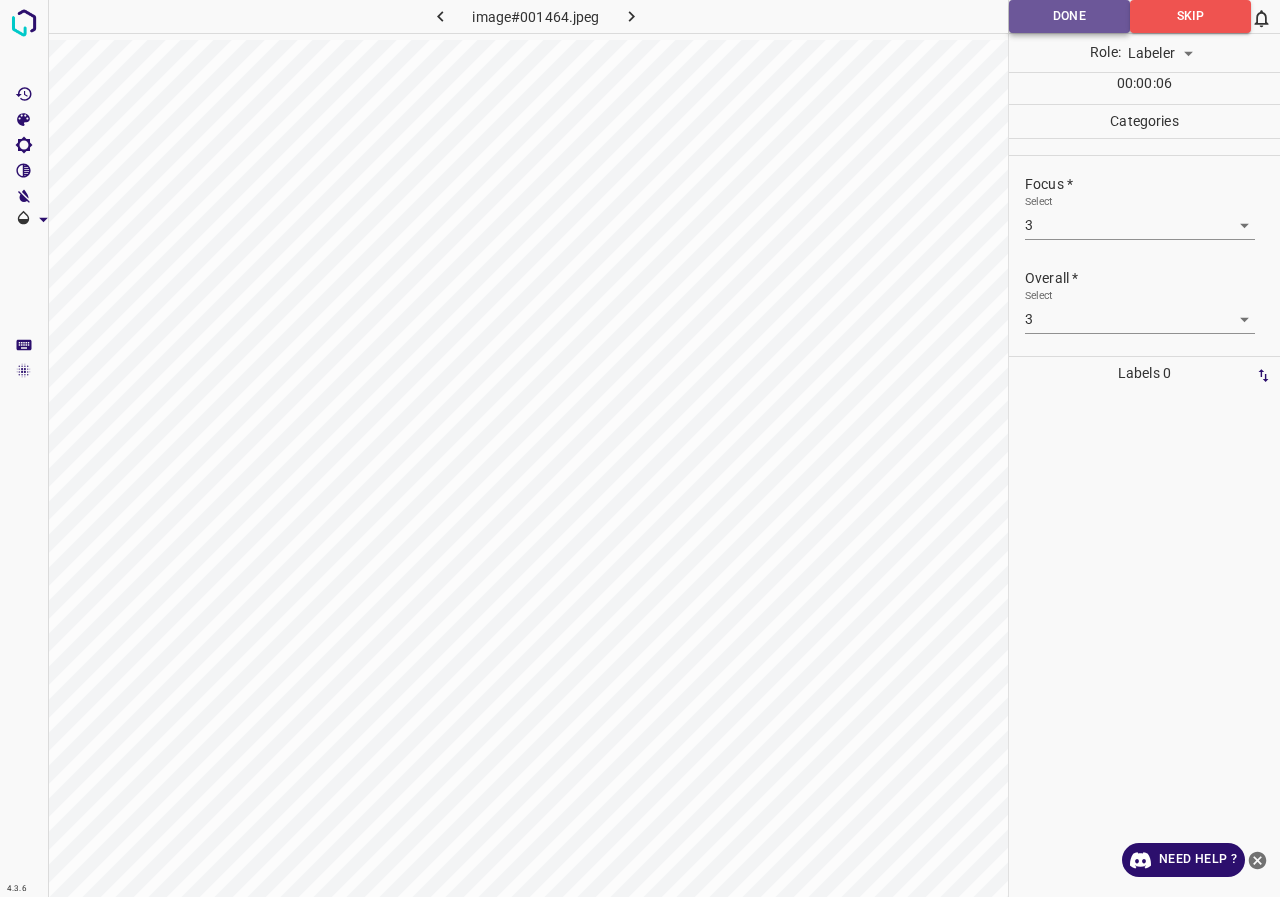 click on "Done" at bounding box center [1069, 16] 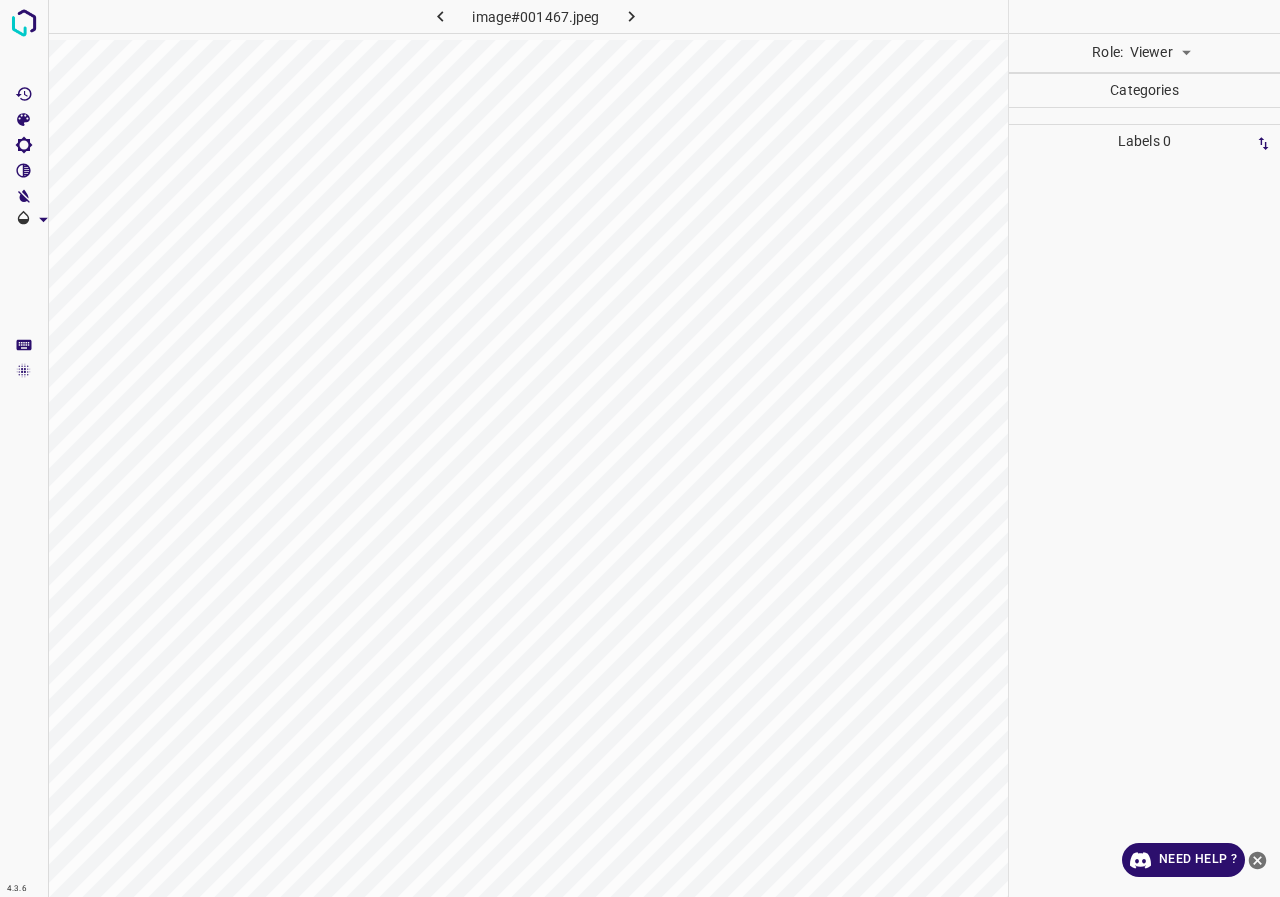 scroll, scrollTop: 0, scrollLeft: 0, axis: both 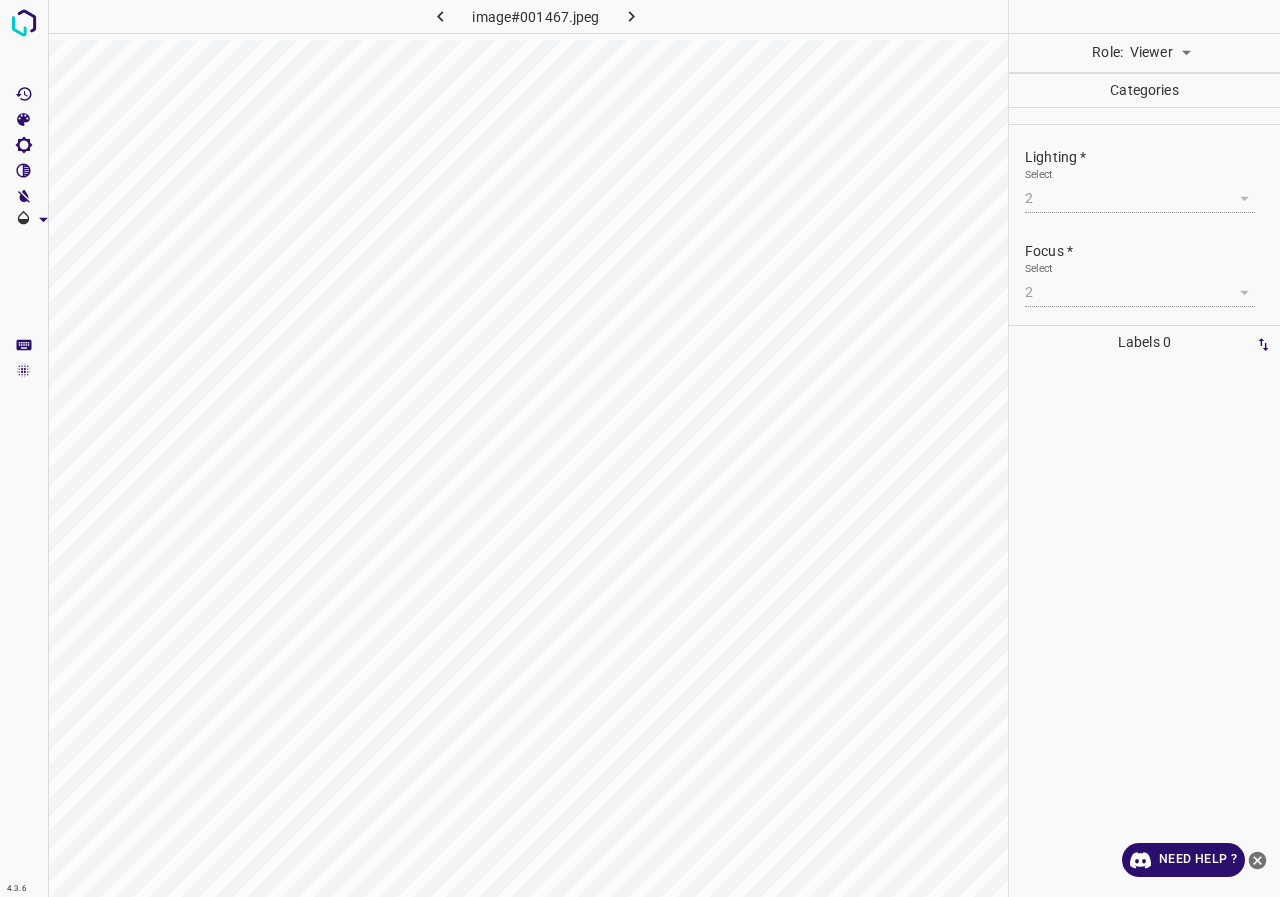 click on "4.3.6  image#001467.jpeg Role: Viewer viewer Categories Lighting *  Select 2 2 Focus *  Select 2 2 Overall *  Select 2 2 Labels   0 Categories 1 Lighting 2 Focus 3 Overall Tools Space Change between modes (Draw & Edit) I Auto labeling R Restore zoom M Zoom in N Zoom out Delete Delete selecte label Filters Z Restore filters X Saturation filter C Brightness filter V Contrast filter B Gray scale filter General O Download Need Help ? - Text - Hide - Delete" at bounding box center [640, 448] 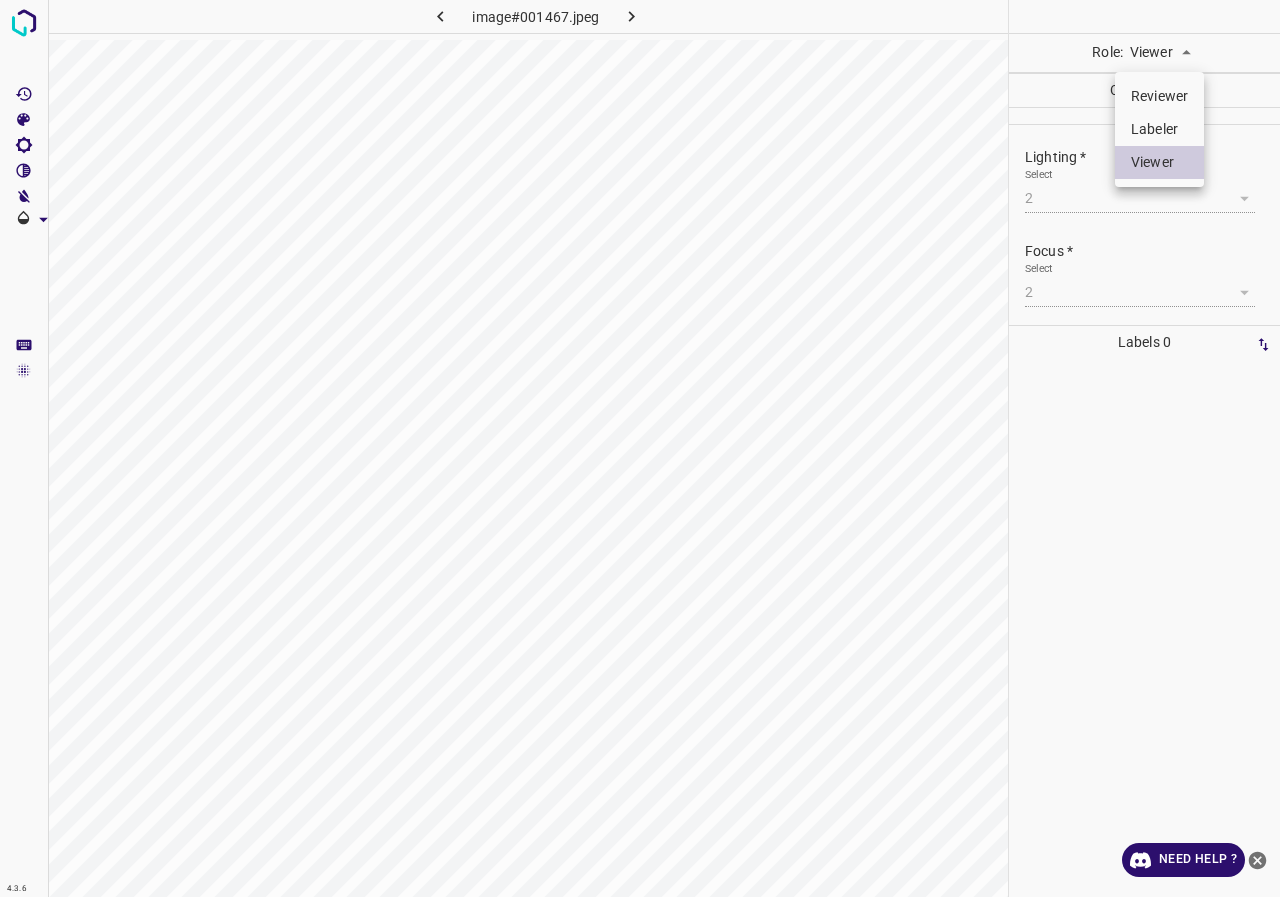 click on "Labeler" at bounding box center (1159, 129) 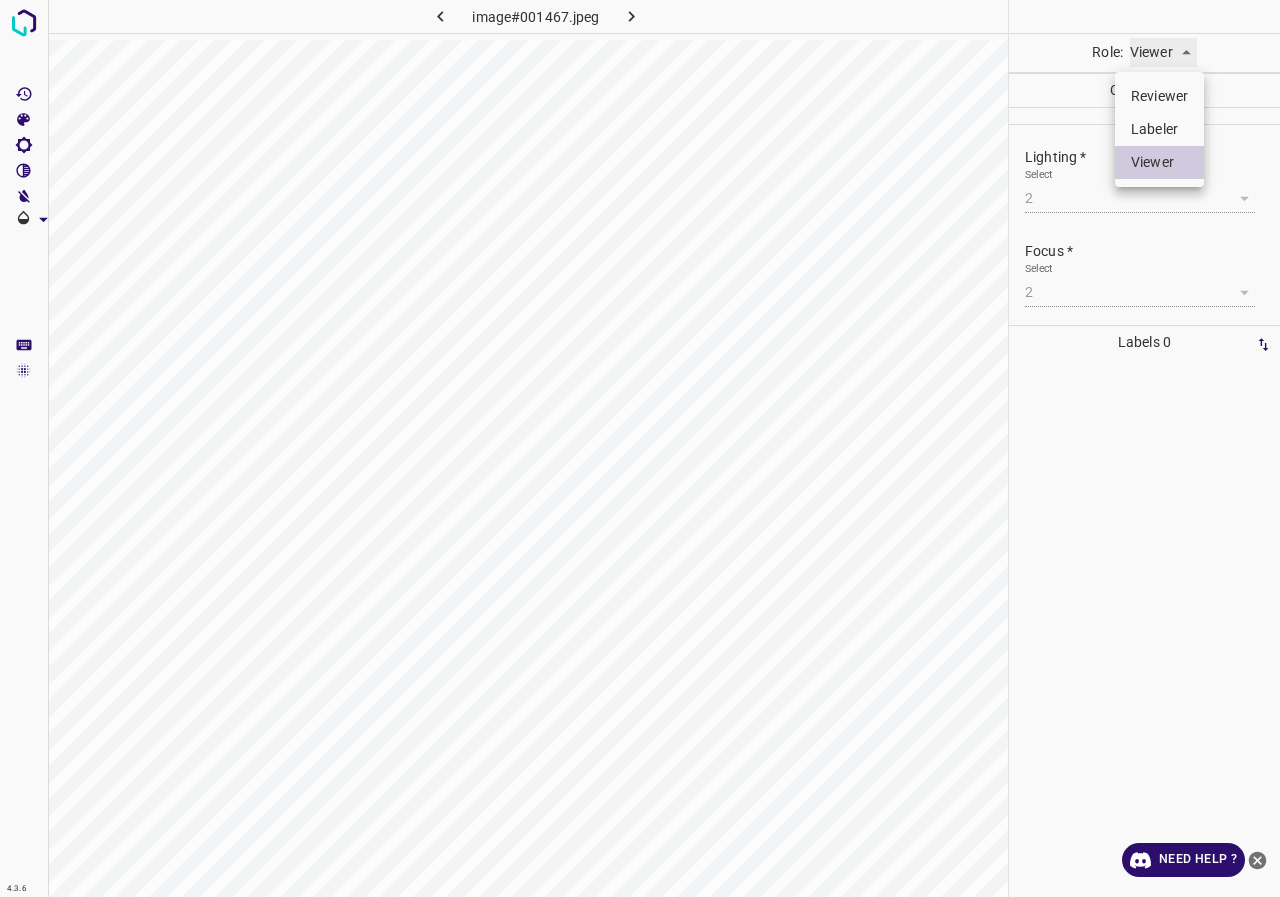 type on "labeler" 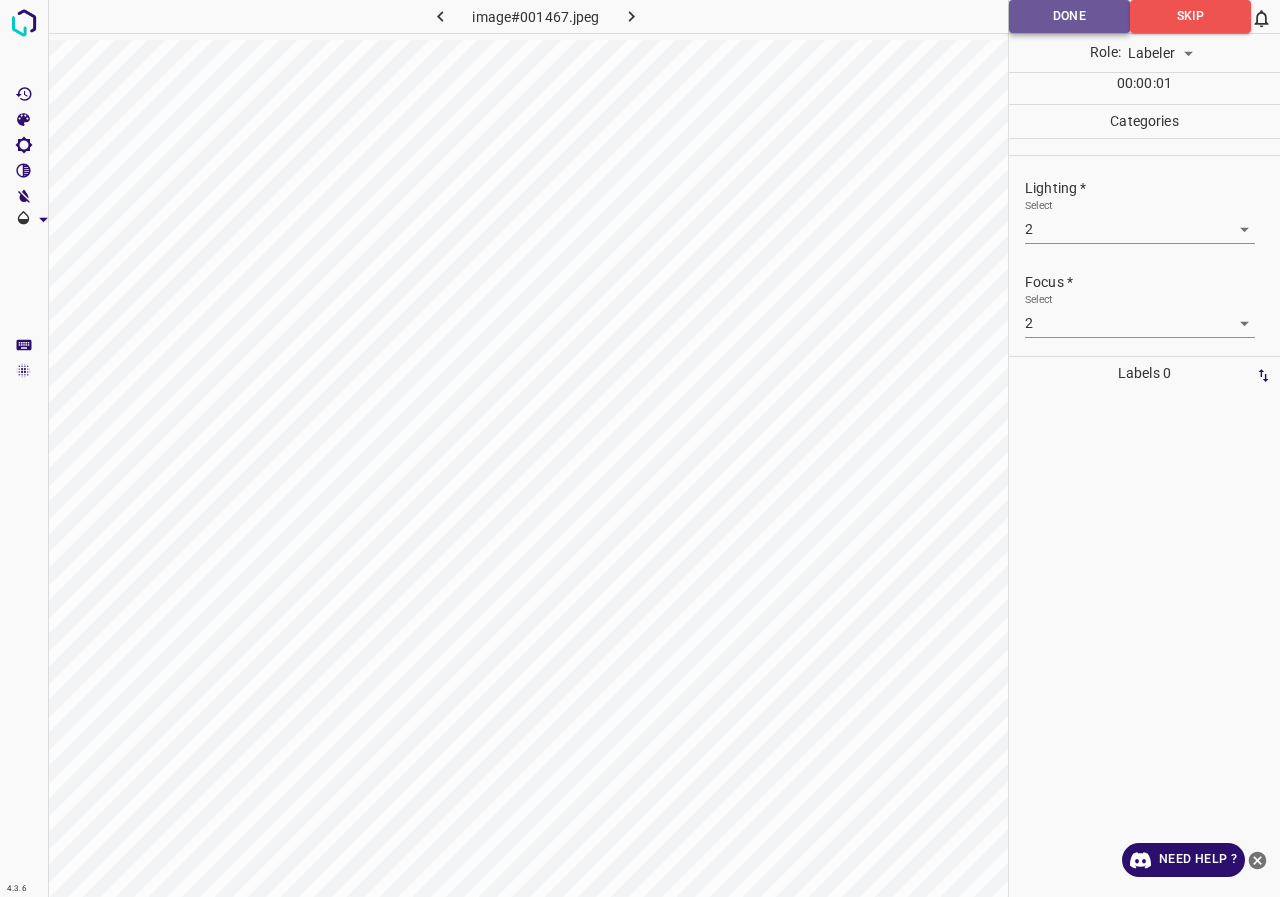 click on "Done" at bounding box center [1069, 16] 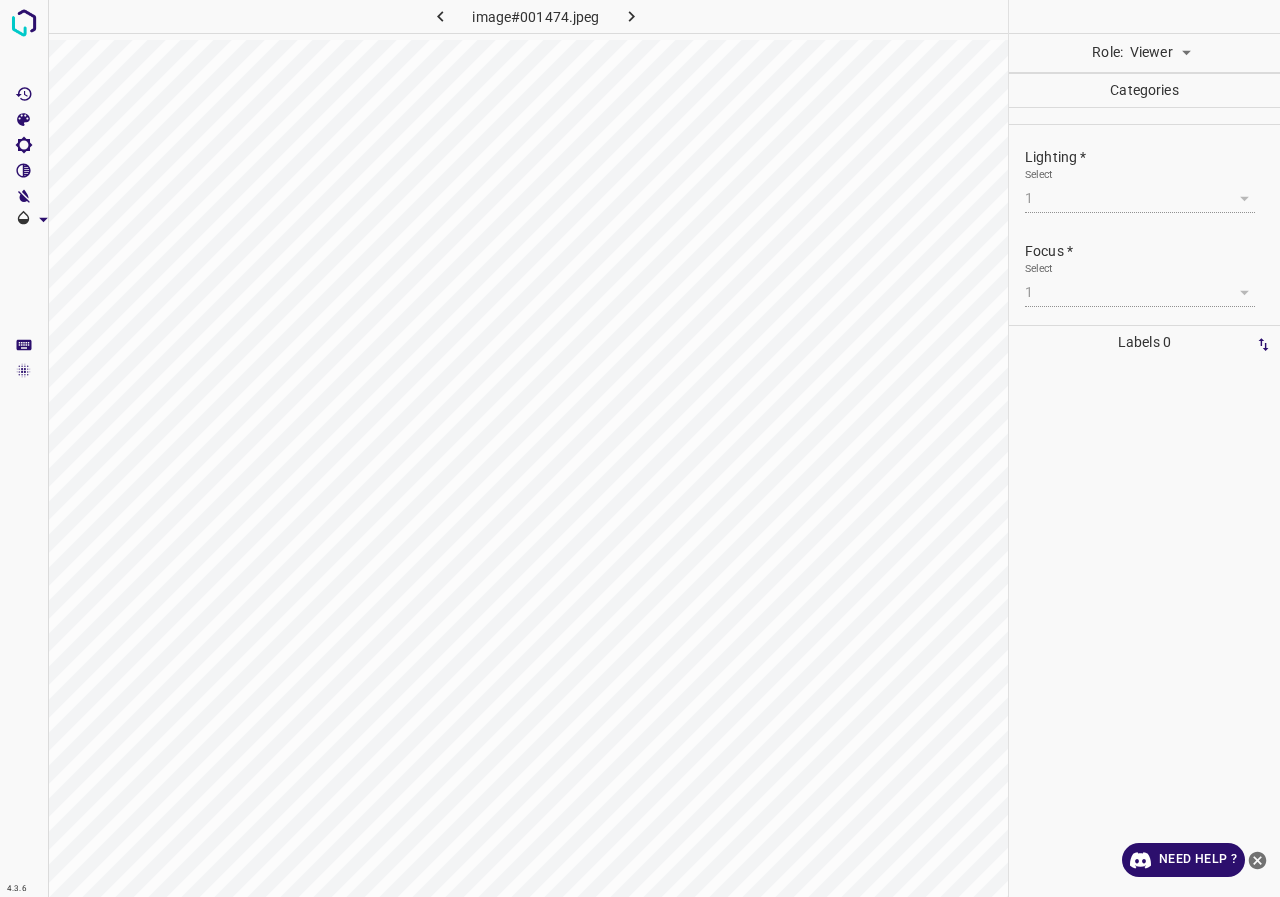 scroll, scrollTop: 0, scrollLeft: 0, axis: both 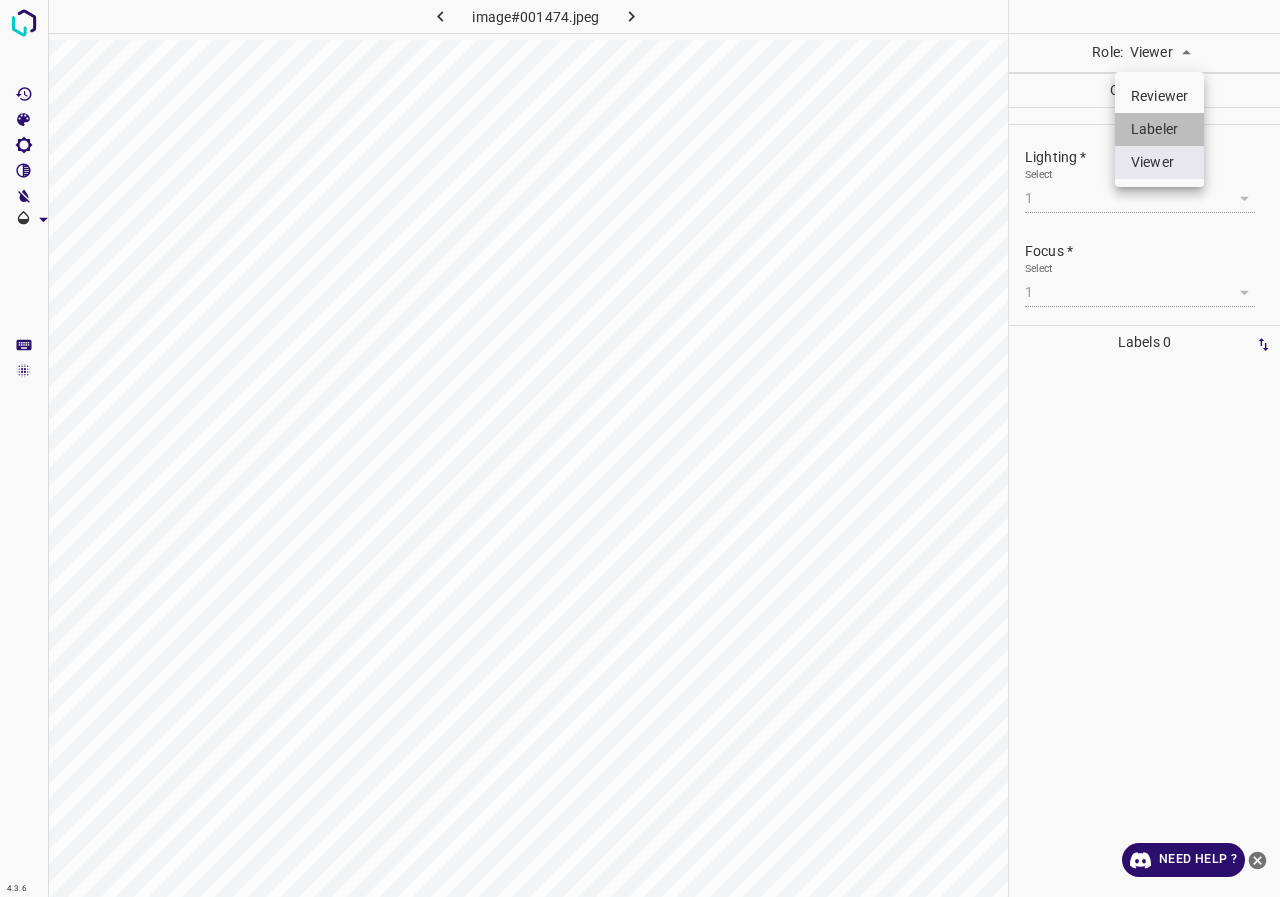 click on "Labeler" at bounding box center (1159, 129) 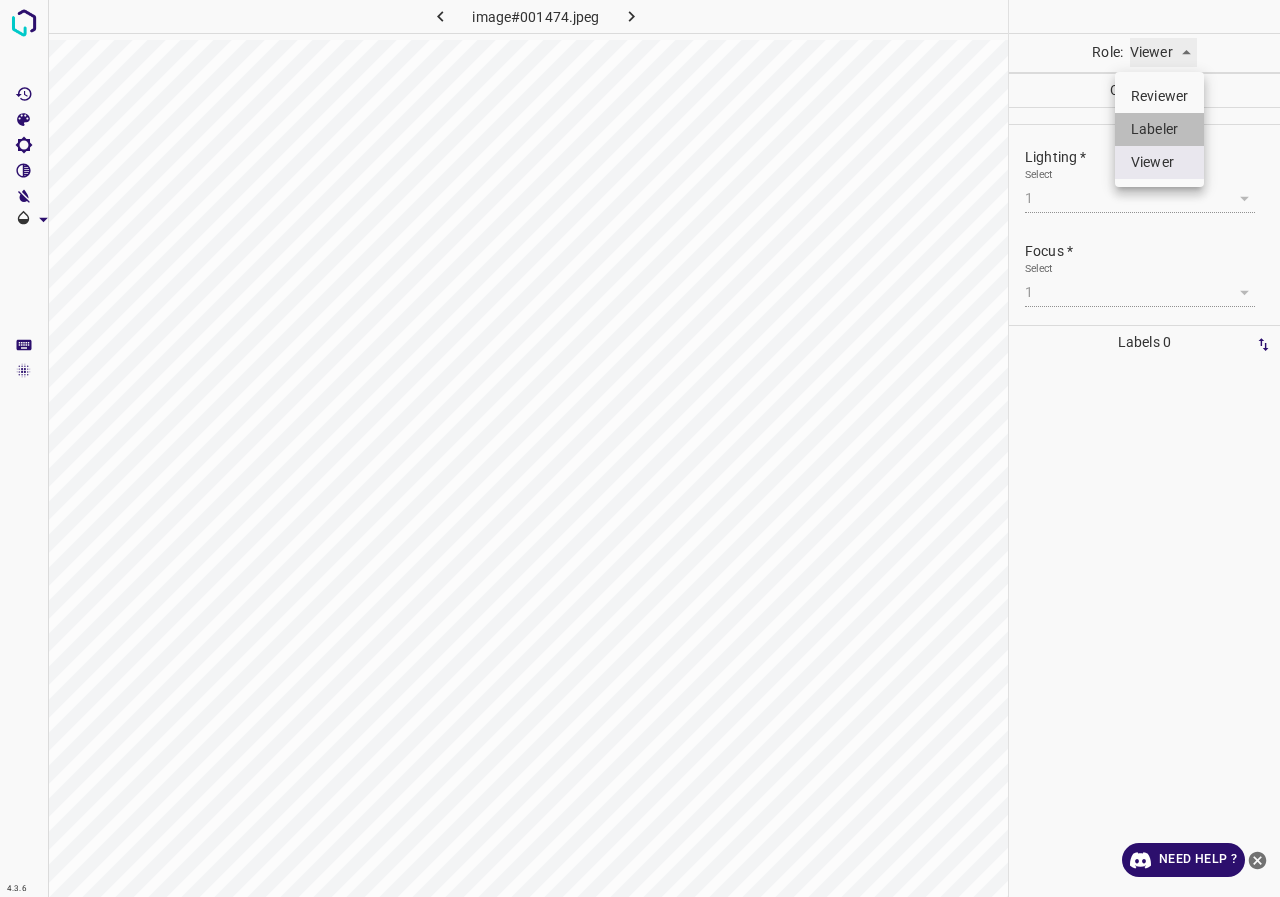 type on "labeler" 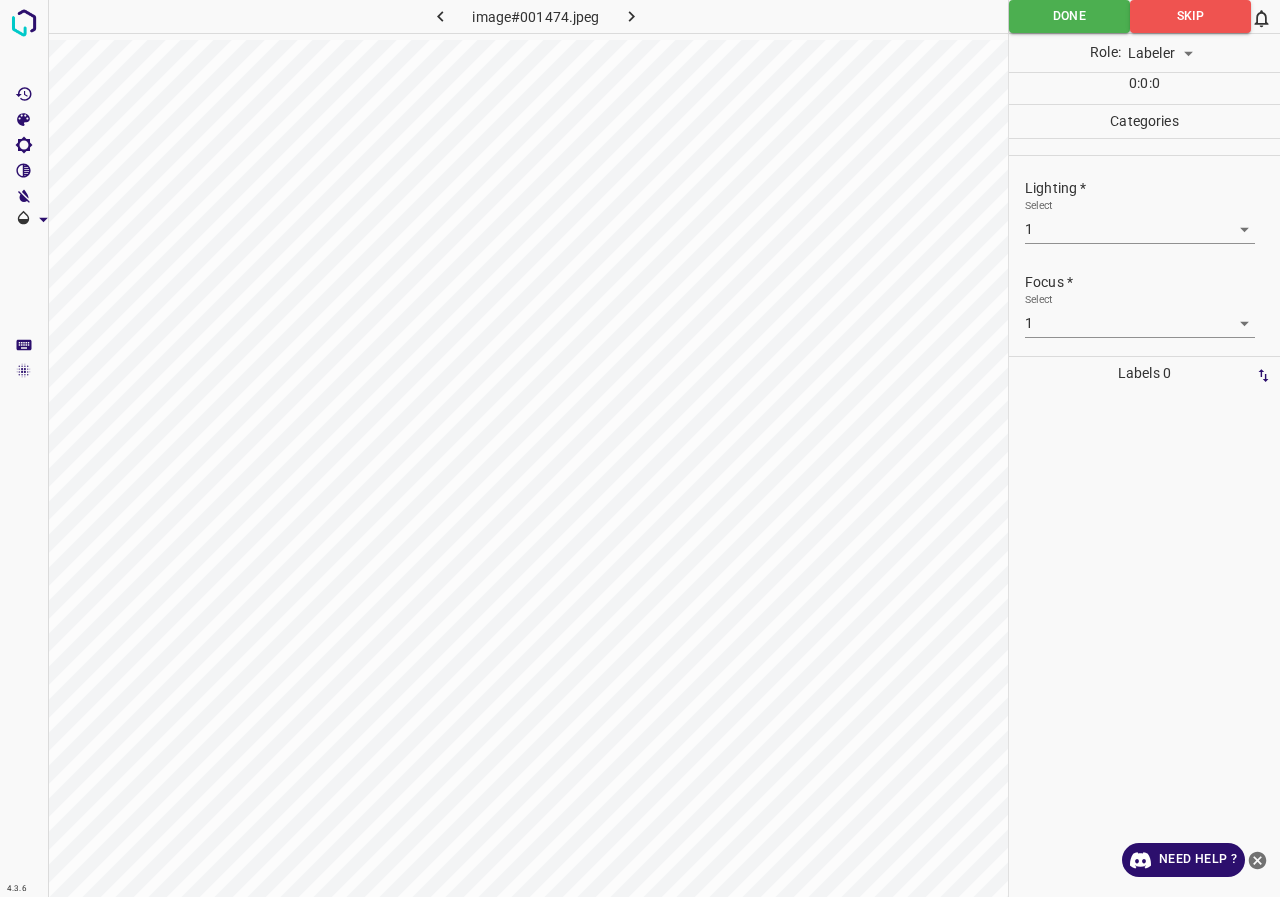 click on "4.3.6  image#001474.jpeg Done Skip 0 Role: Labeler labeler 0   : 0   : 0   Categories Lighting *  Select 1 1 Focus *  Select 1 1 Overall *  Select 1 1 Labels   0 Categories 1 Lighting 2 Focus 3 Overall Tools Space Change between modes (Draw & Edit) I Auto labeling R Restore zoom M Zoom in N Zoom out Delete Delete selecte label Filters Z Restore filters X Saturation filter C Brightness filter V Contrast filter B Gray scale filter General O Download Need Help ? - Text - Hide - Delete" at bounding box center [640, 448] 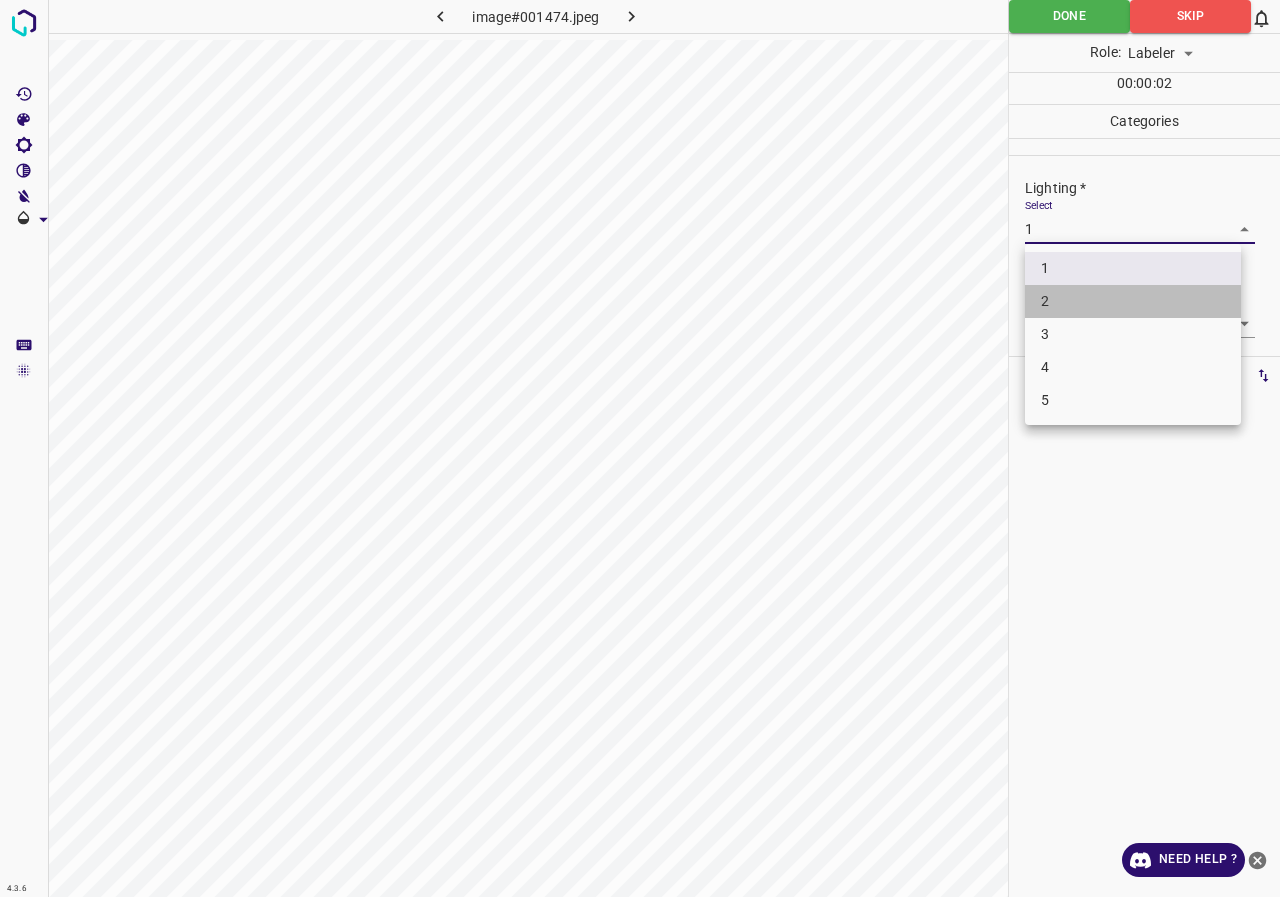 click on "2" at bounding box center [1133, 301] 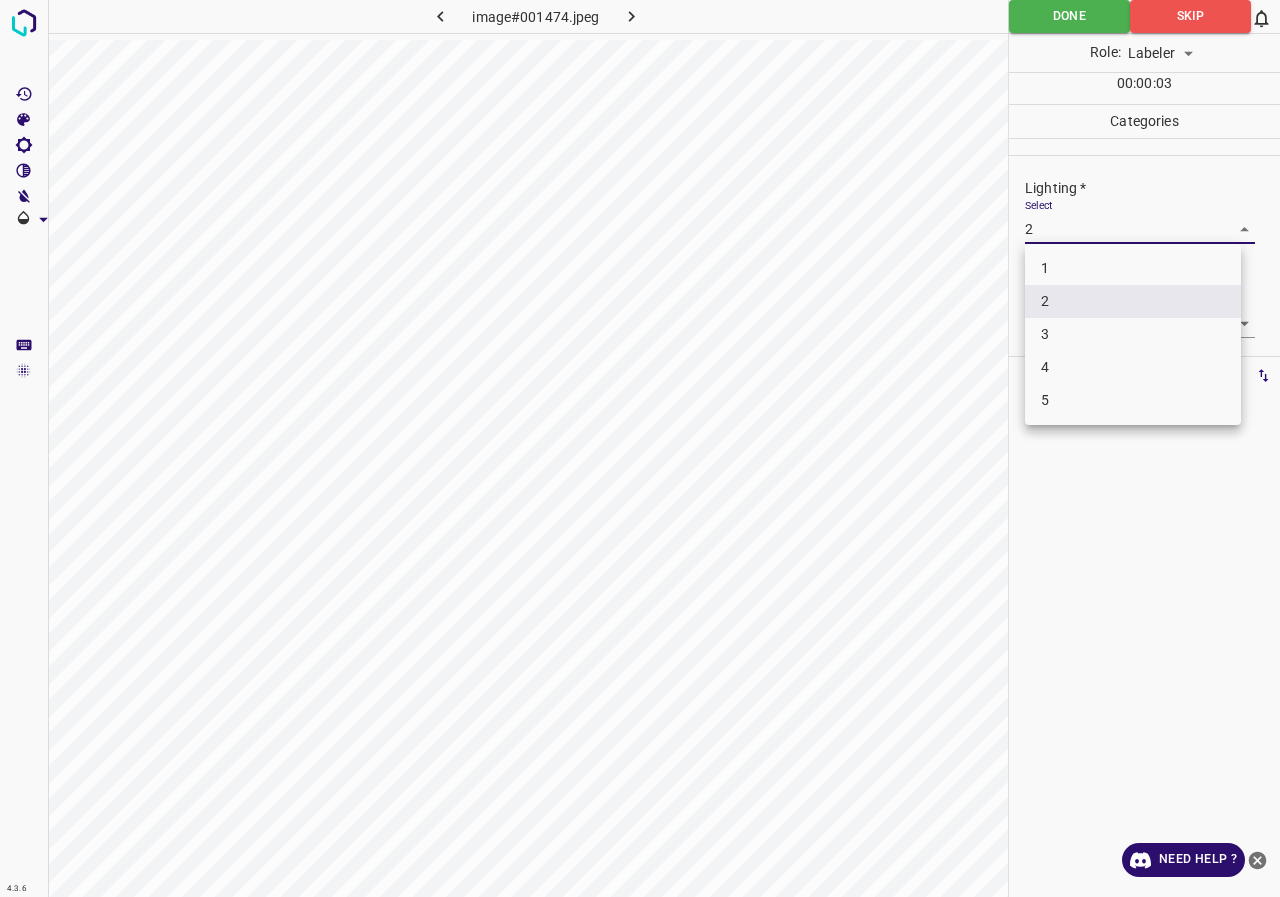 click on "4.3.6  image#001474.jpeg Done Skip 0 Role: Labeler labeler 00   : 00   : 03   Categories Lighting *  Select 2 2 Focus *  Select 1 1 Overall *  Select 1 1 Labels   0 Categories 1 Lighting 2 Focus 3 Overall Tools Space Change between modes (Draw & Edit) I Auto labeling R Restore zoom M Zoom in N Zoom out Delete Delete selecte label Filters Z Restore filters X Saturation filter C Brightness filter V Contrast filter B Gray scale filter General O Download Need Help ? - Text - Hide - Delete 1 2 3 4 5" at bounding box center (640, 448) 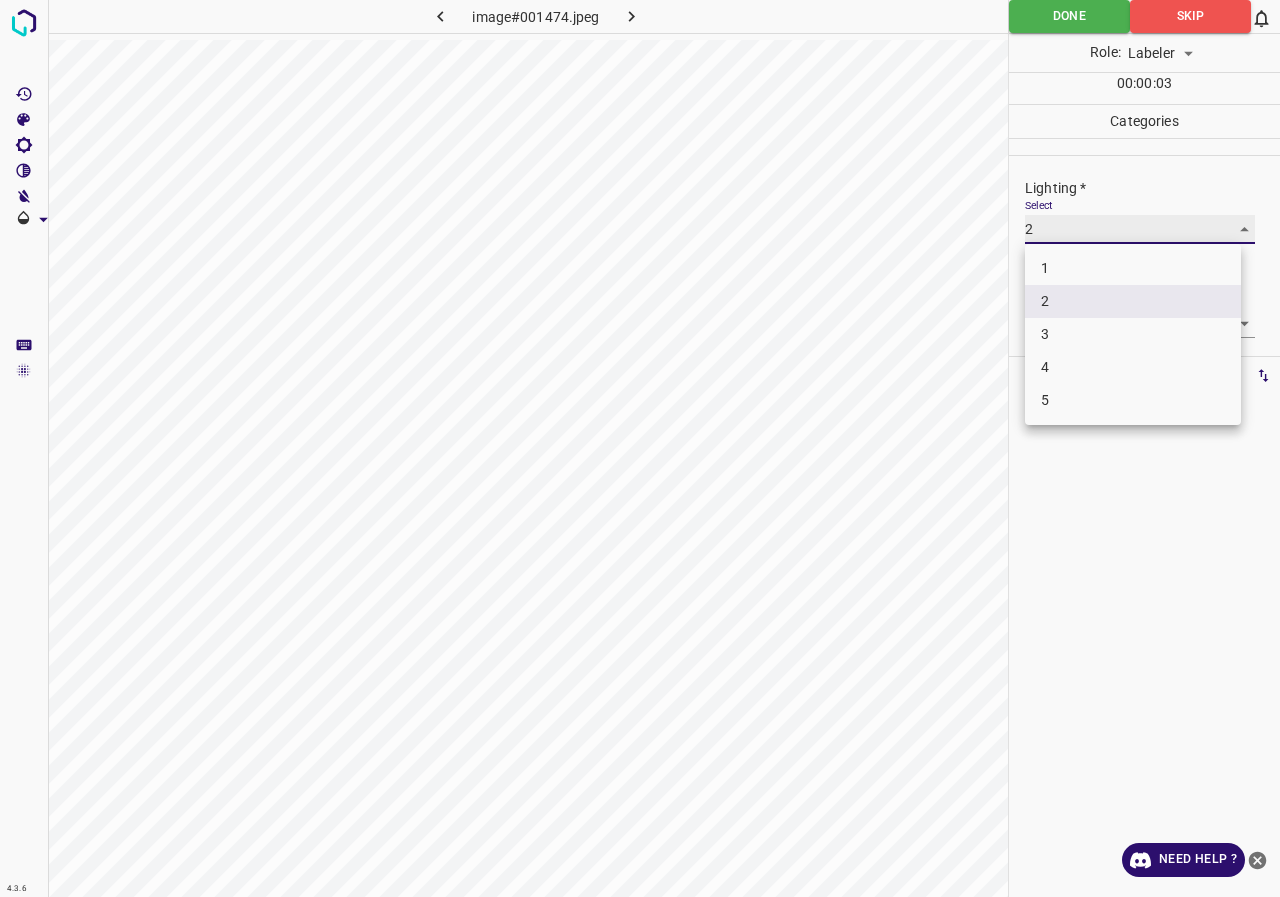 type on "3" 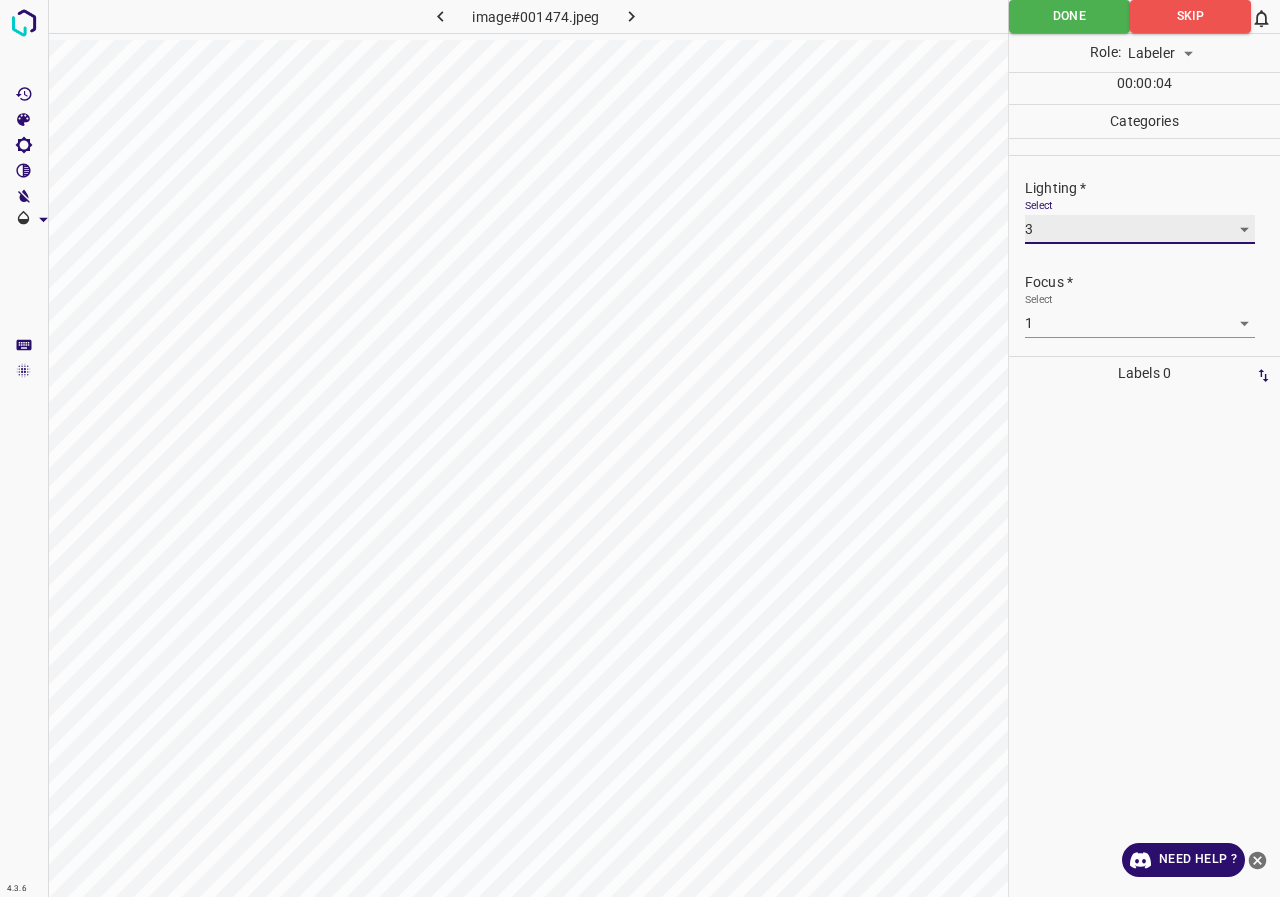 scroll, scrollTop: 98, scrollLeft: 0, axis: vertical 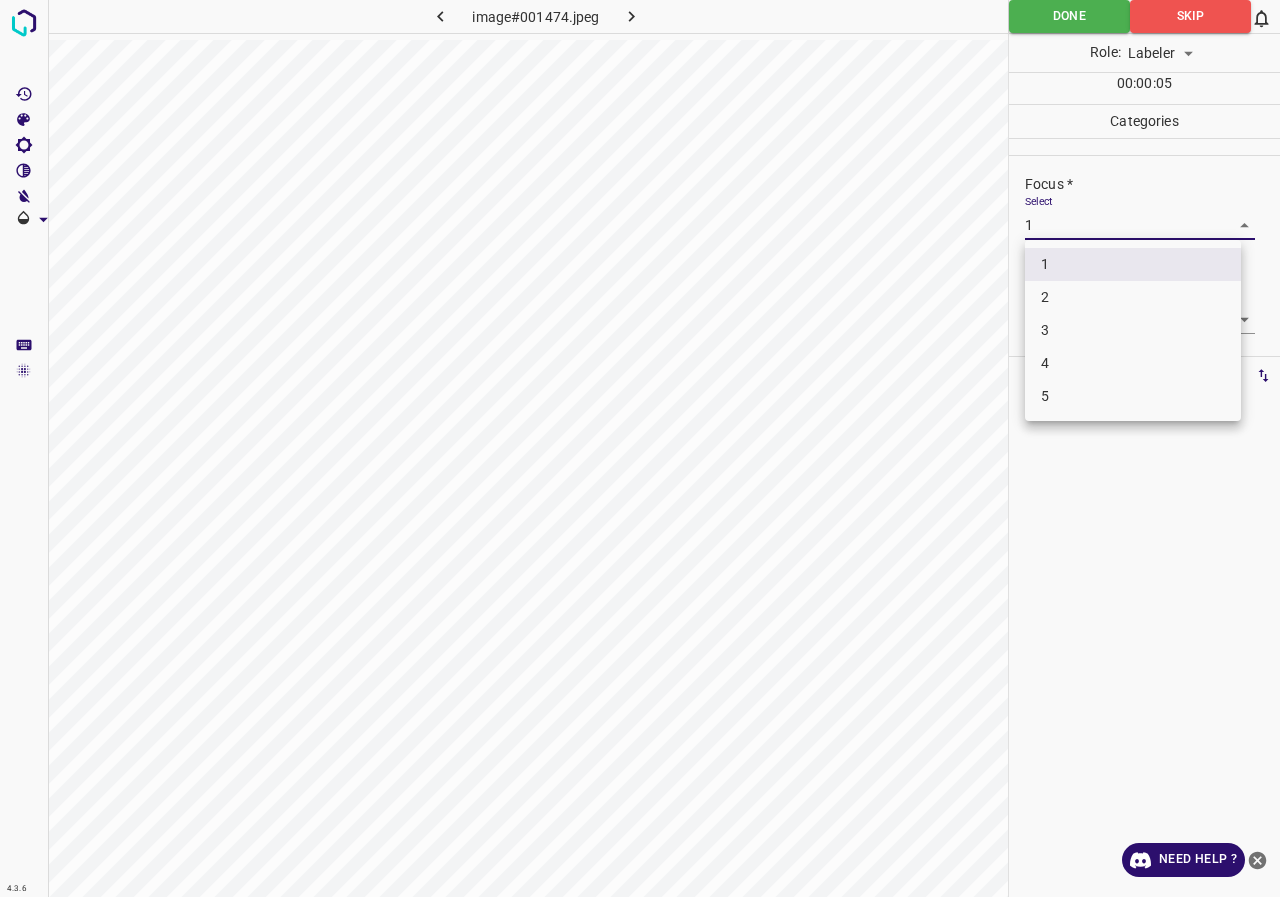 click on "4.3.6  image#001474.jpeg Done Skip 0 Role: Labeler labeler 00   : 00   : 05   Categories Lighting *  Select 3 3 Focus *  Select 1 1 Overall *  Select 1 1 Labels   0 Categories 1 Lighting 2 Focus 3 Overall Tools Space Change between modes (Draw & Edit) I Auto labeling R Restore zoom M Zoom in N Zoom out Delete Delete selecte label Filters Z Restore filters X Saturation filter C Brightness filter V Contrast filter B Gray scale filter General O Download Need Help ? - Text - Hide - Delete 1 2 3 4 5" at bounding box center (640, 448) 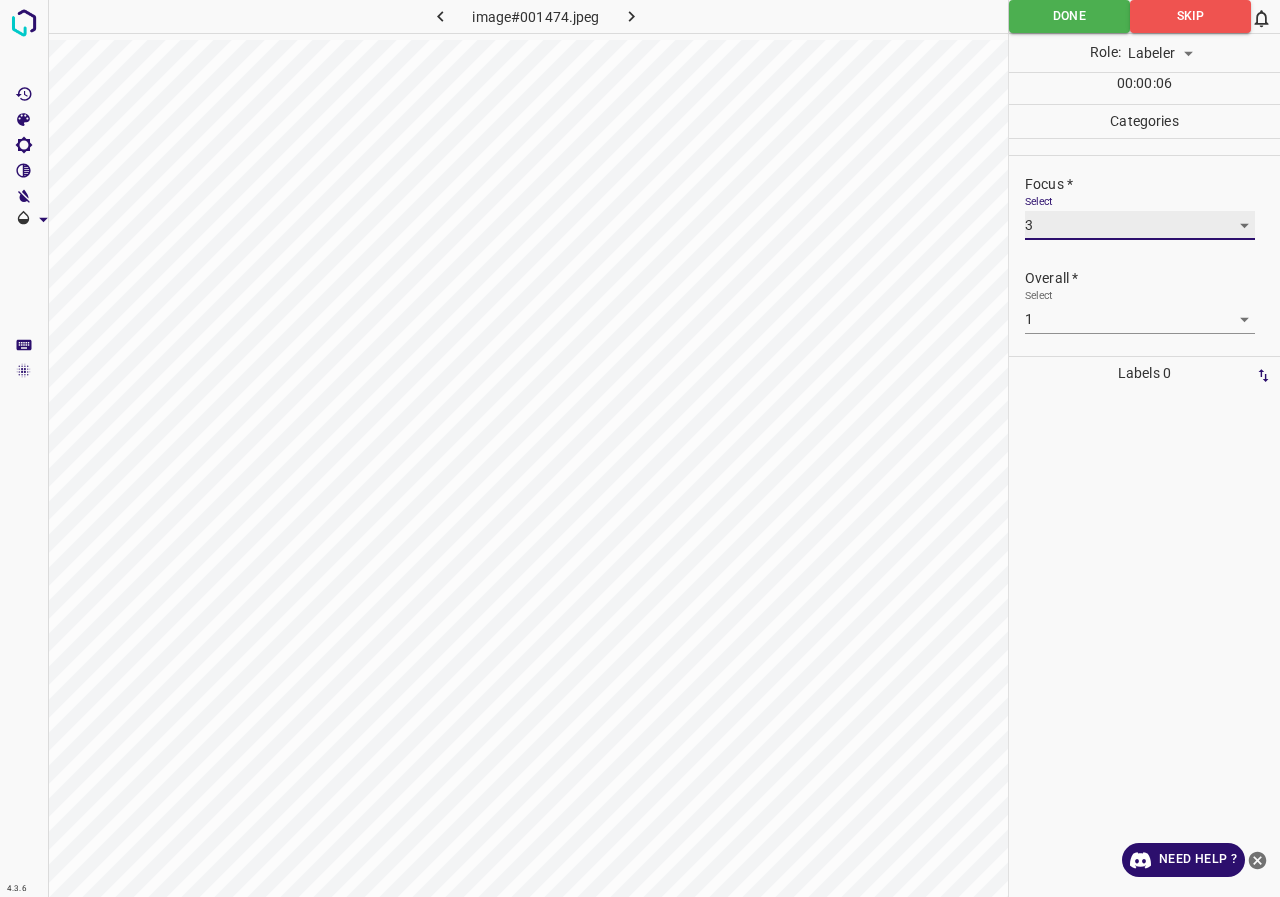 type on "3" 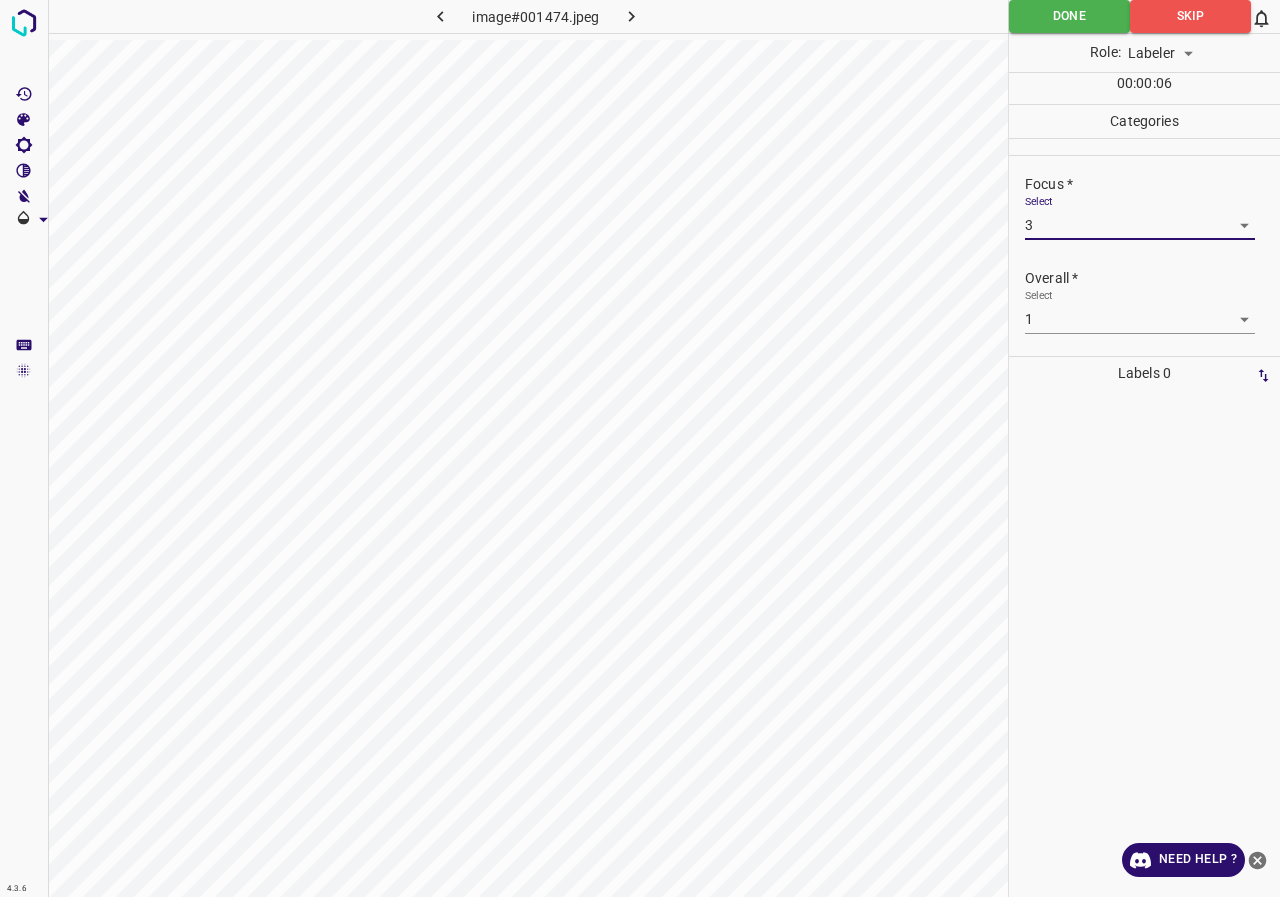 click on "4.3.6  image#001474.jpeg Done Skip 0 Role: Labeler labeler 00   : 00   : 06   Categories Lighting *  Select 3 3 Focus *  Select 3 3 Overall *  Select 1 1 Labels   0 Categories 1 Lighting 2 Focus 3 Overall Tools Space Change between modes (Draw & Edit) I Auto labeling R Restore zoom M Zoom in N Zoom out Delete Delete selecte label Filters Z Restore filters X Saturation filter C Brightness filter V Contrast filter B Gray scale filter General O Download Need Help ? - Text - Hide - Delete" at bounding box center (640, 448) 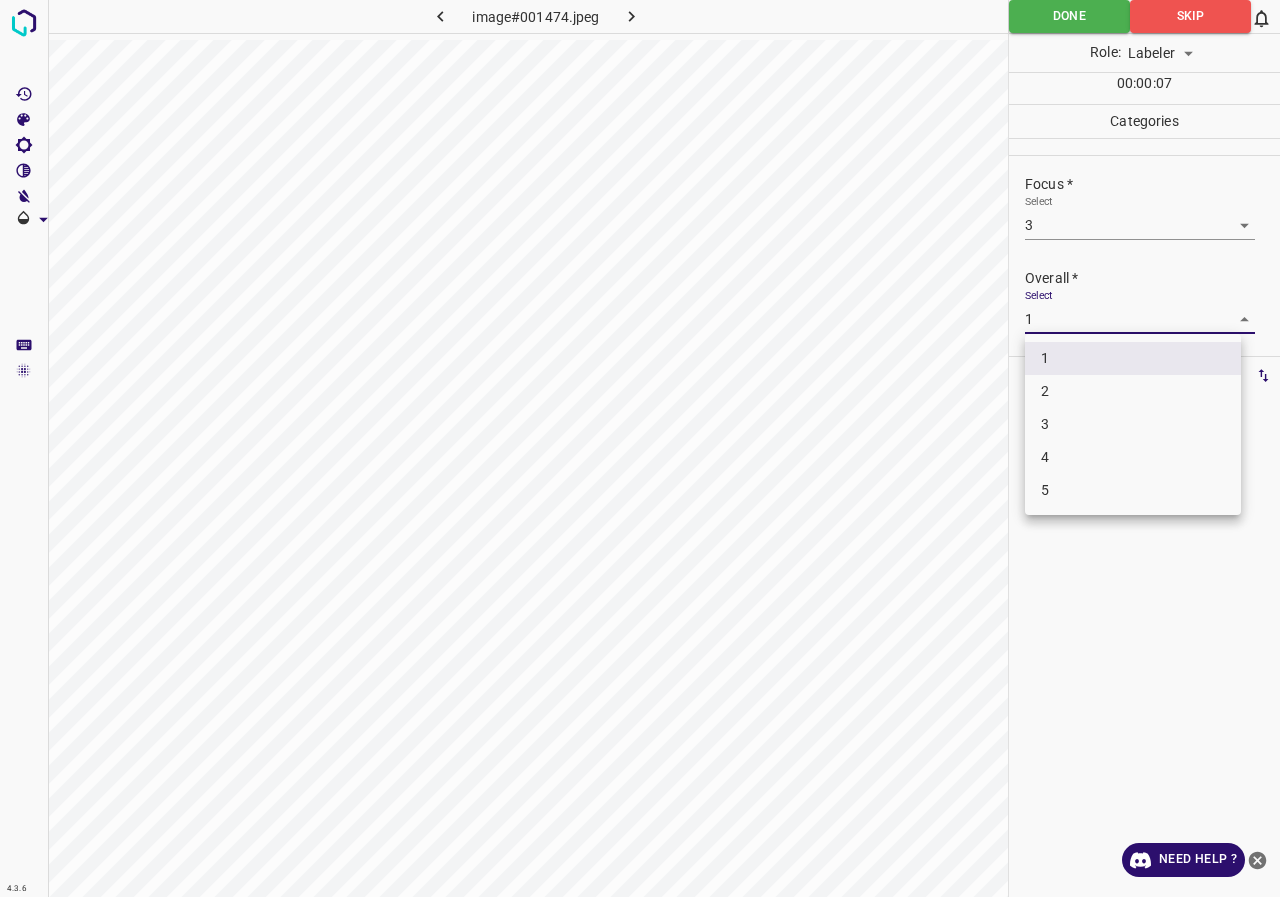 click on "2" at bounding box center (1133, 391) 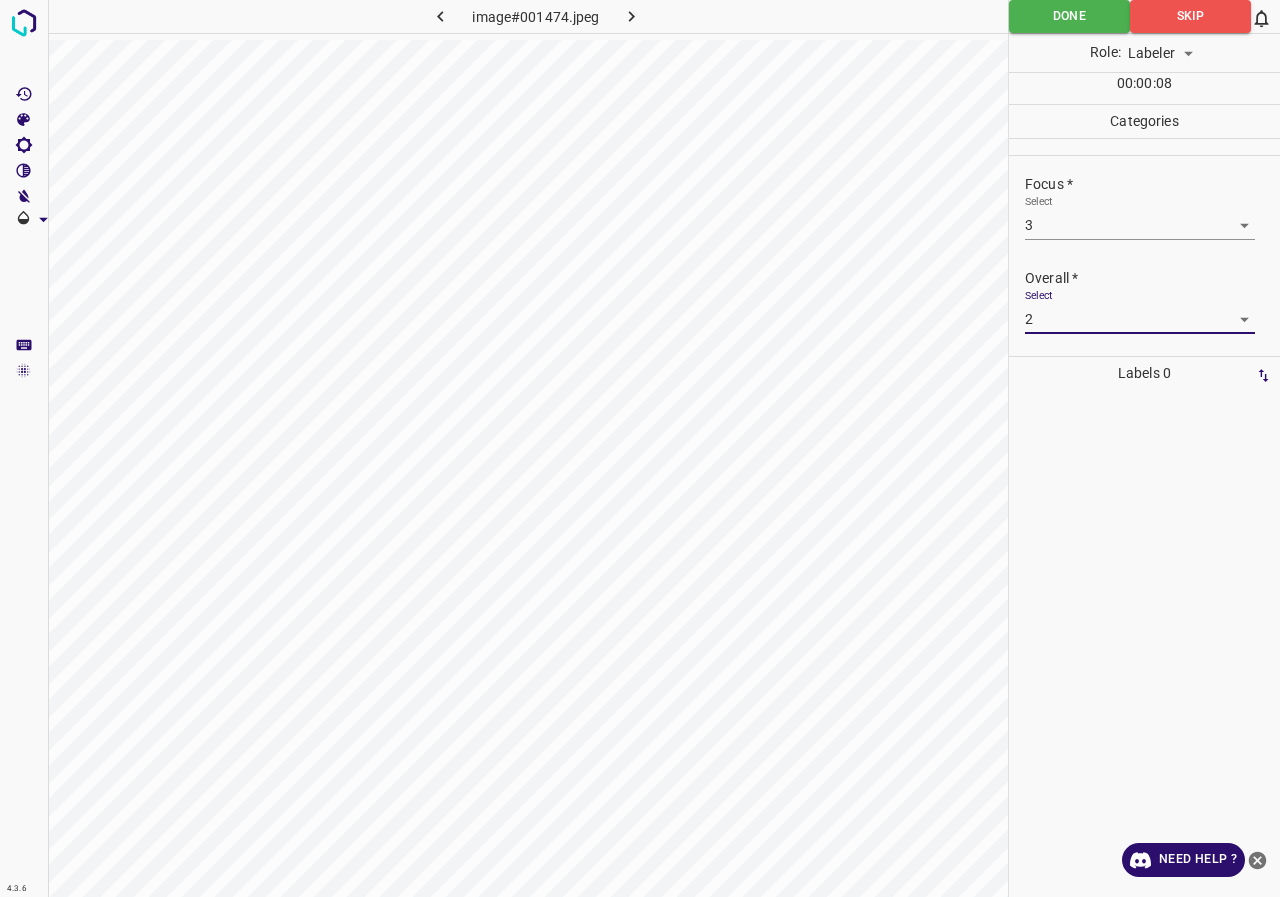 click on "4.3.6  image#001474.jpeg Done Skip 0 Role: Labeler labeler 00   : 00   : 08   Categories Lighting *  Select 3 3 Focus *  Select 3 3 Overall *  Select 2 2 Labels   0 Categories 1 Lighting 2 Focus 3 Overall Tools Space Change between modes (Draw & Edit) I Auto labeling R Restore zoom M Zoom in N Zoom out Delete Delete selecte label Filters Z Restore filters X Saturation filter C Brightness filter V Contrast filter B Gray scale filter General O Download Need Help ? - Text - Hide - Delete" at bounding box center [640, 448] 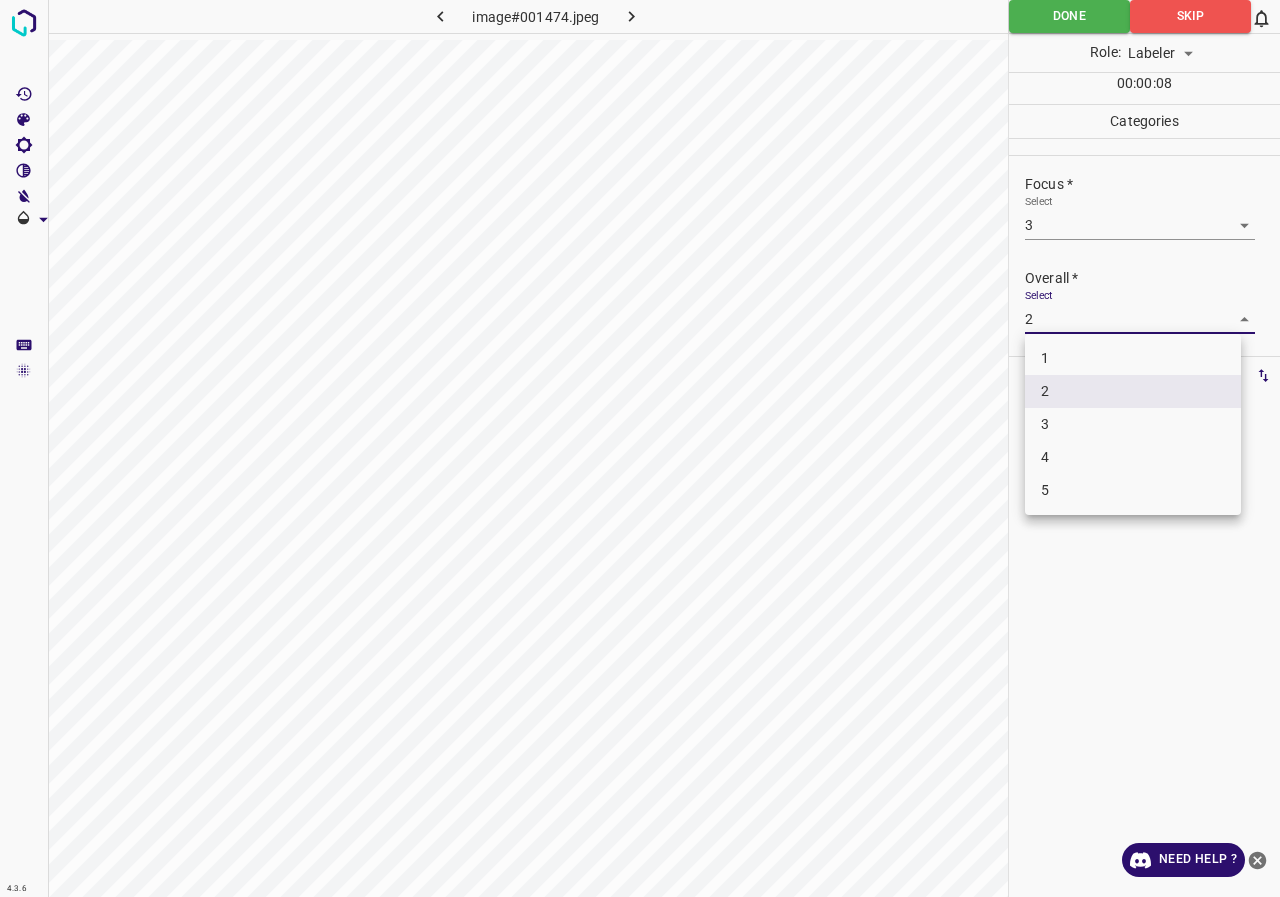 drag, startPoint x: 1059, startPoint y: 416, endPoint x: 1065, endPoint y: 373, distance: 43.416588 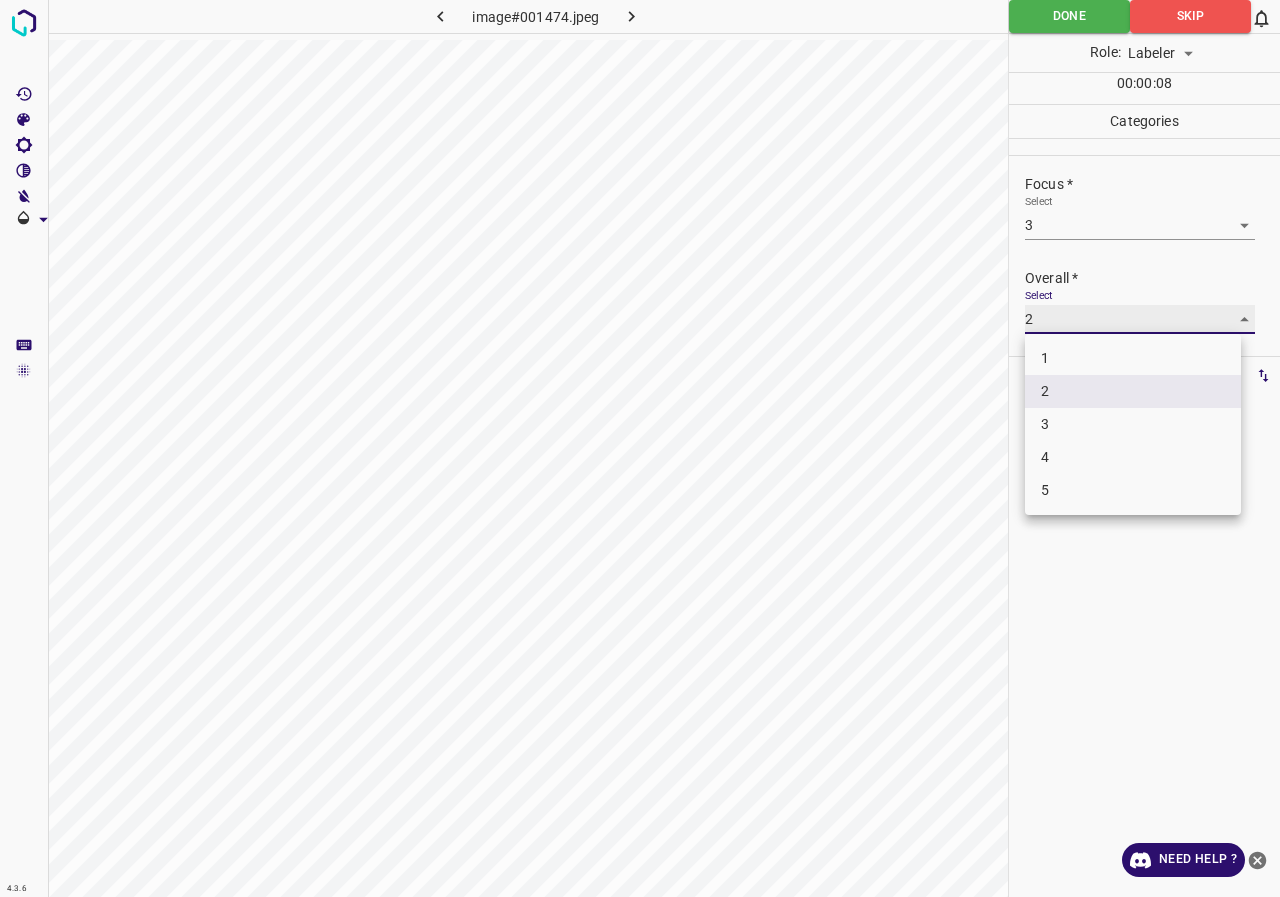 type on "3" 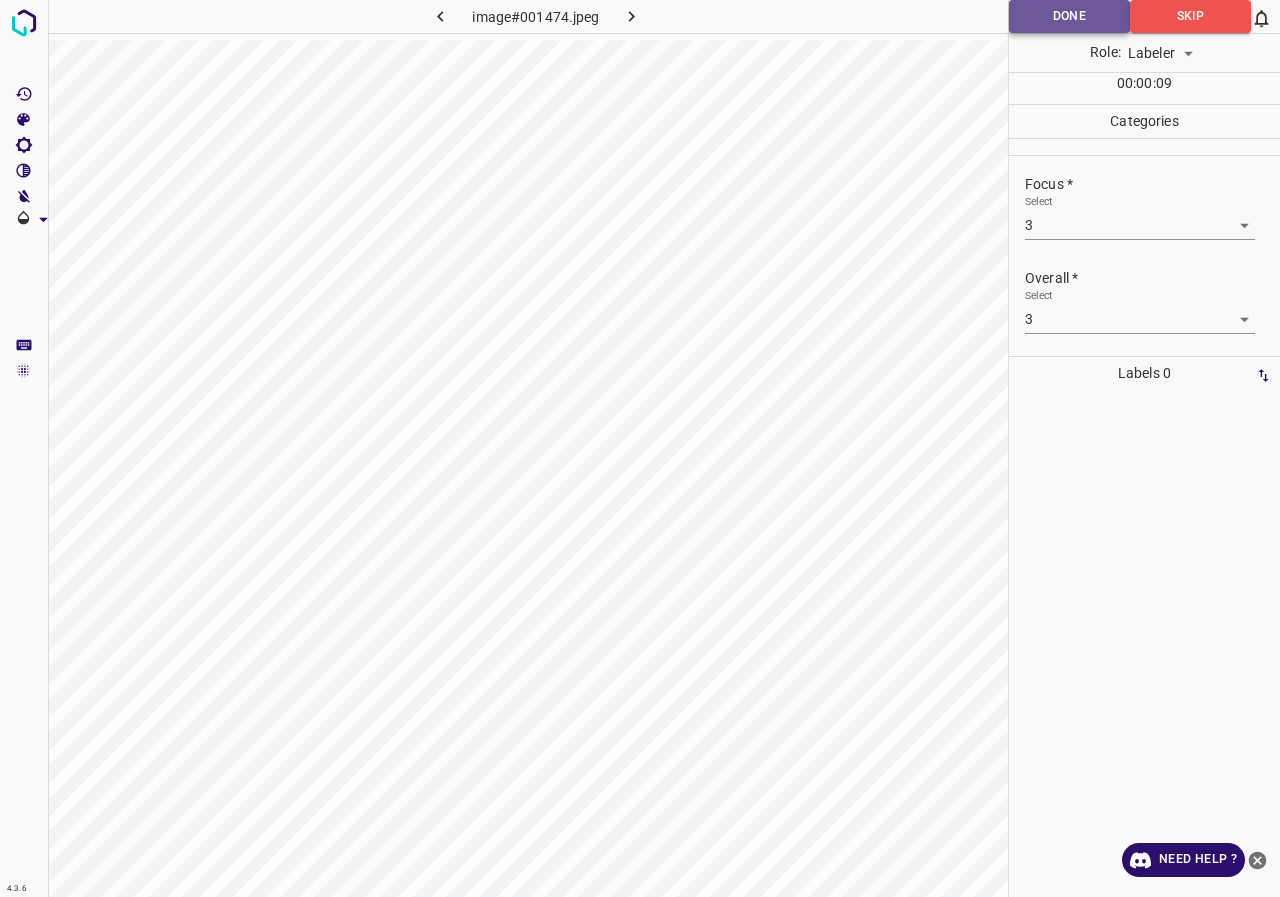 click on "Done" 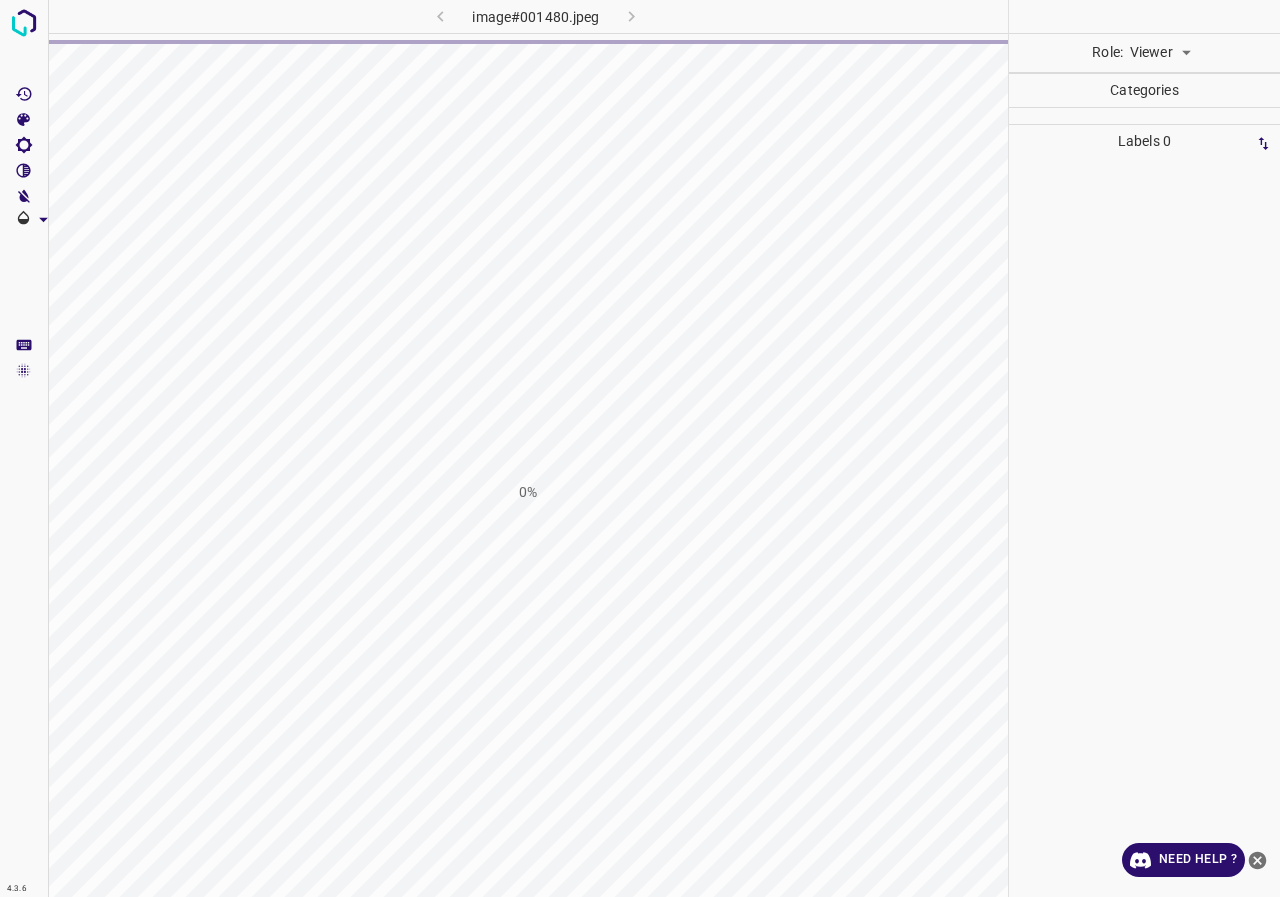 scroll, scrollTop: 0, scrollLeft: 0, axis: both 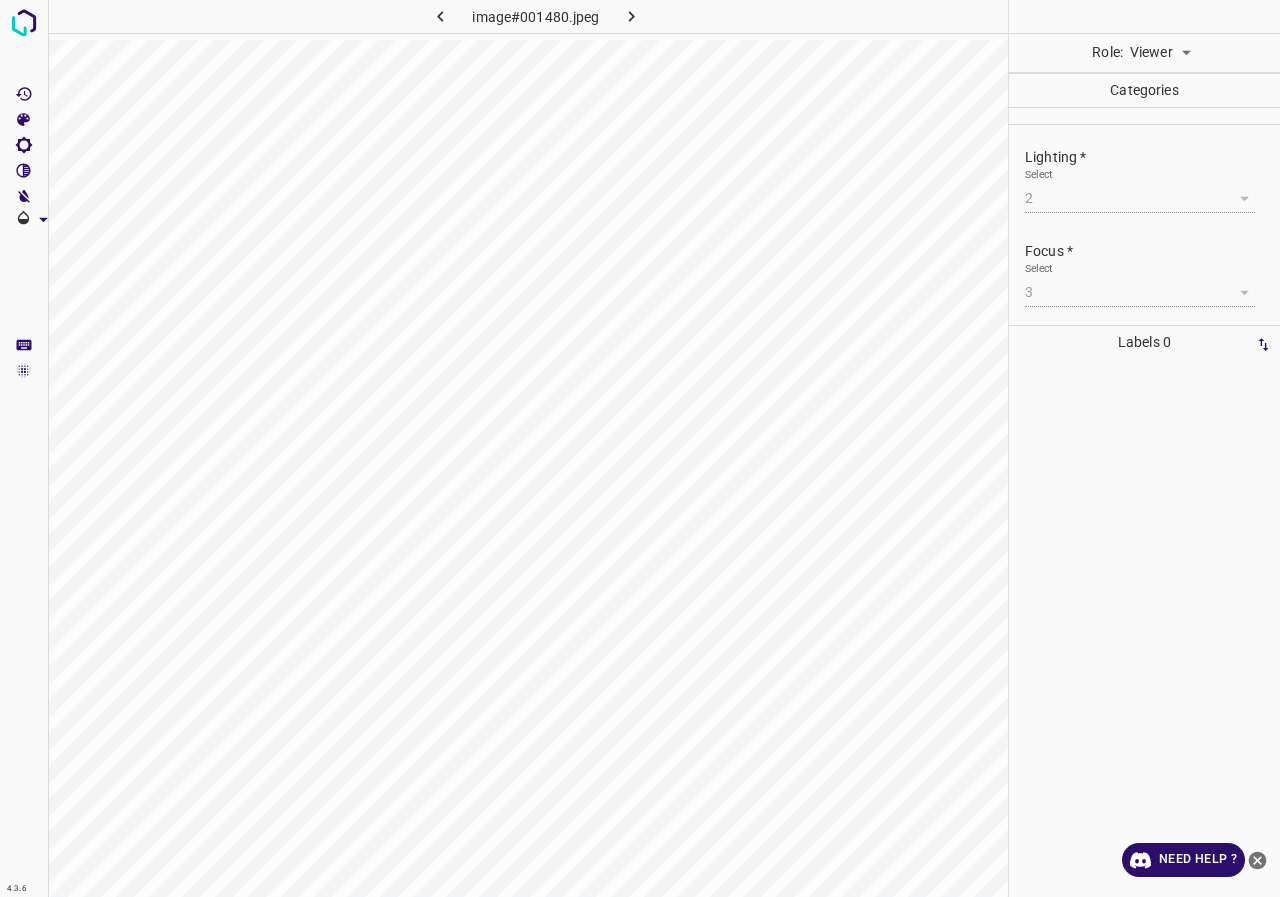 click on "4.3.6  image#001480.jpeg Role: Viewer viewer Categories Lighting *  Select 2 2 Focus *  Select 3 3 Overall *  Select 2 2 Labels   0 Categories 1 Lighting 2 Focus 3 Overall Tools Space Change between modes (Draw & Edit) I Auto labeling R Restore zoom M Zoom in N Zoom out Delete Delete selecte label Filters Z Restore filters X Saturation filter C Brightness filter V Contrast filter B Gray scale filter General O Download Need Help ? - Text - Hide - Delete" at bounding box center (640, 448) 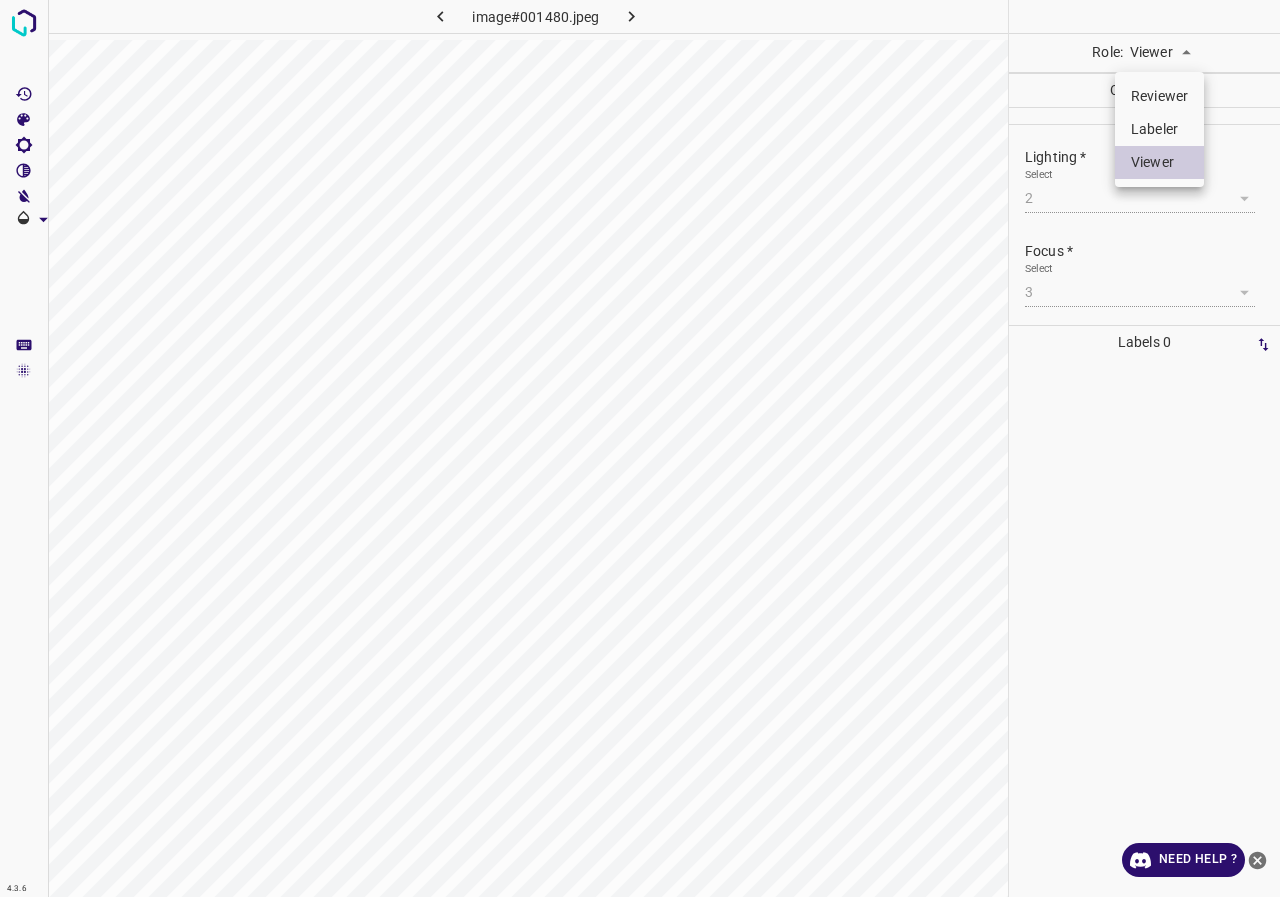 click on "Labeler" at bounding box center [1159, 129] 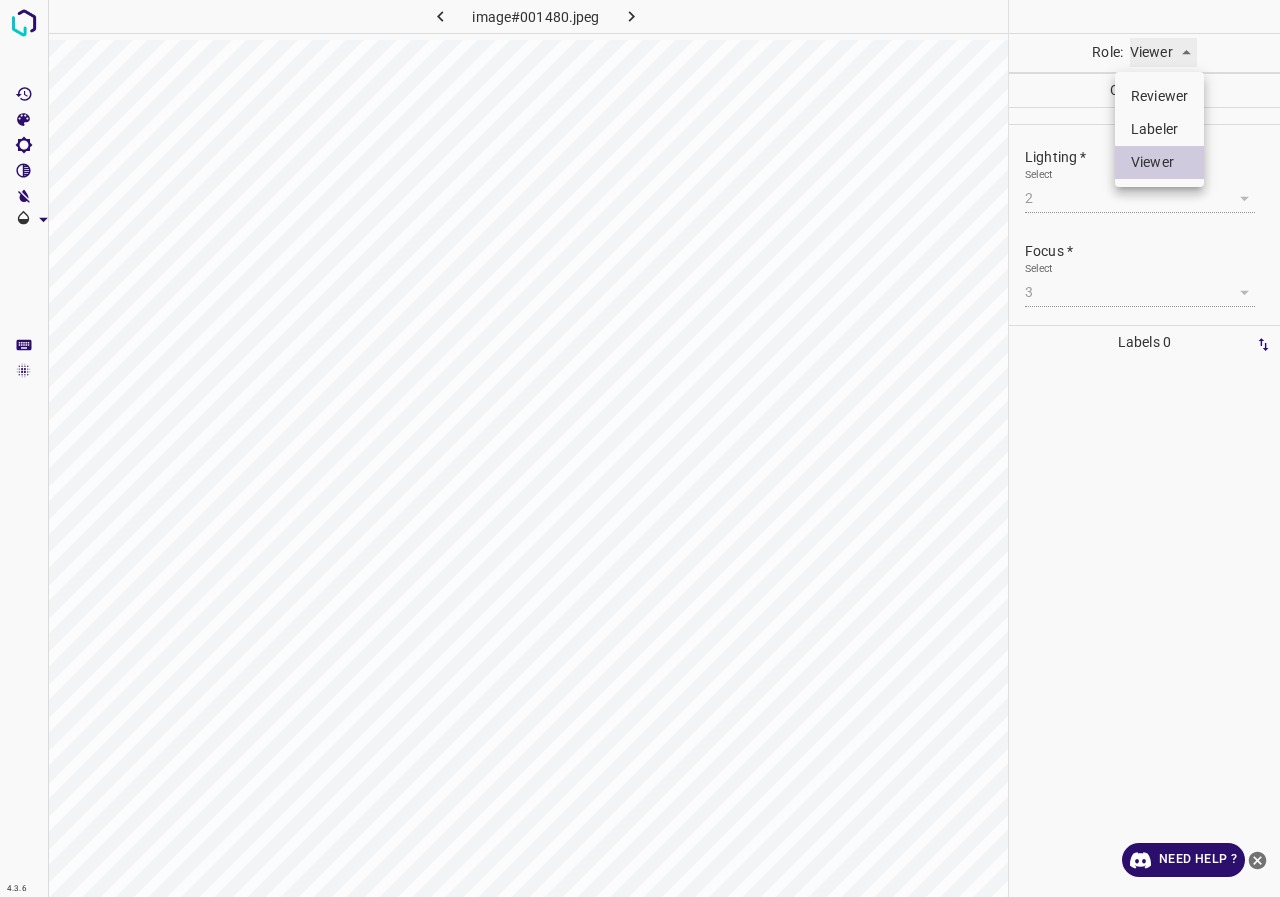 type on "labeler" 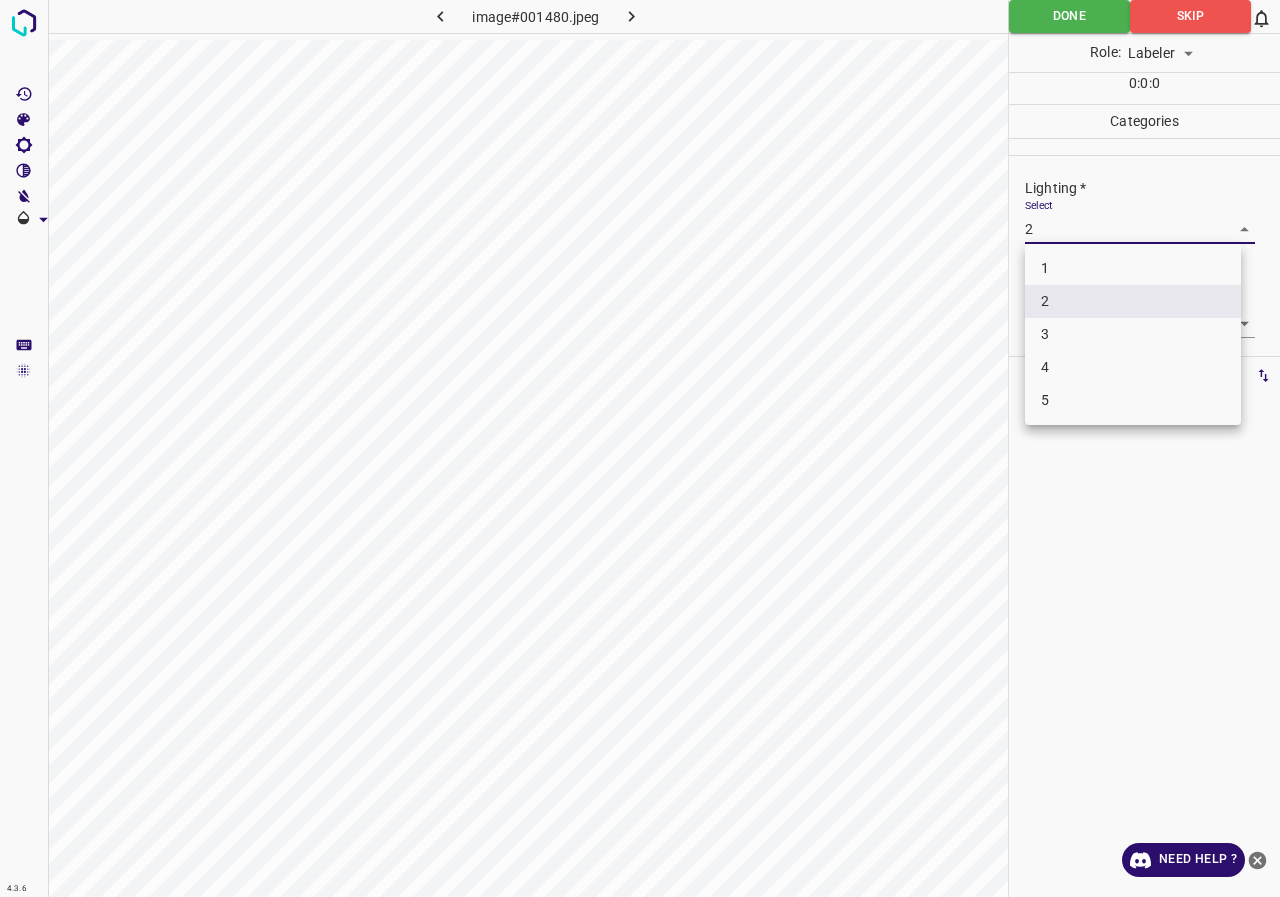 click on "4.3.6  image#001480.jpeg Done Skip 0 Role: Labeler labeler 0   : 0   : 0   Categories Lighting *  Select 2 2 Focus *  Select 3 3 Overall *  Select 2 2 Labels   0 Categories 1 Lighting 2 Focus 3 Overall Tools Space Change between modes (Draw & Edit) I Auto labeling R Restore zoom M Zoom in N Zoom out Delete Delete selecte label Filters Z Restore filters X Saturation filter C Brightness filter V Contrast filter B Gray scale filter General O Download Need Help ? - Text - Hide - Delete 1 2 3 4 5" at bounding box center (640, 448) 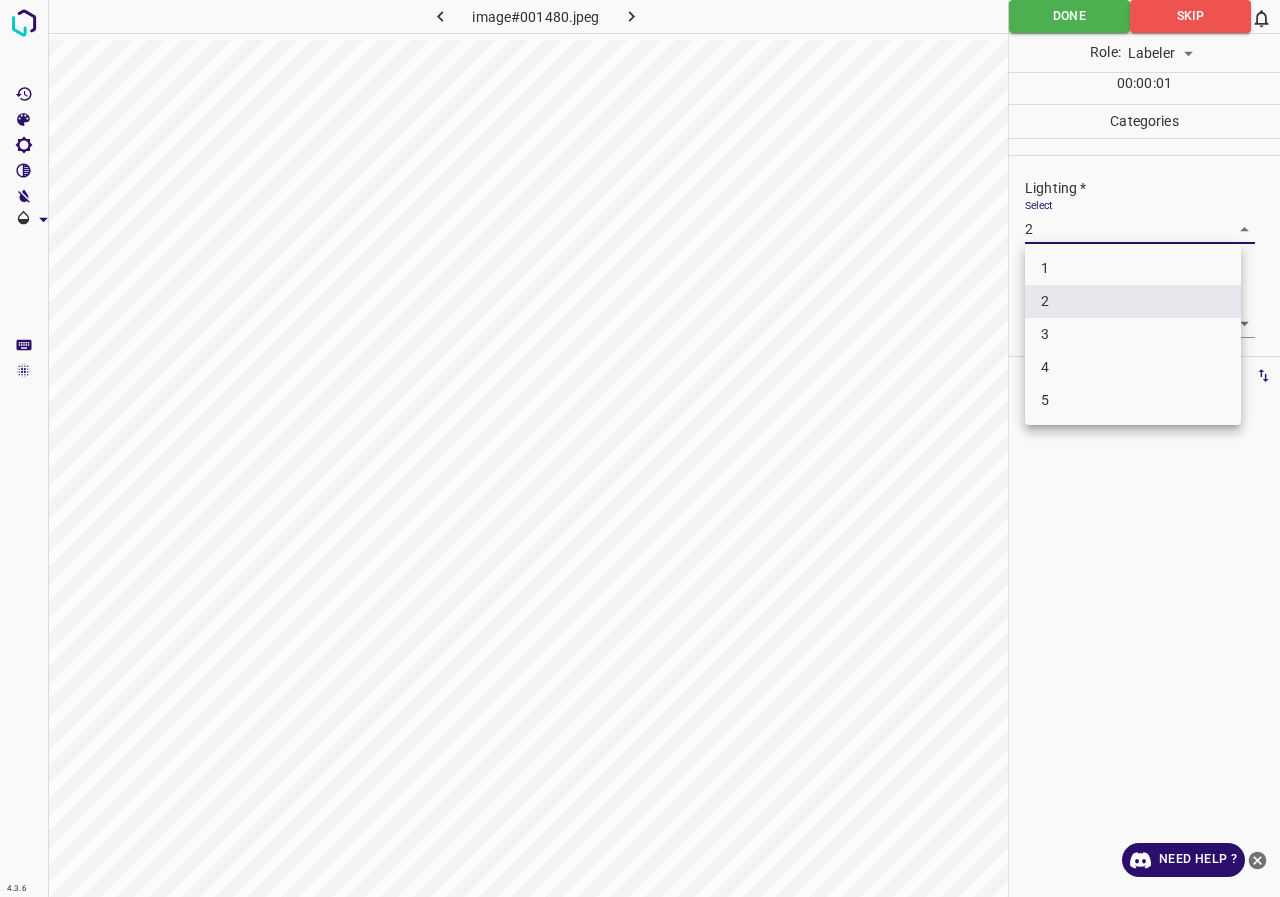 drag, startPoint x: 1071, startPoint y: 342, endPoint x: 1079, endPoint y: 317, distance: 26.24881 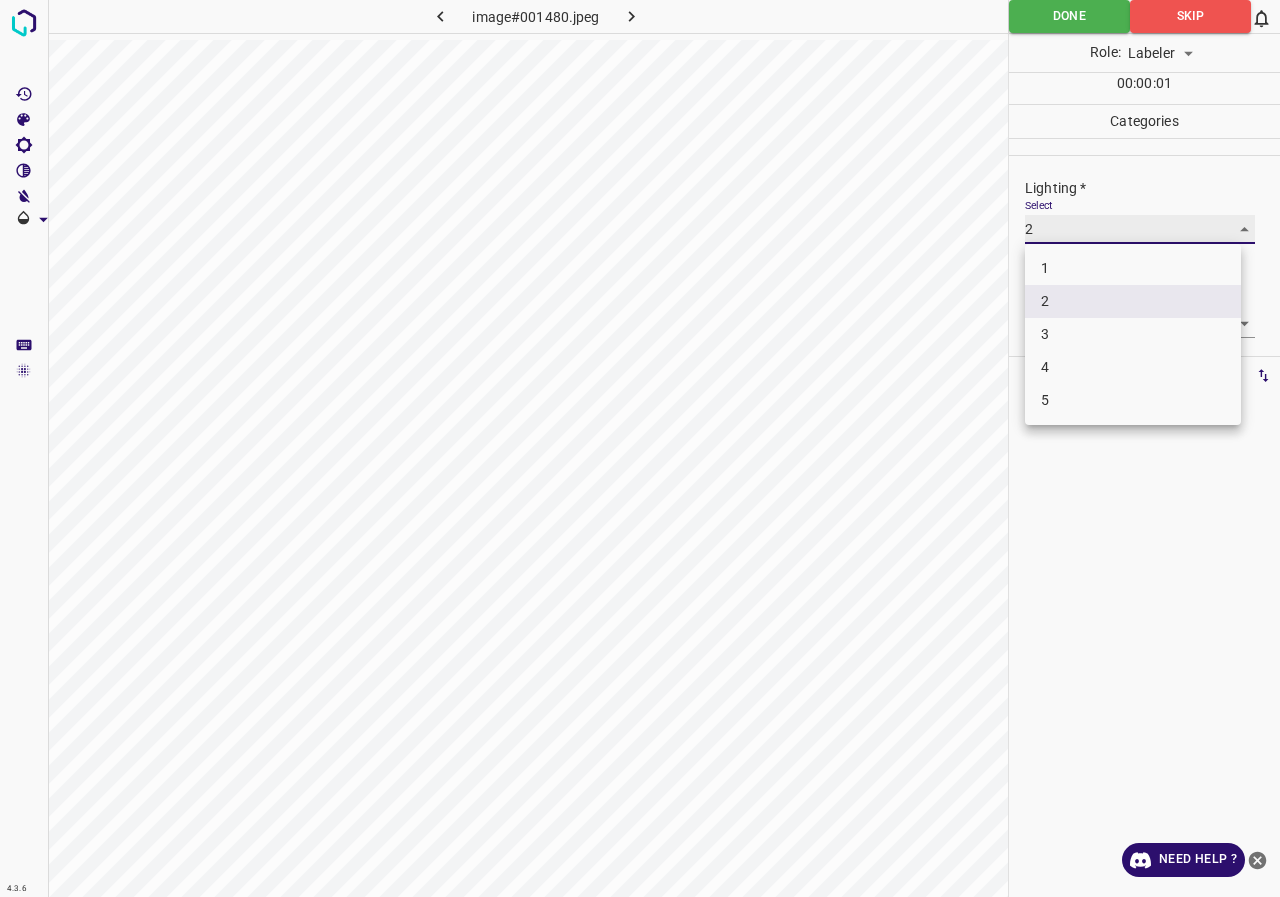 type on "3" 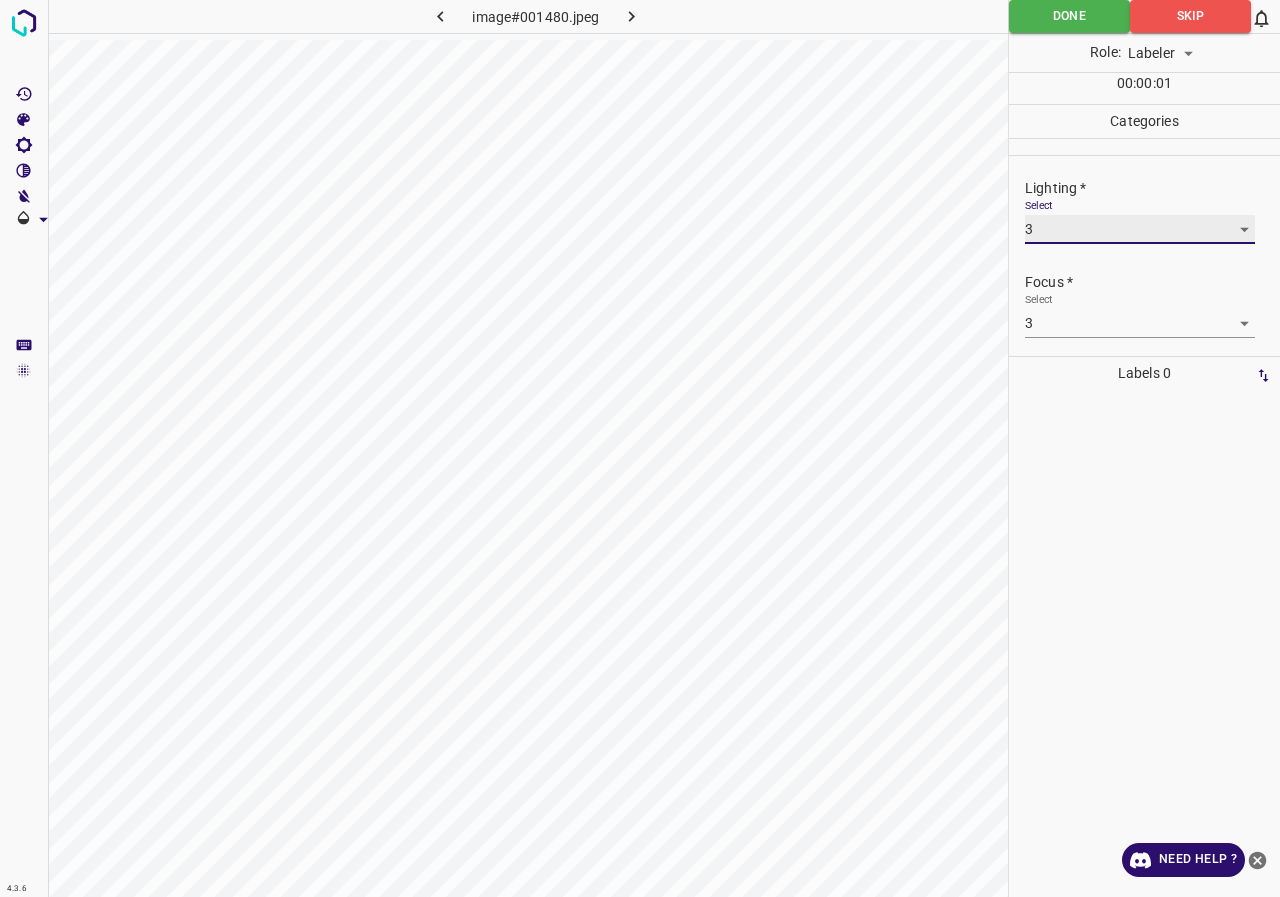 scroll, scrollTop: 98, scrollLeft: 0, axis: vertical 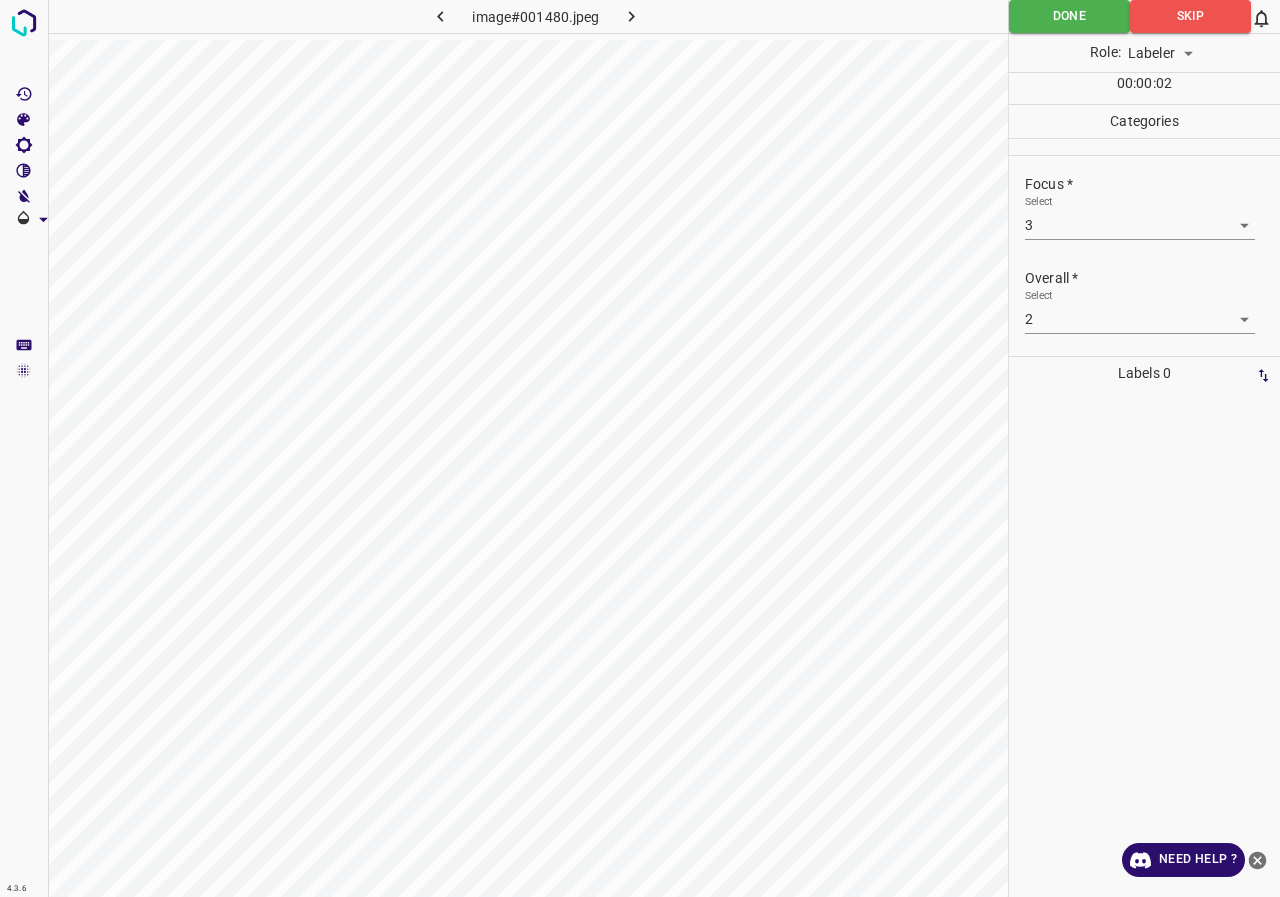 click on "4.3.6  image#001480.jpeg Done Skip 0 Role: Labeler labeler 00   : 00   : 02   Categories Lighting *  Select 3 3 Focus *  Select 3 3 Overall *  Select 2 2 Labels   0 Categories 1 Lighting 2 Focus 3 Overall Tools Space Change between modes (Draw & Edit) I Auto labeling R Restore zoom M Zoom in N Zoom out Delete Delete selecte label Filters Z Restore filters X Saturation filter C Brightness filter V Contrast filter B Gray scale filter General O Download Need Help ? - Text - Hide - Delete" at bounding box center (640, 448) 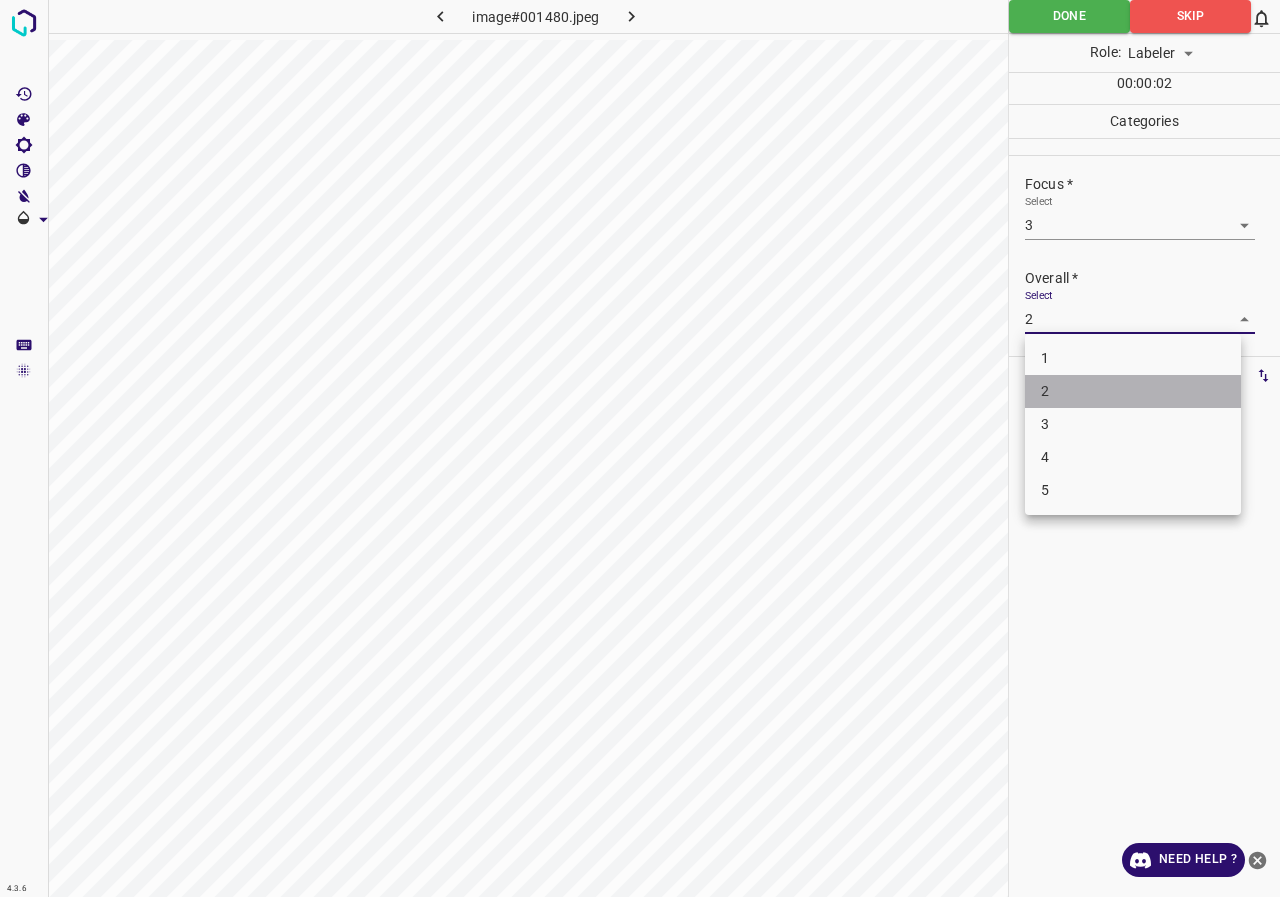 drag, startPoint x: 1073, startPoint y: 393, endPoint x: 1072, endPoint y: 421, distance: 28.01785 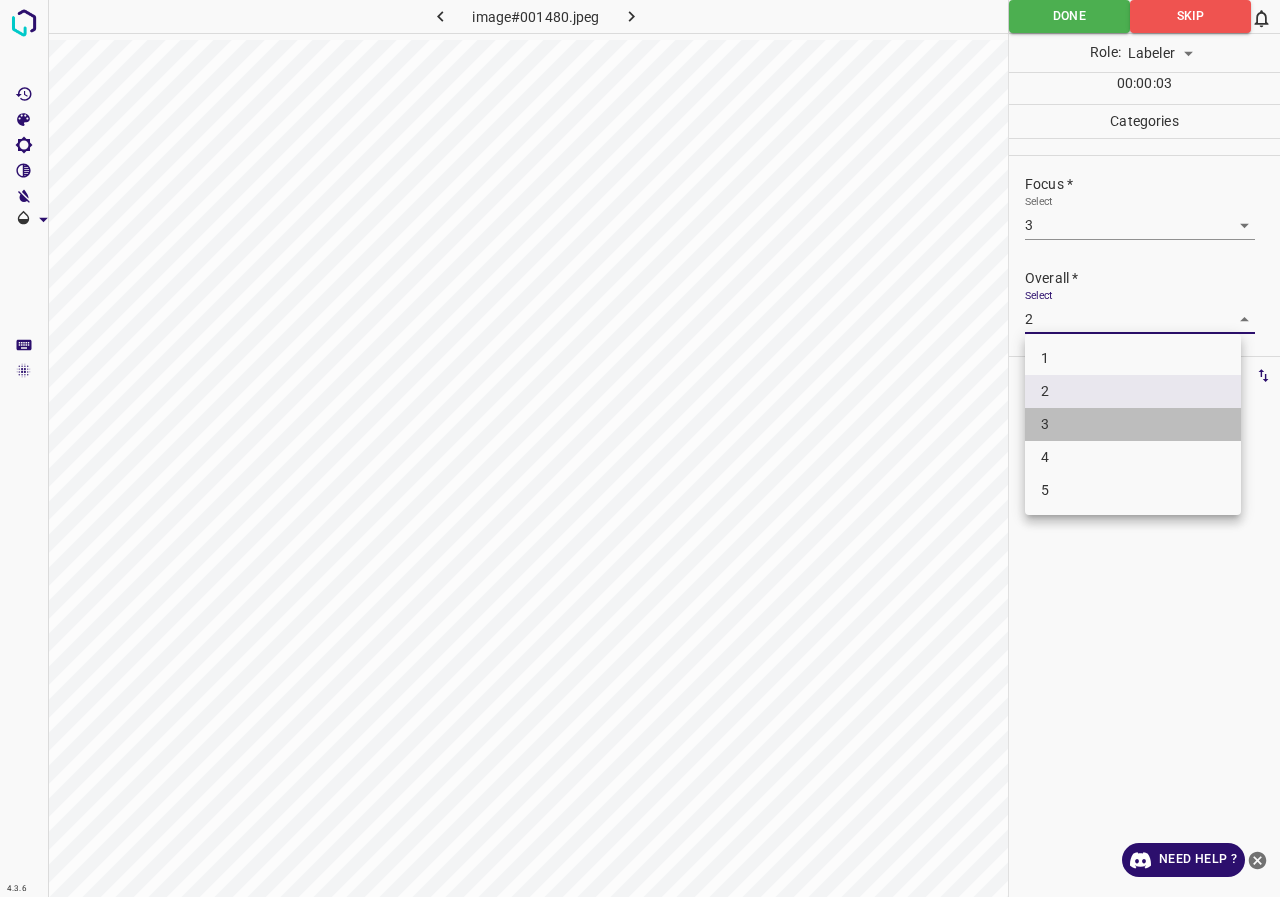 click on "3" at bounding box center [1133, 424] 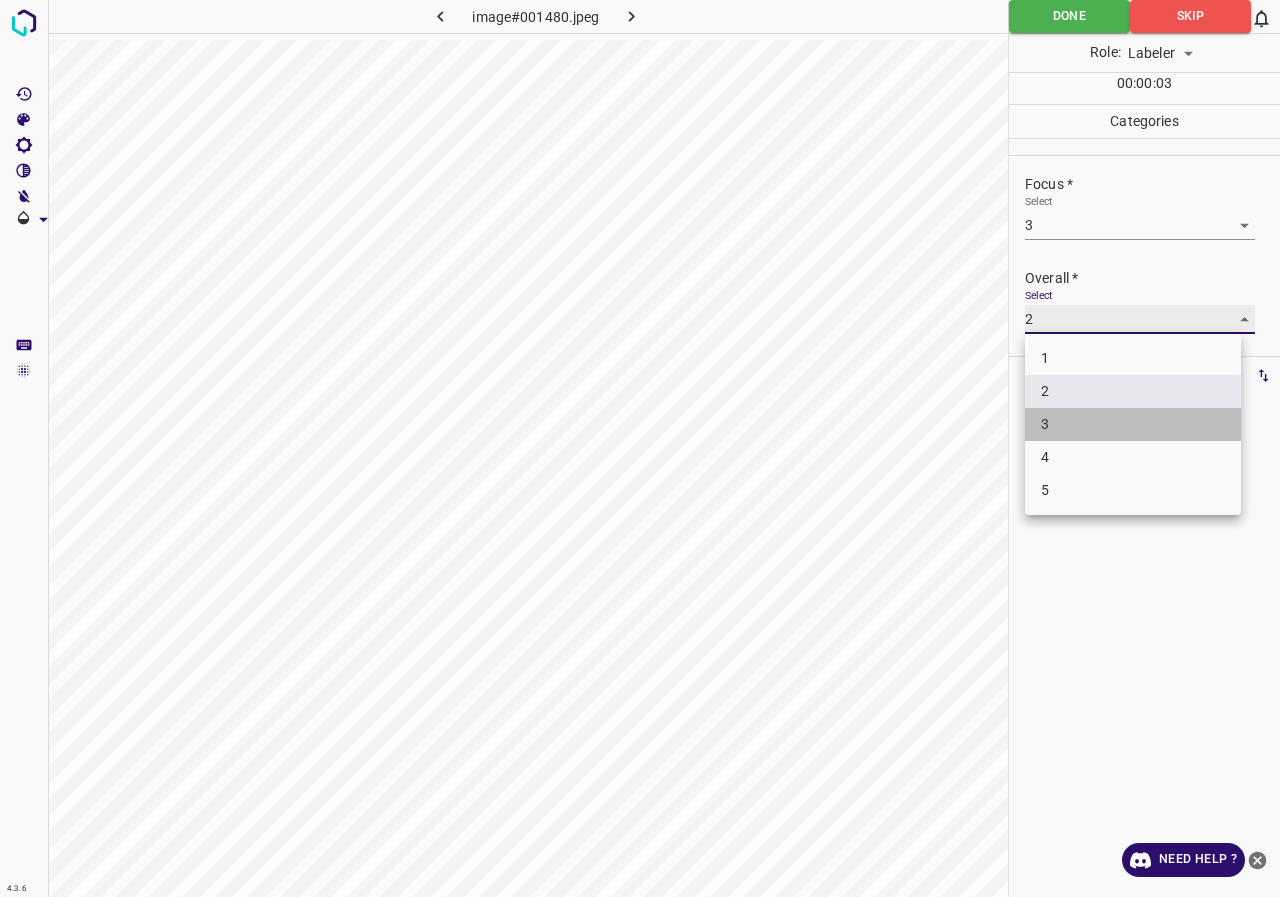 type on "3" 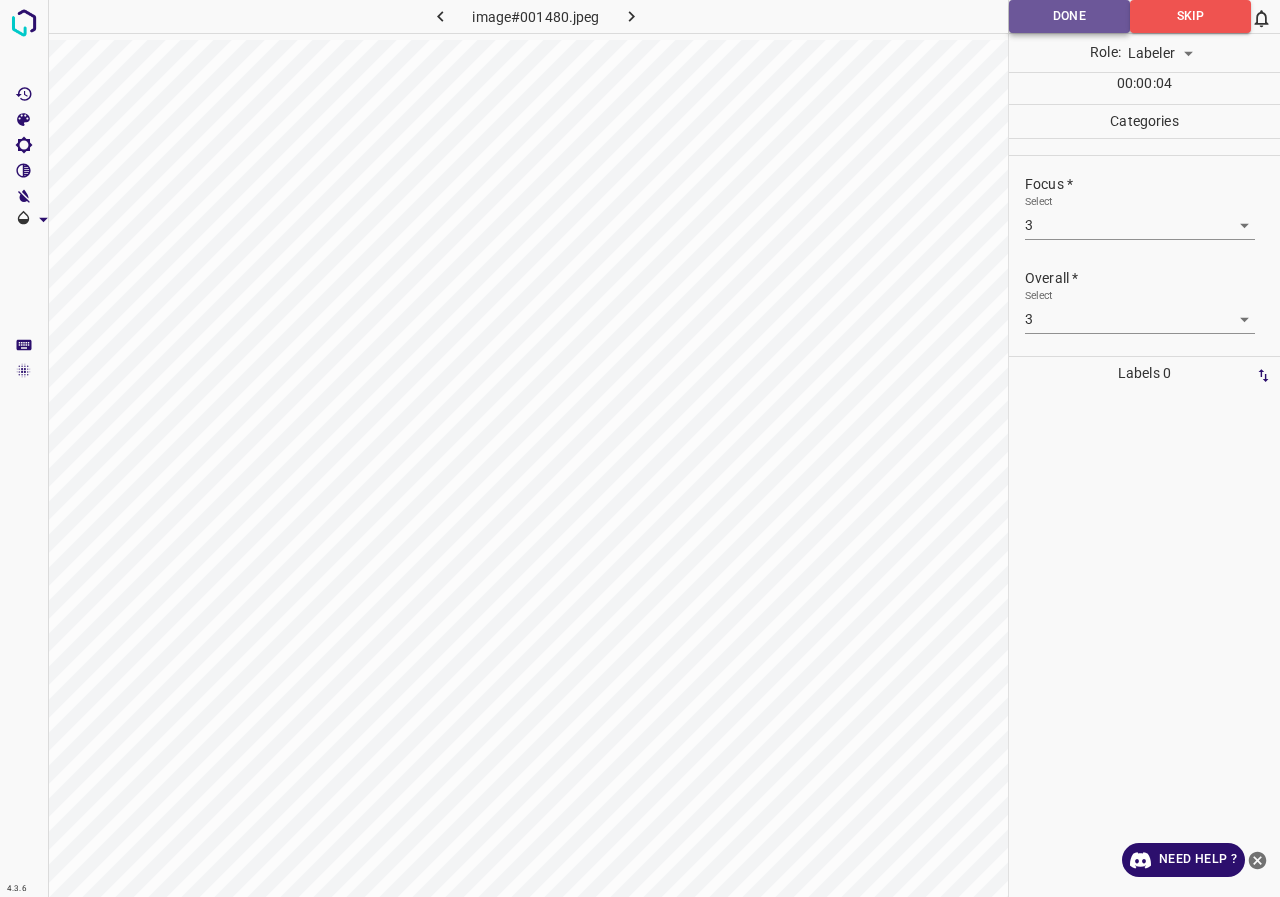 click on "Done" at bounding box center (1069, 16) 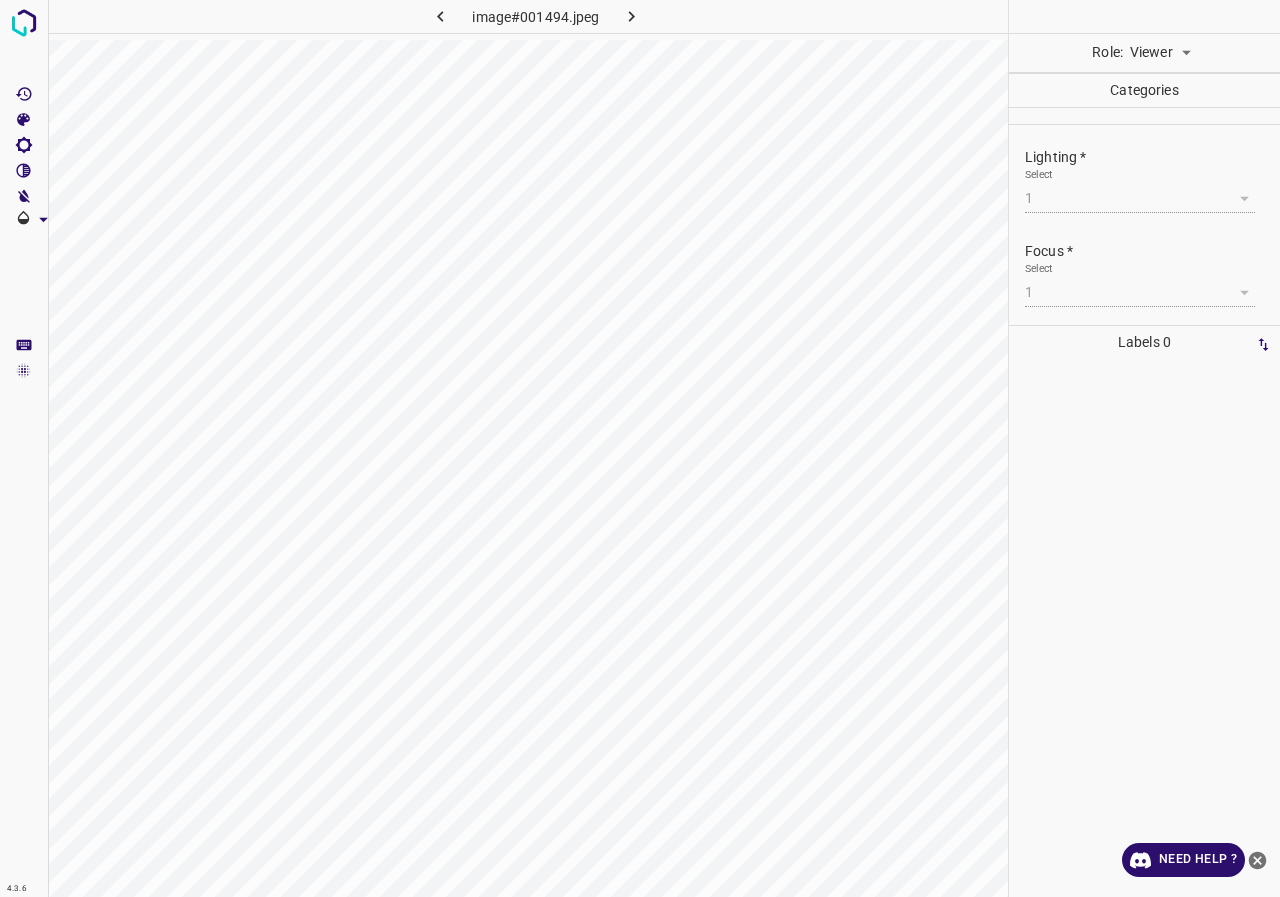 scroll, scrollTop: 0, scrollLeft: 0, axis: both 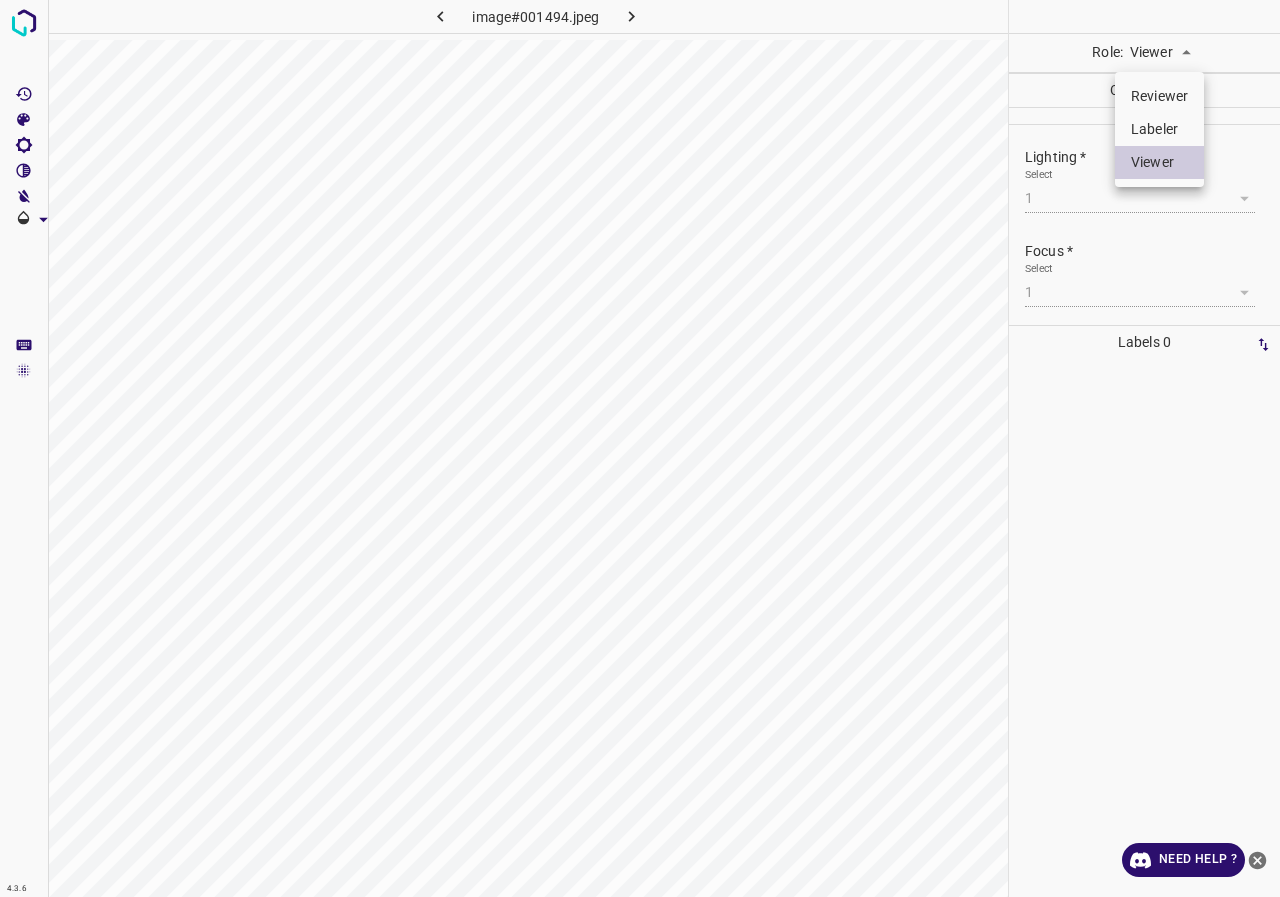 click on "4.3.6  image#001494.jpeg Role: Viewer viewer Categories Lighting *  Select 1 1 Focus *  Select 1 1 Overall *  Select 1 1 Labels   0 Categories 1 Lighting 2 Focus 3 Overall Tools Space Change between modes (Draw & Edit) I Auto labeling R Restore zoom M Zoom in N Zoom out Delete Delete selecte label Filters Z Restore filters X Saturation filter C Brightness filter V Contrast filter B Gray scale filter General O Download Need Help ? - Text - Hide - Delete Reviewer Labeler Viewer" at bounding box center (640, 448) 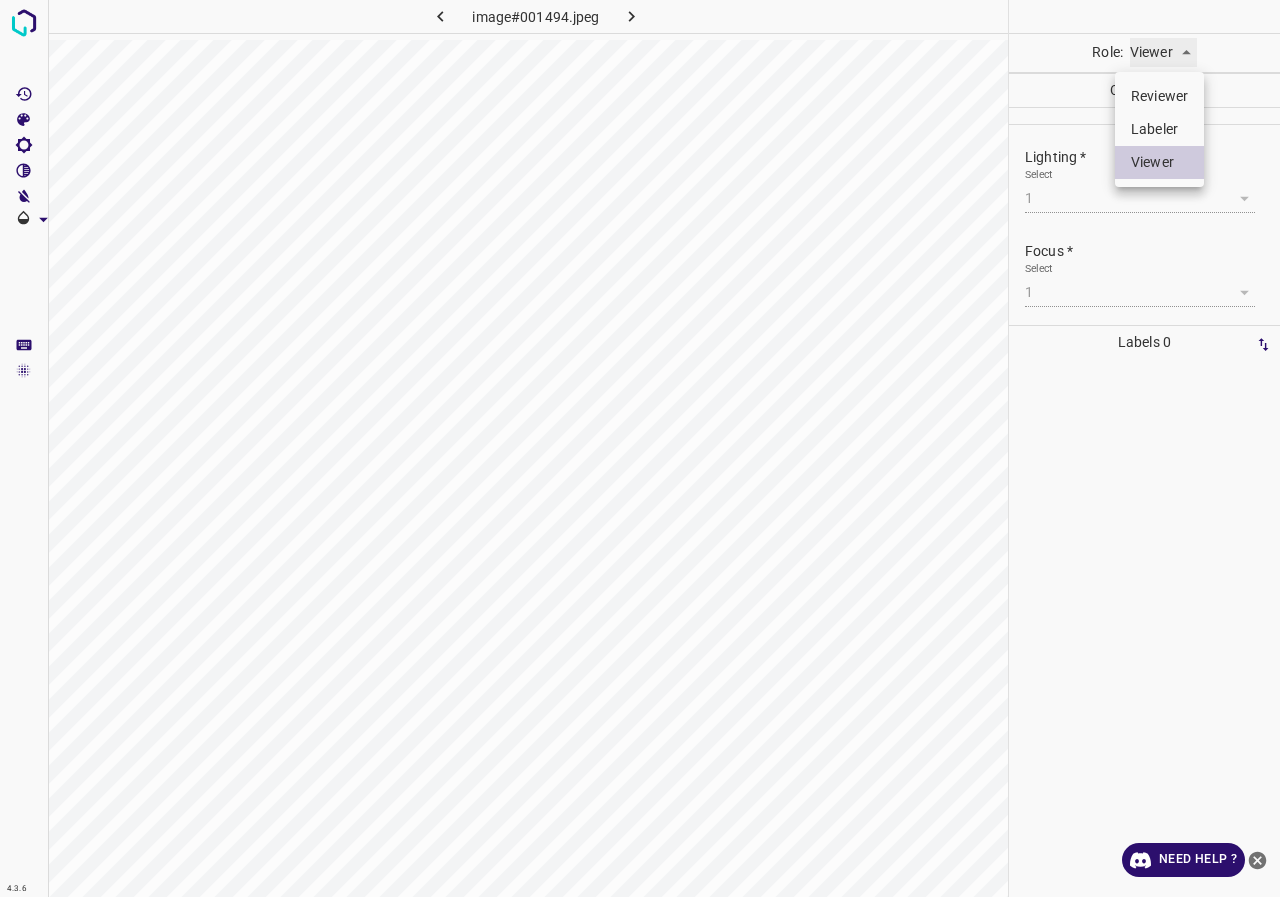 type on "labeler" 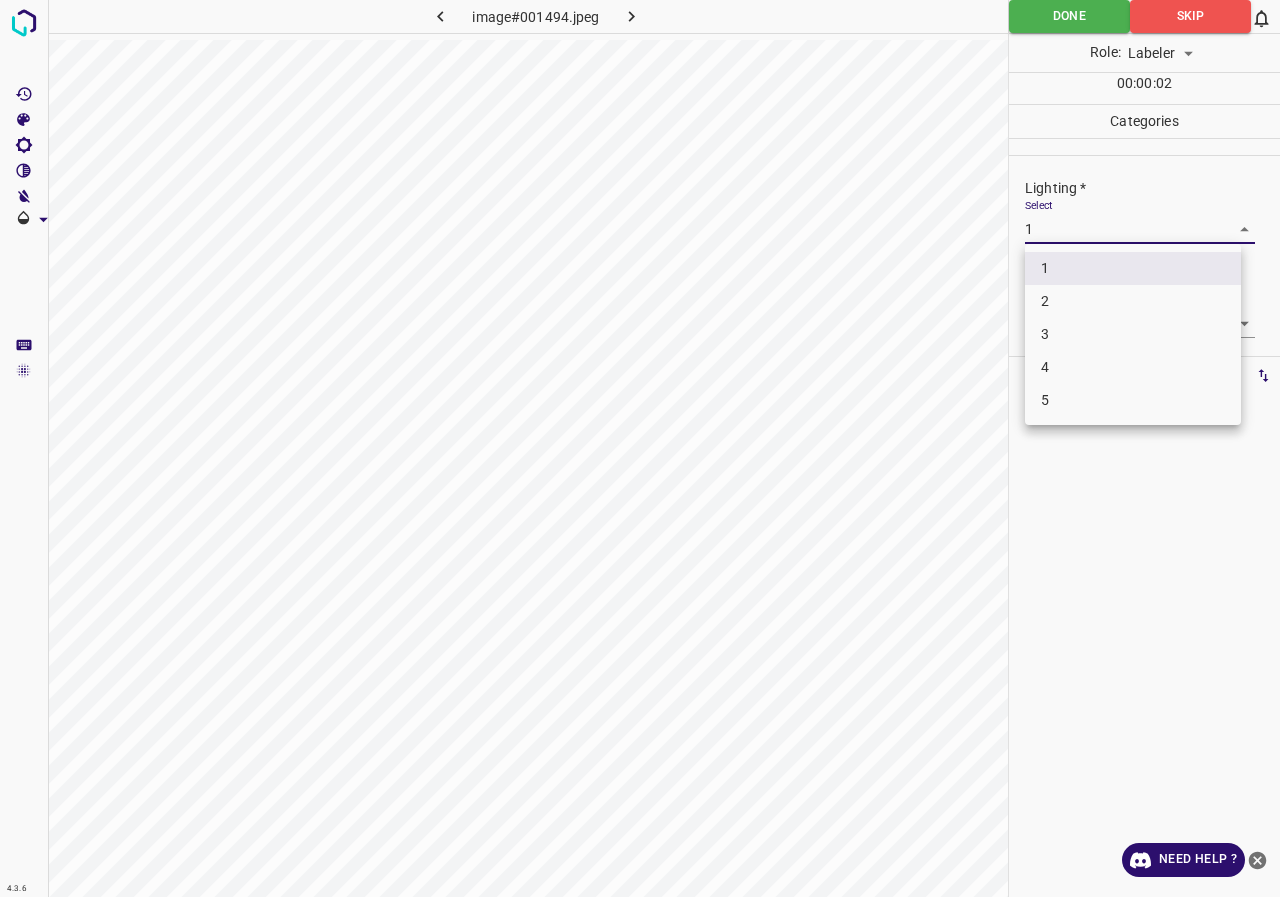 click on "4.3.6  image#001494.jpeg Done Skip 0 Role: Labeler labeler 00   : 00   : 02   Categories Lighting *  Select 1 1 Focus *  Select 1 1 Overall *  Select 1 1 Labels   0 Categories 1 Lighting 2 Focus 3 Overall Tools Space Change between modes (Draw & Edit) I Auto labeling R Restore zoom M Zoom in N Zoom out Delete Delete selecte label Filters Z Restore filters X Saturation filter C Brightness filter V Contrast filter B Gray scale filter General O Download Need Help ? - Text - Hide - Delete 1 2 3 4 5" at bounding box center (640, 448) 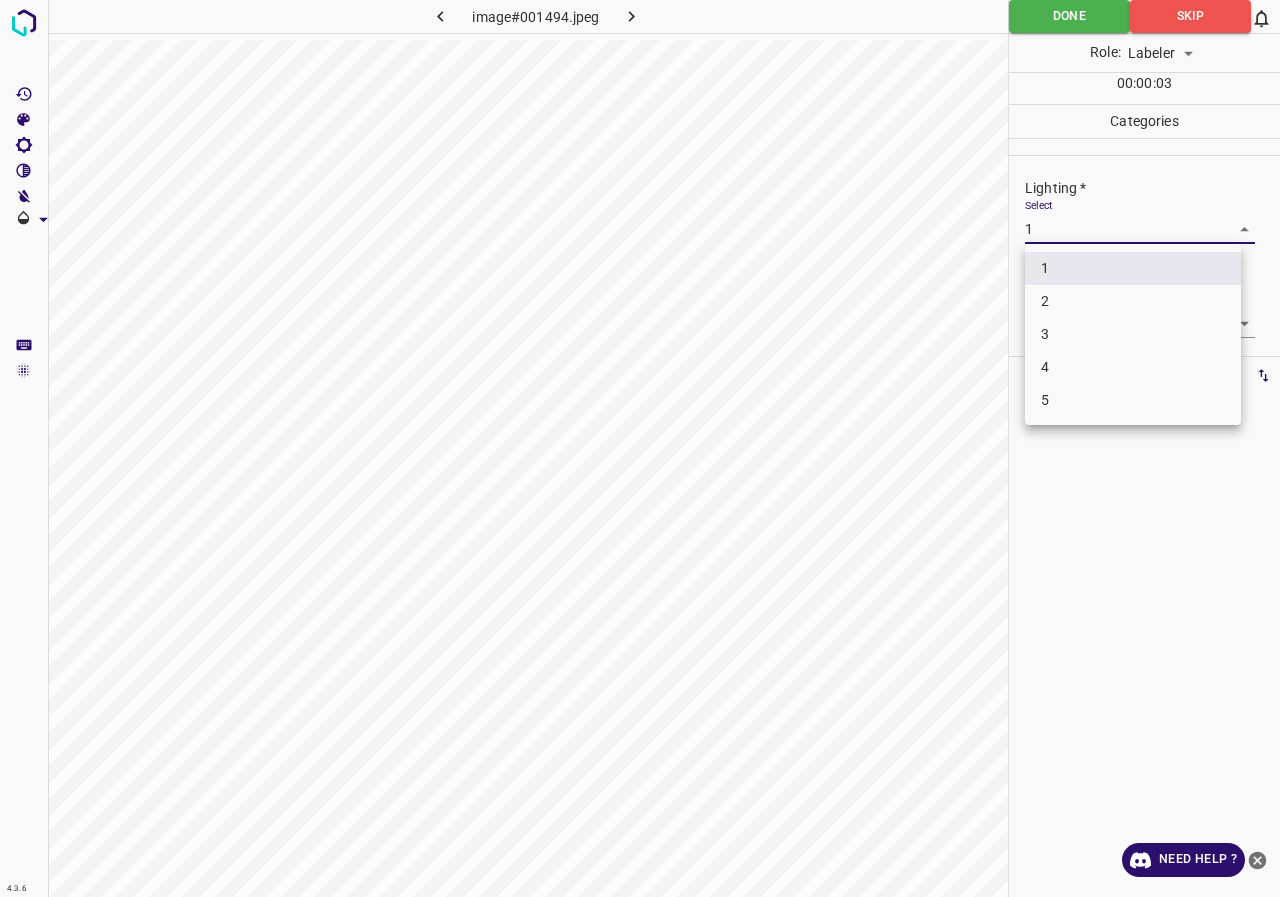 click on "2" at bounding box center [1133, 301] 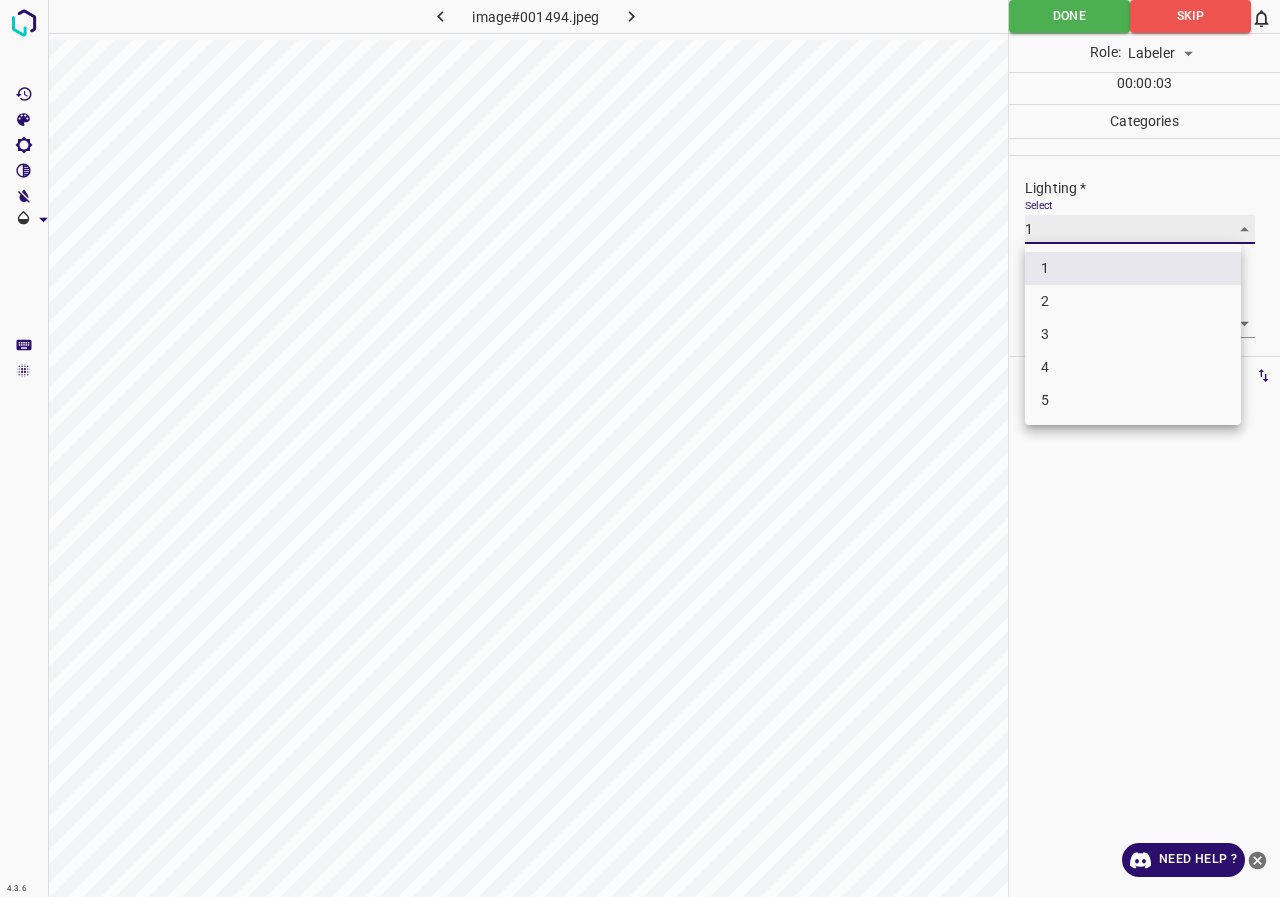 type on "2" 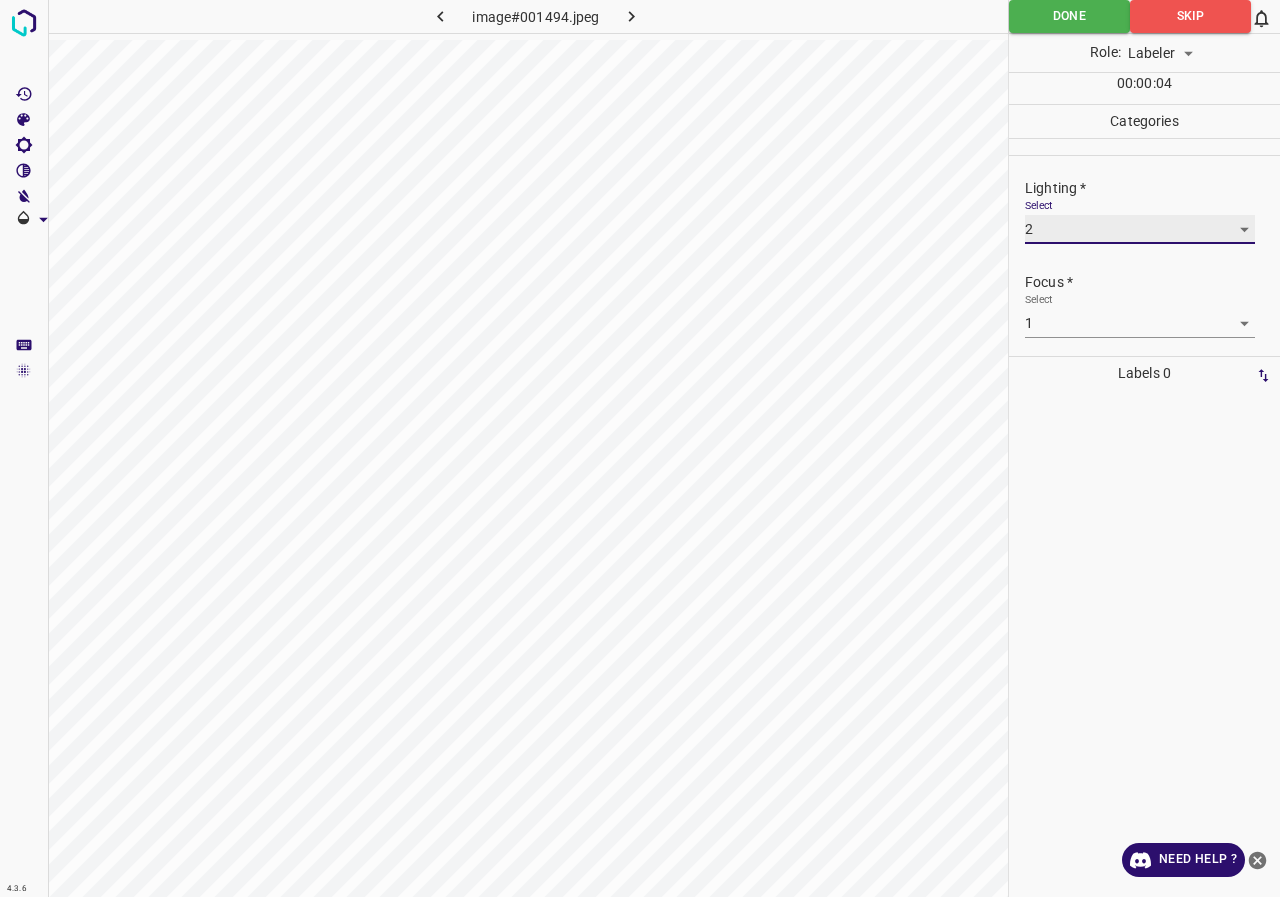 scroll, scrollTop: 98, scrollLeft: 0, axis: vertical 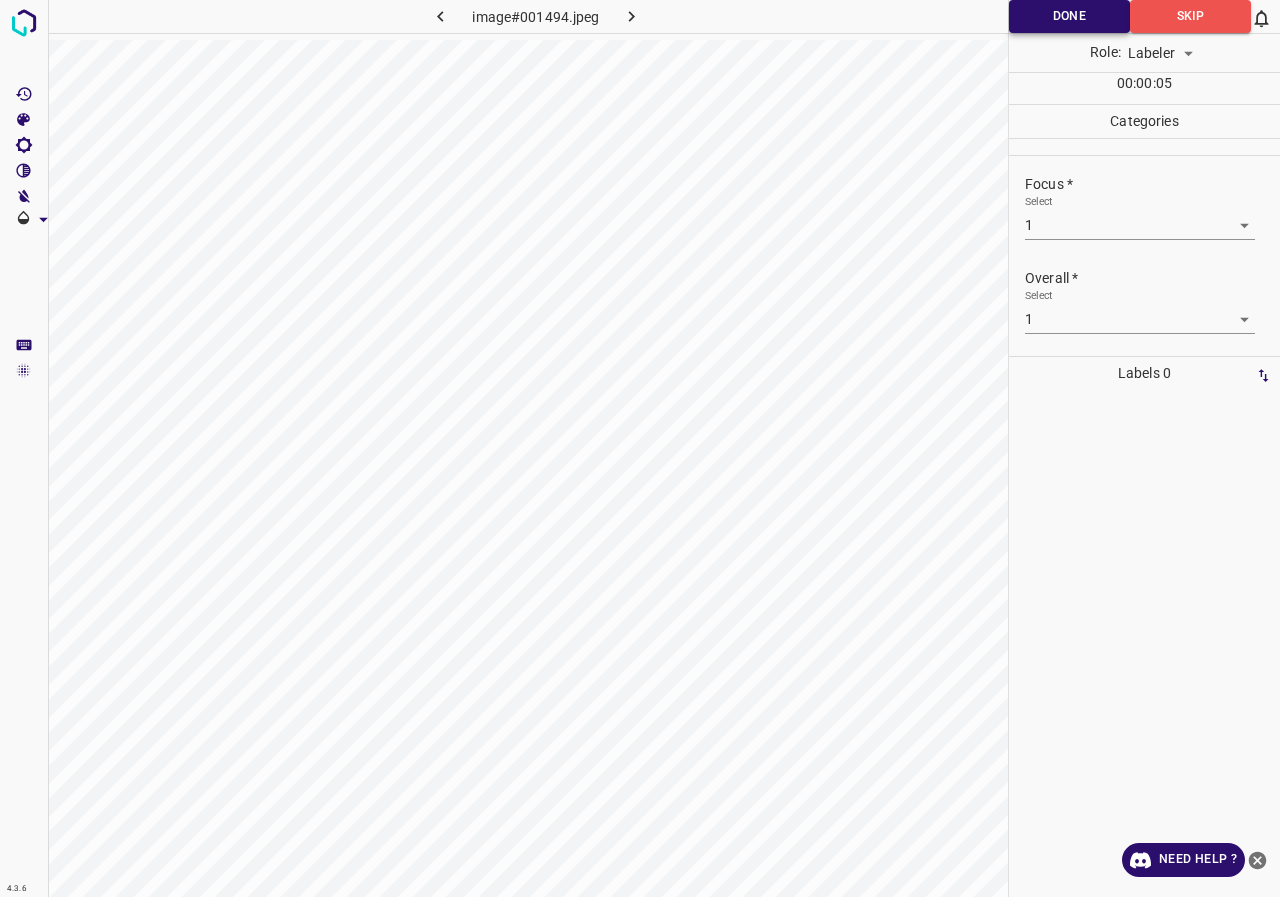 click on "Done" at bounding box center [1069, 16] 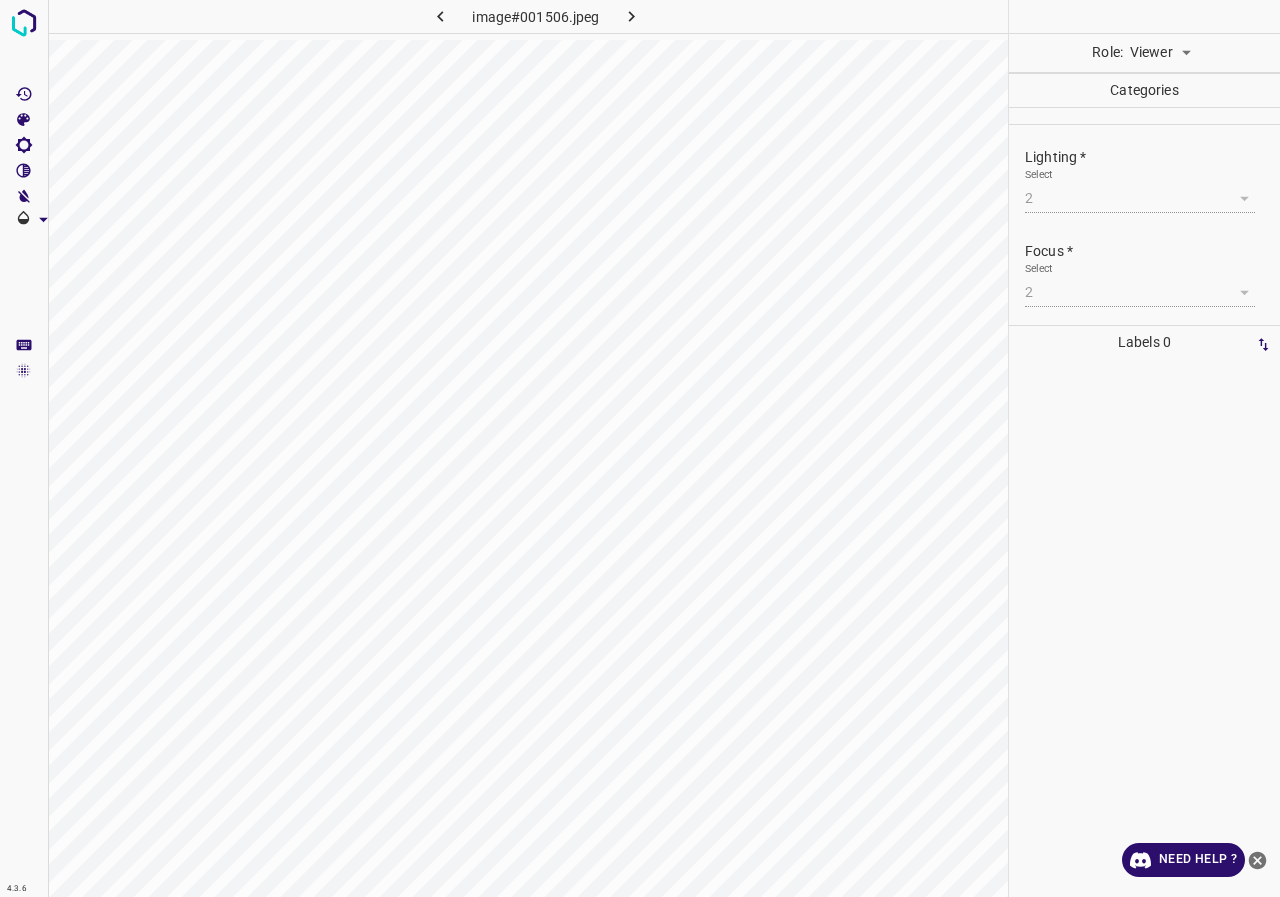 scroll, scrollTop: 0, scrollLeft: 0, axis: both 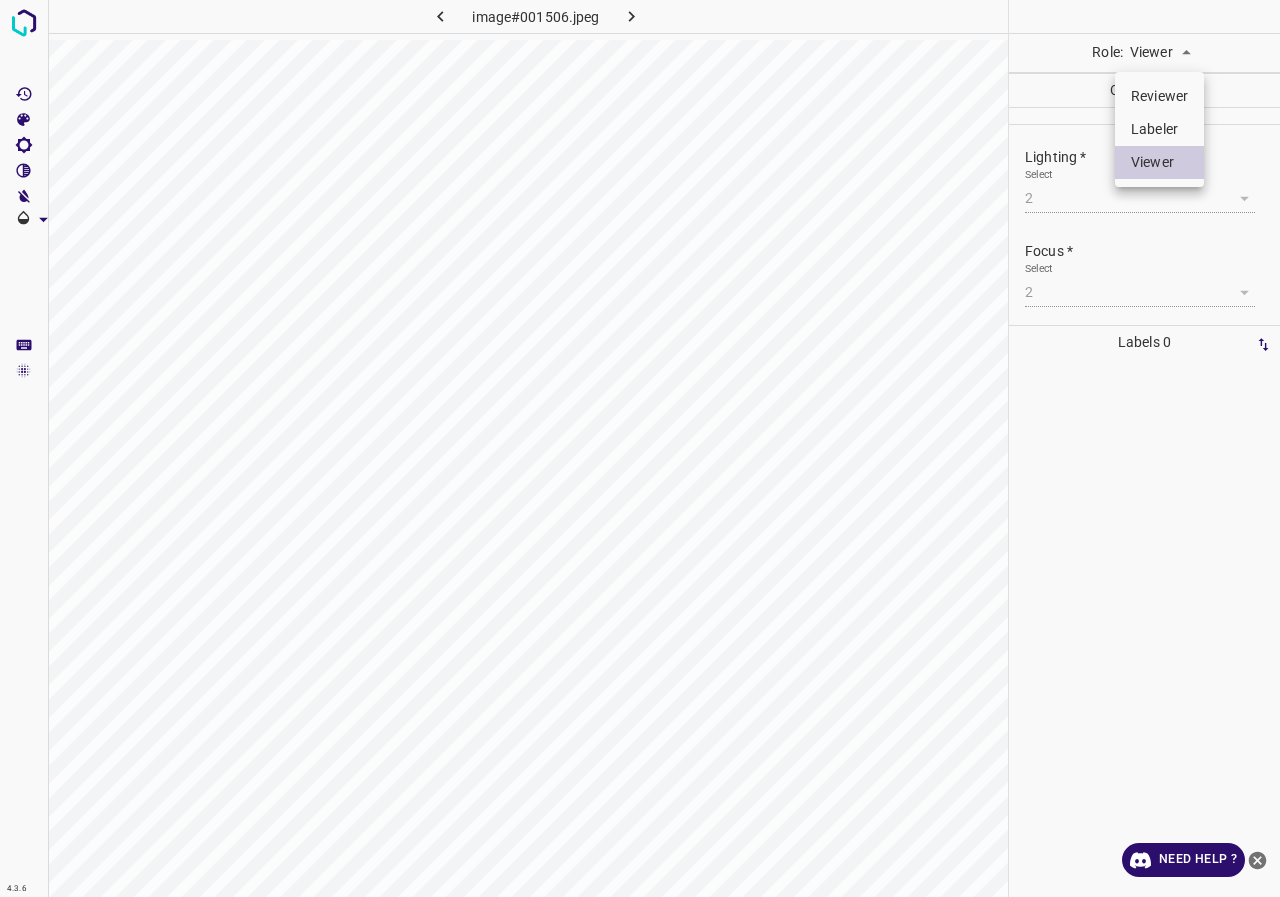 click on "4.3.6  image#001506.jpeg Role: Viewer viewer Categories Lighting *  Select 2 2 Focus *  Select 2 2 Overall *  Select 2 2 Labels   0 Categories 1 Lighting 2 Focus 3 Overall Tools Space Change between modes (Draw & Edit) I Auto labeling R Restore zoom M Zoom in N Zoom out Delete Delete selecte label Filters Z Restore filters X Saturation filter C Brightness filter V Contrast filter B Gray scale filter General O Download Need Help ? - Text - Hide - Delete Reviewer Labeler Viewer" at bounding box center [640, 448] 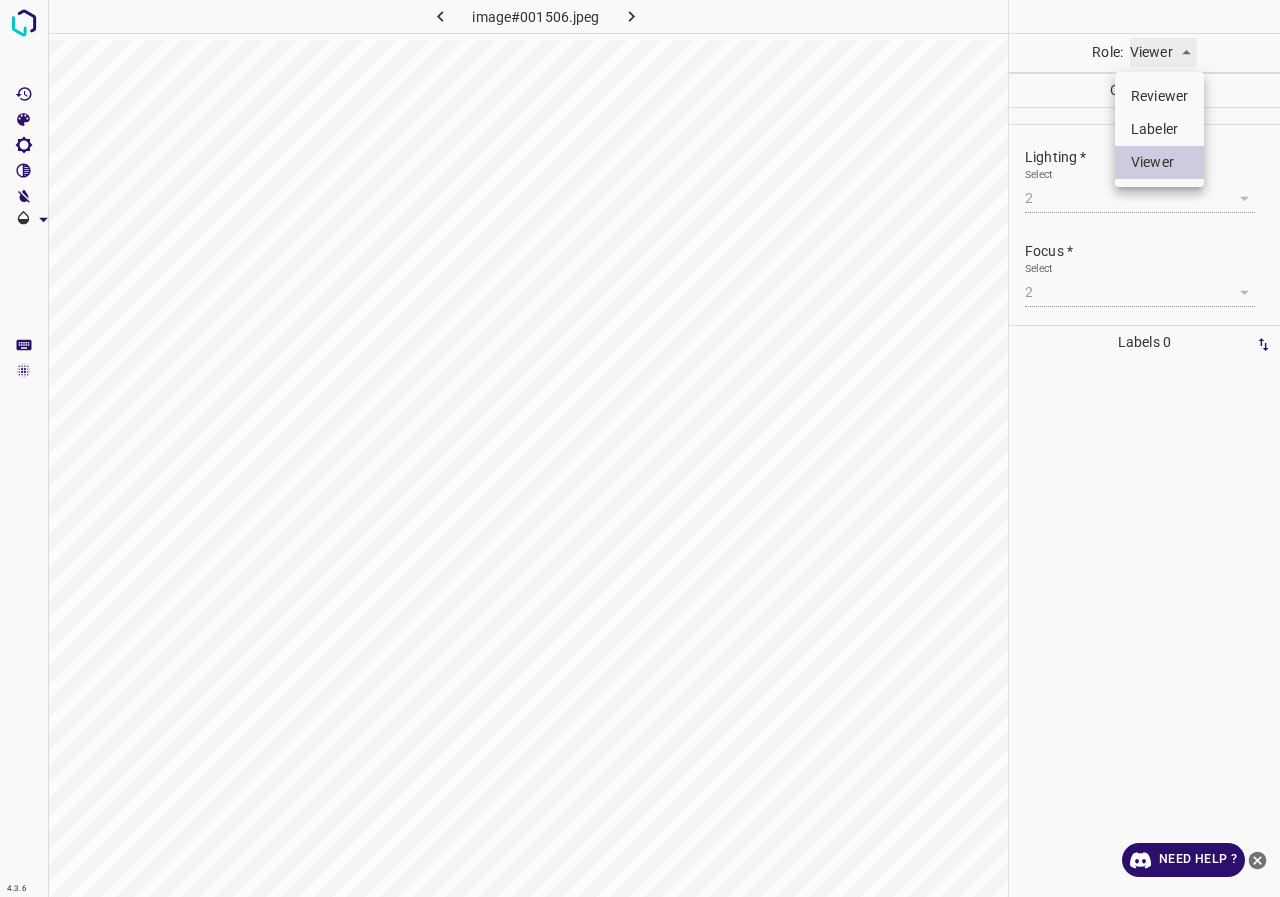 type on "labeler" 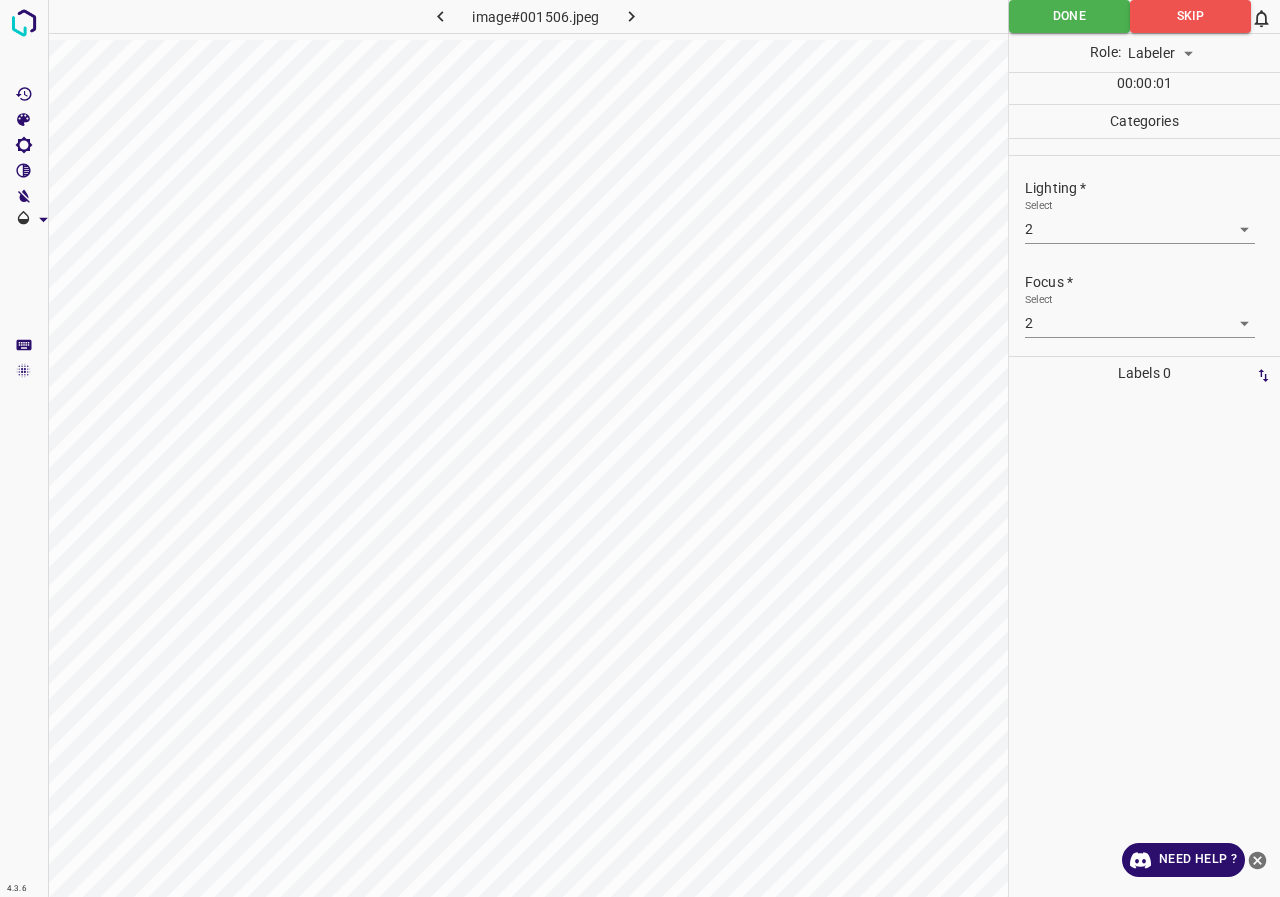 click on "4.3.6  image#001506.jpeg Done Skip 0 Role: Labeler labeler 00   : 00   : 01   Categories Lighting *  Select 2 2 Focus *  Select 2 2 Overall *  Select 2 2 Labels   0 Categories 1 Lighting 2 Focus 3 Overall Tools Space Change between modes (Draw & Edit) I Auto labeling R Restore zoom M Zoom in N Zoom out Delete Delete selecte label Filters Z Restore filters X Saturation filter C Brightness filter V Contrast filter B Gray scale filter General O Download Need Help ? - Text - Hide - Delete" at bounding box center (640, 448) 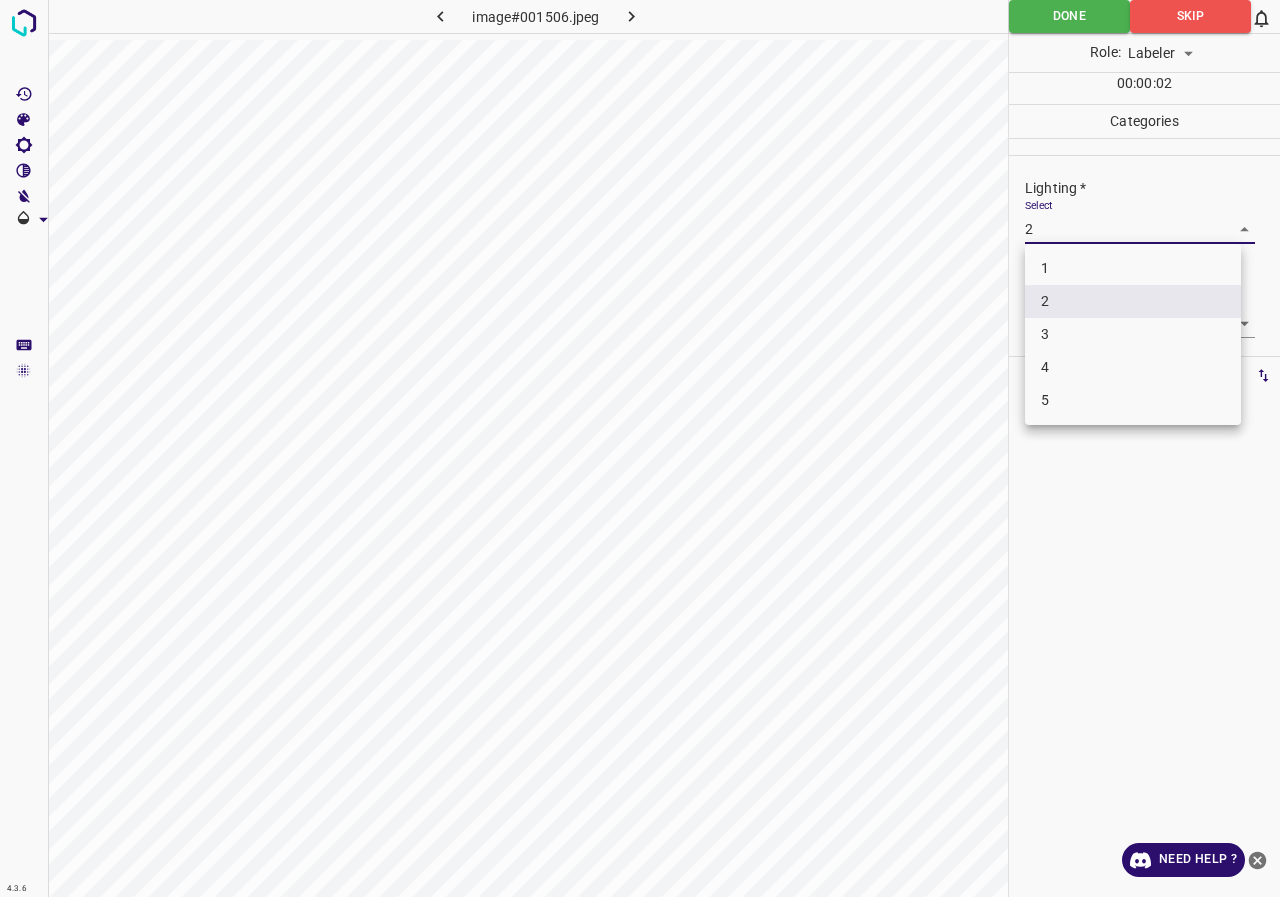 click on "4" at bounding box center (1133, 367) 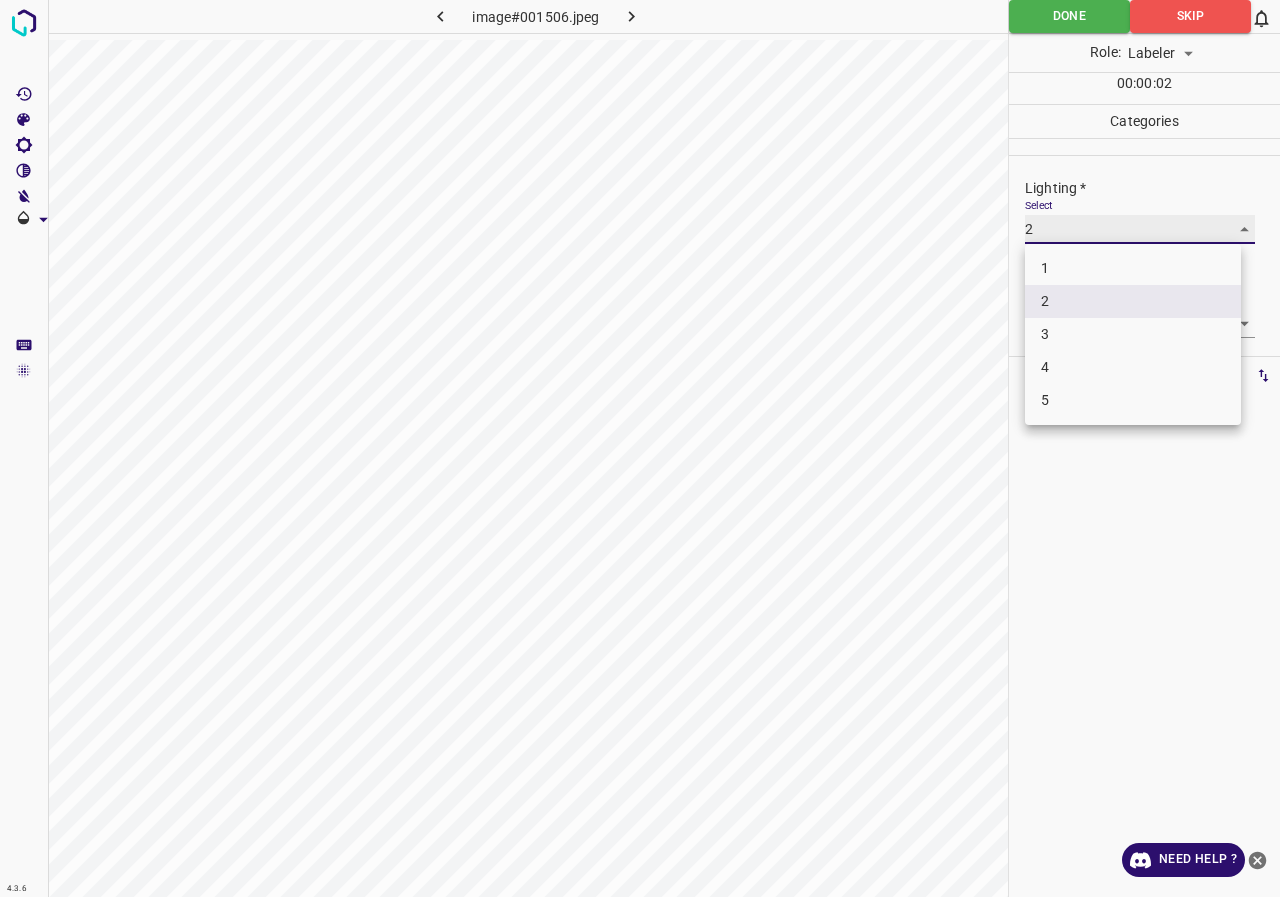 type on "4" 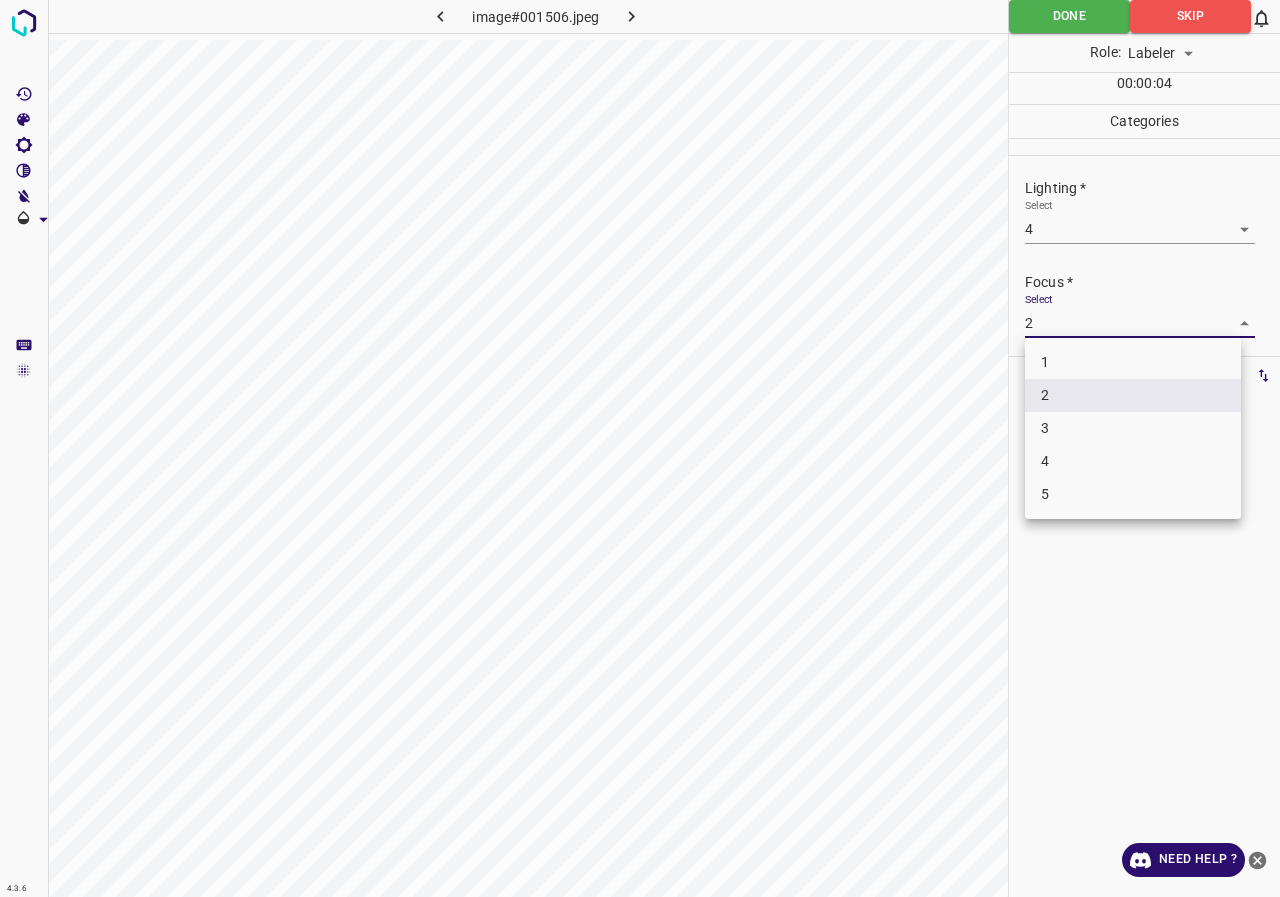 click on "4.3.6  image#001506.jpeg Done Skip 0 Role: Labeler labeler 00   : 00   : 04   Categories Lighting *  Select 4 4 Focus *  Select 2 2 Overall *  Select 2 2 Labels   0 Categories 1 Lighting 2 Focus 3 Overall Tools Space Change between modes (Draw & Edit) I Auto labeling R Restore zoom M Zoom in N Zoom out Delete Delete selecte label Filters Z Restore filters X Saturation filter C Brightness filter V Contrast filter B Gray scale filter General O Download Need Help ? - Text - Hide - Delete 1 2 3 4 5" at bounding box center [640, 448] 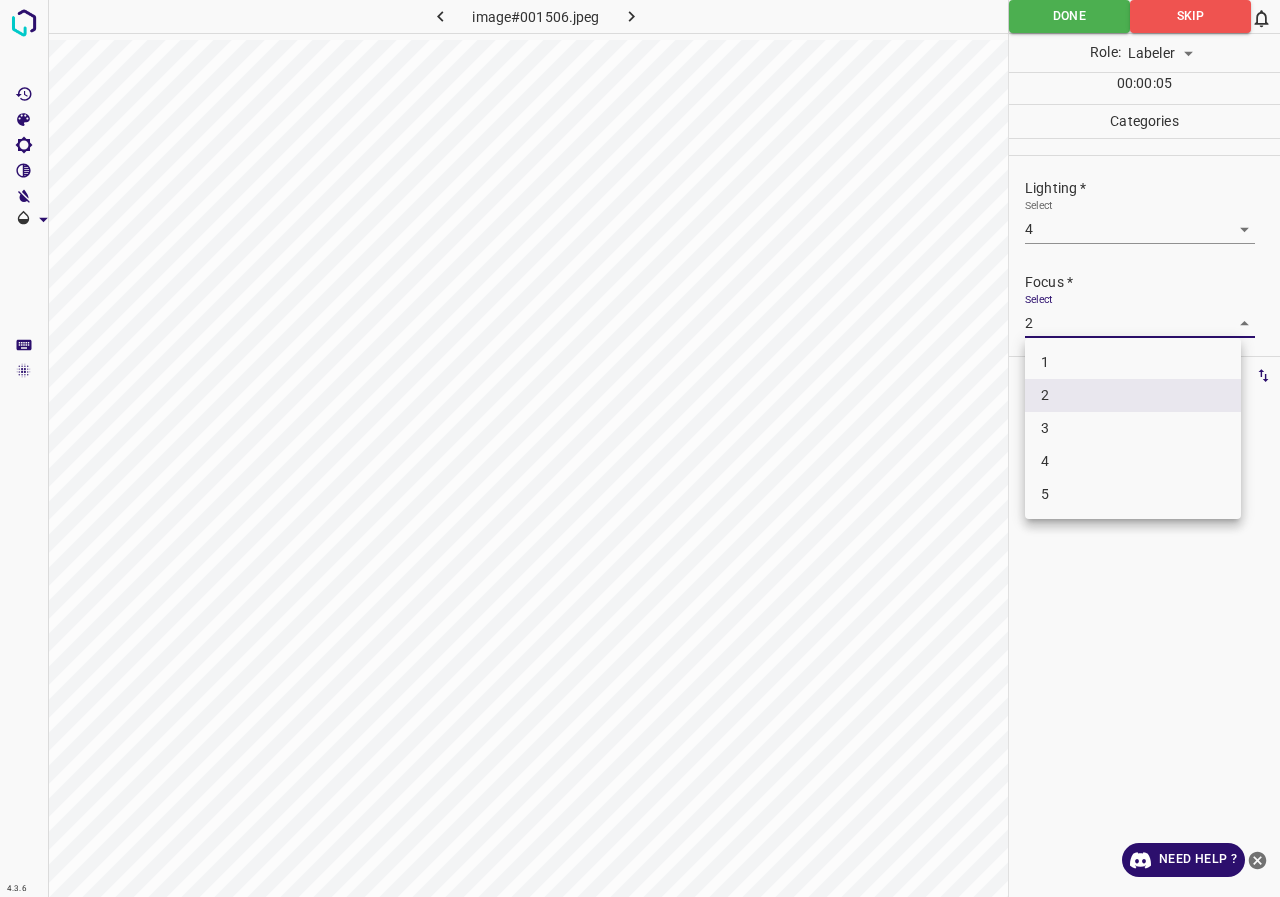click on "2" at bounding box center [1133, 395] 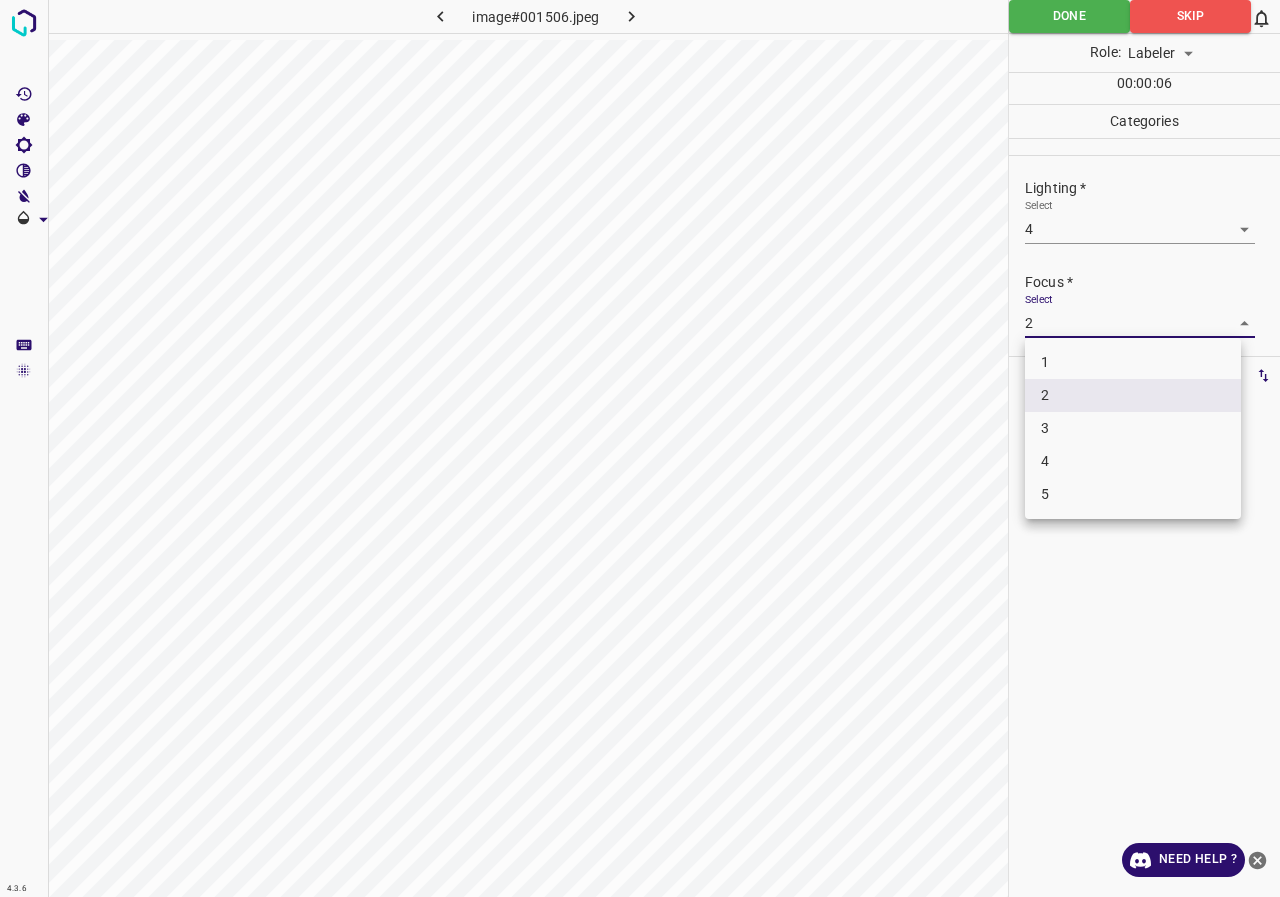 click on "4.3.6  image#001506.jpeg Done Skip 0 Role: Labeler labeler 00   : 00   : 06   Categories Lighting *  Select 4 4 Focus *  Select 2 2 Overall *  Select 2 2 Labels   0 Categories 1 Lighting 2 Focus 3 Overall Tools Space Change between modes (Draw & Edit) I Auto labeling R Restore zoom M Zoom in N Zoom out Delete Delete selecte label Filters Z Restore filters X Saturation filter C Brightness filter V Contrast filter B Gray scale filter General O Download Need Help ? - Text - Hide - Delete 1 2 3 4 5" at bounding box center [640, 448] 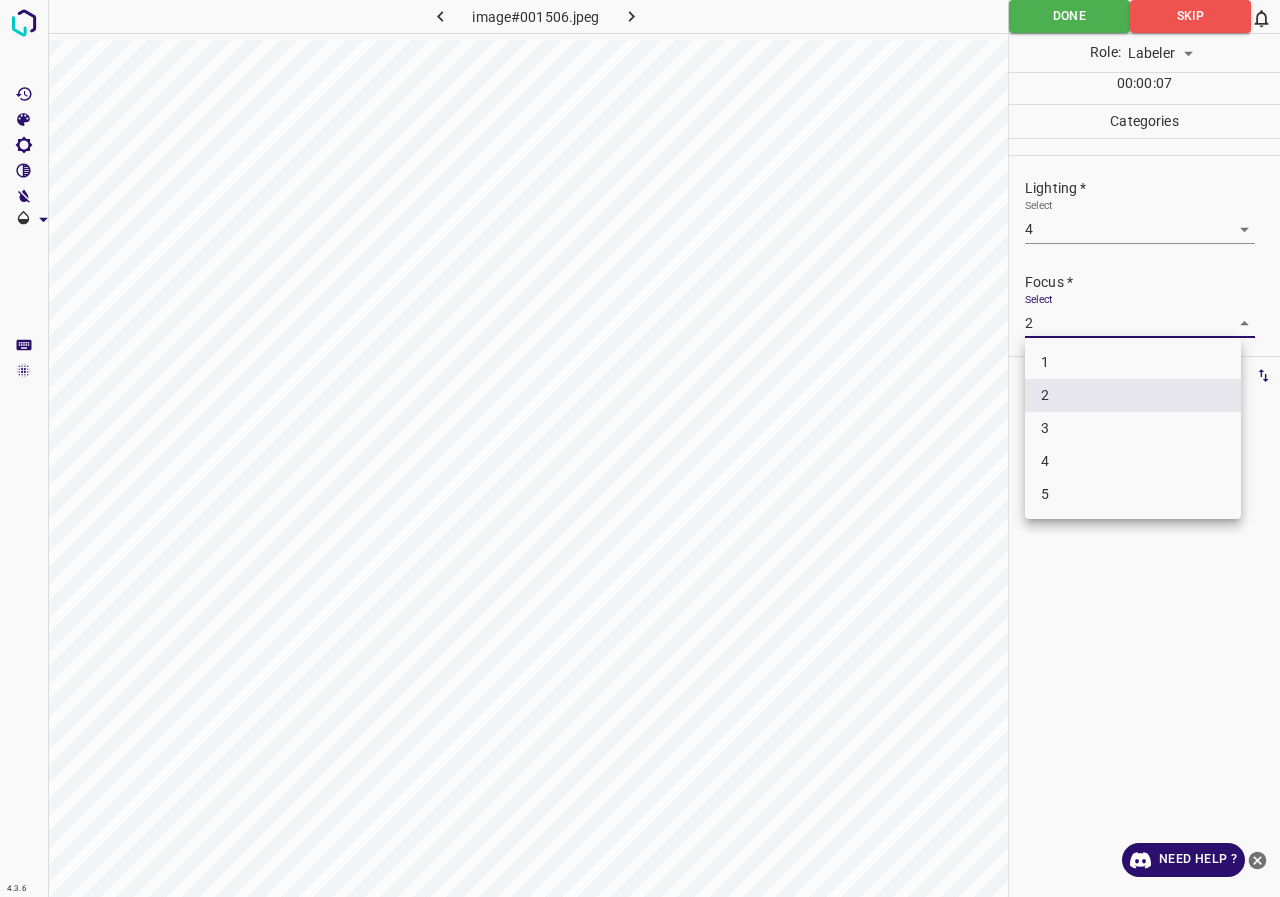 drag, startPoint x: 1056, startPoint y: 430, endPoint x: 1086, endPoint y: 336, distance: 98.67117 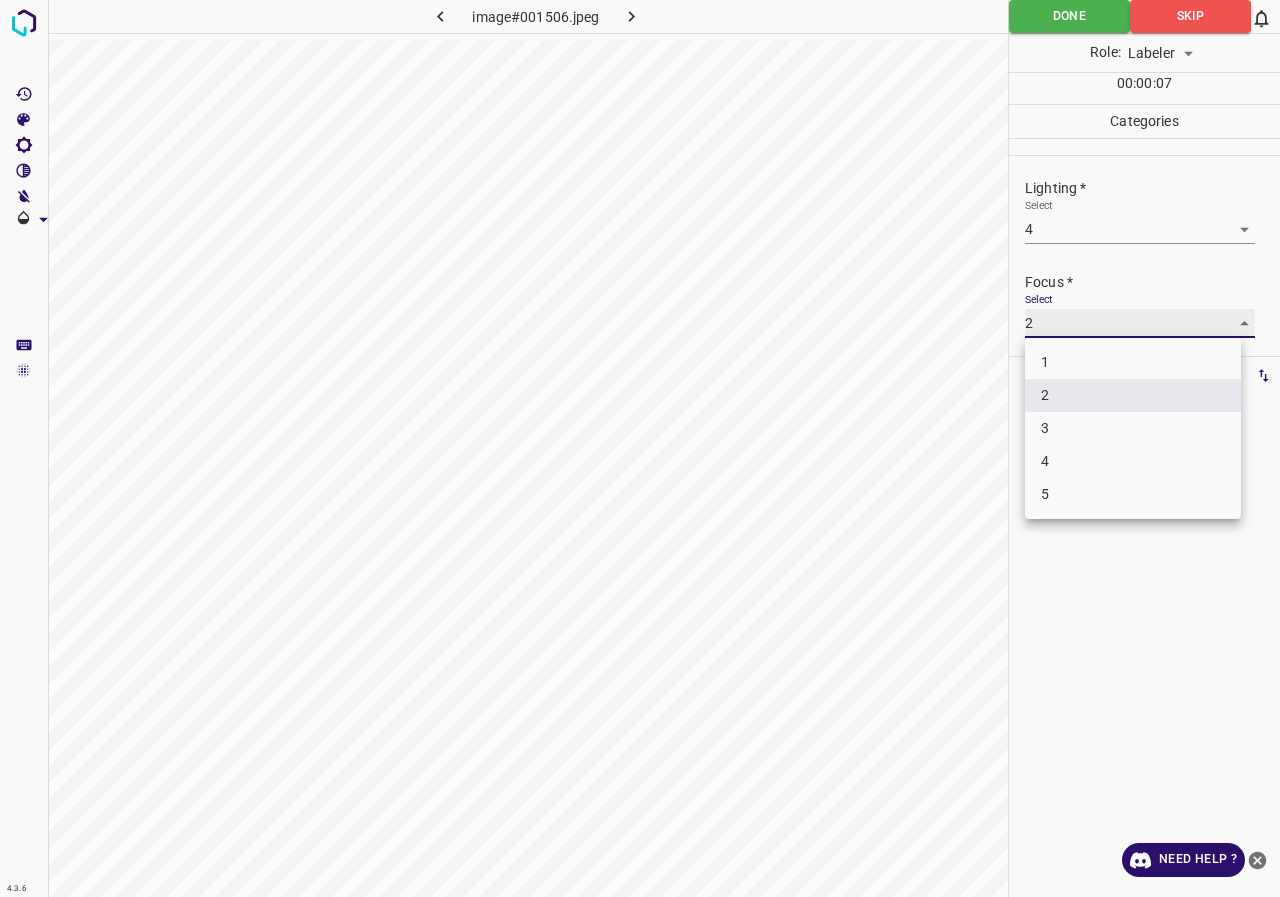 type on "3" 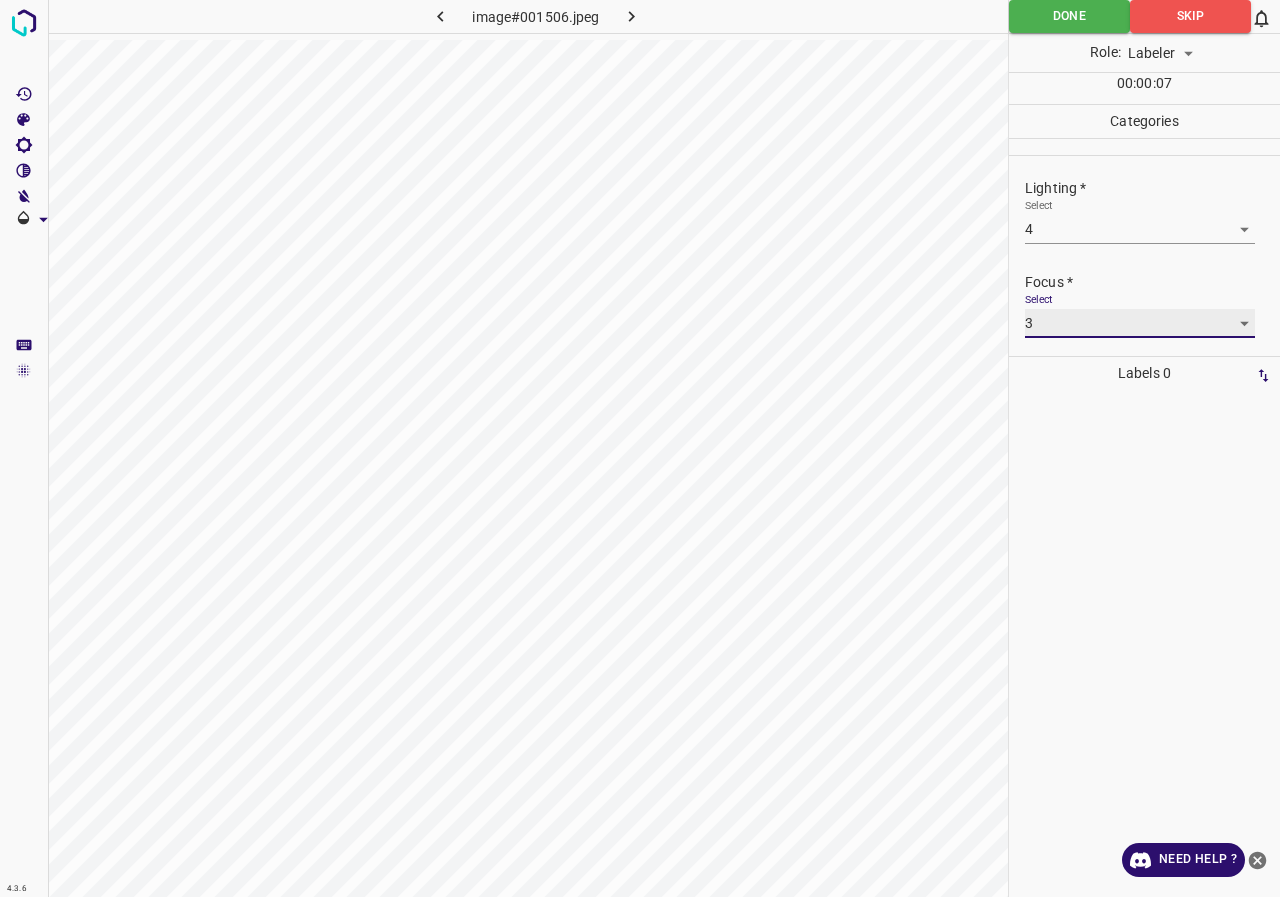 scroll, scrollTop: 98, scrollLeft: 0, axis: vertical 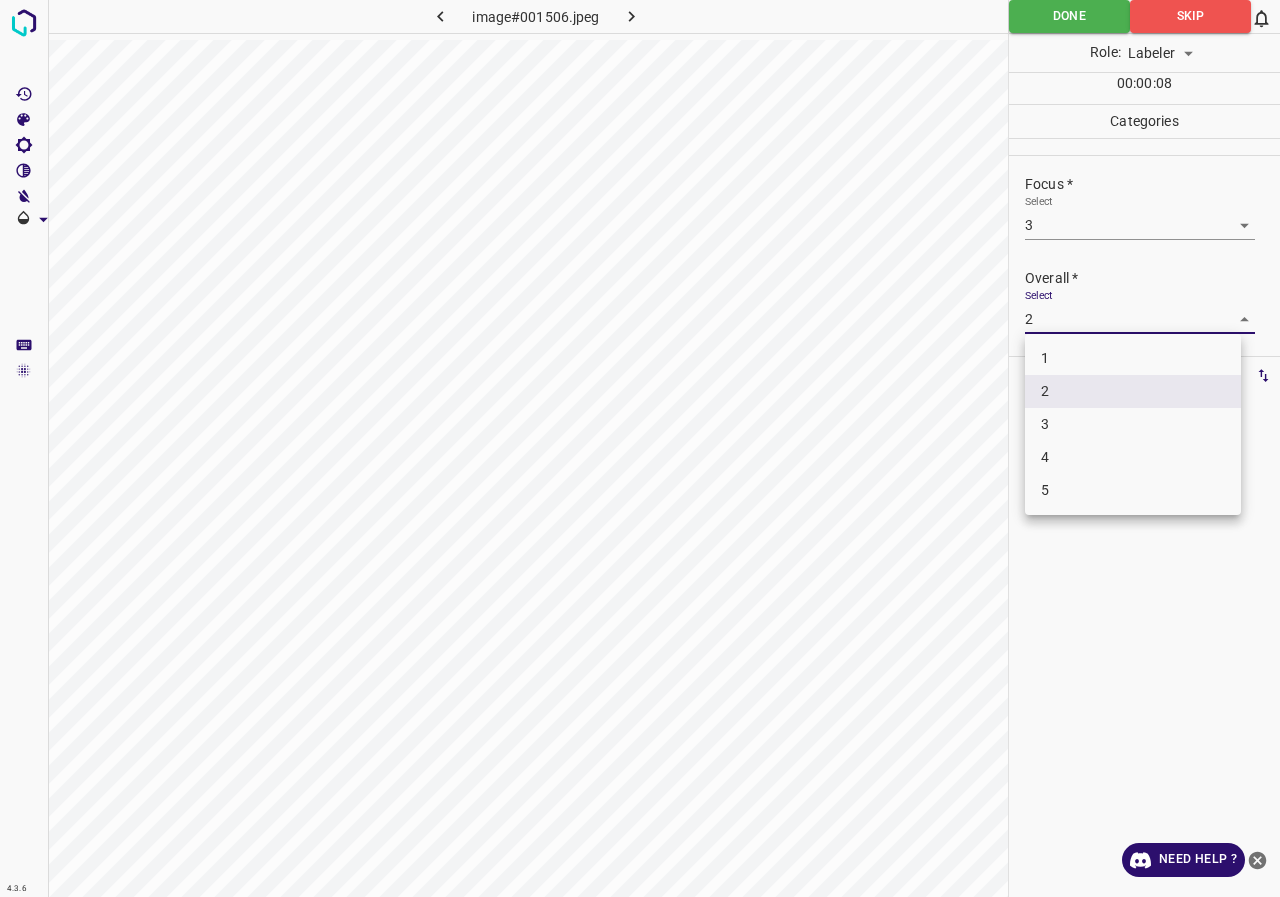 click on "4.3.6  image#001506.jpeg Done Skip 0 Role: Labeler labeler 00   : 00   : 08   Categories Lighting *  Select 4 4 Focus *  Select 3 3 Overall *  Select 2 2 Labels   0 Categories 1 Lighting 2 Focus 3 Overall Tools Space Change between modes (Draw & Edit) I Auto labeling R Restore zoom M Zoom in N Zoom out Delete Delete selecte label Filters Z Restore filters X Saturation filter C Brightness filter V Contrast filter B Gray scale filter General O Download Need Help ? - Text - Hide - Delete 1 2 3 4 5" at bounding box center (640, 448) 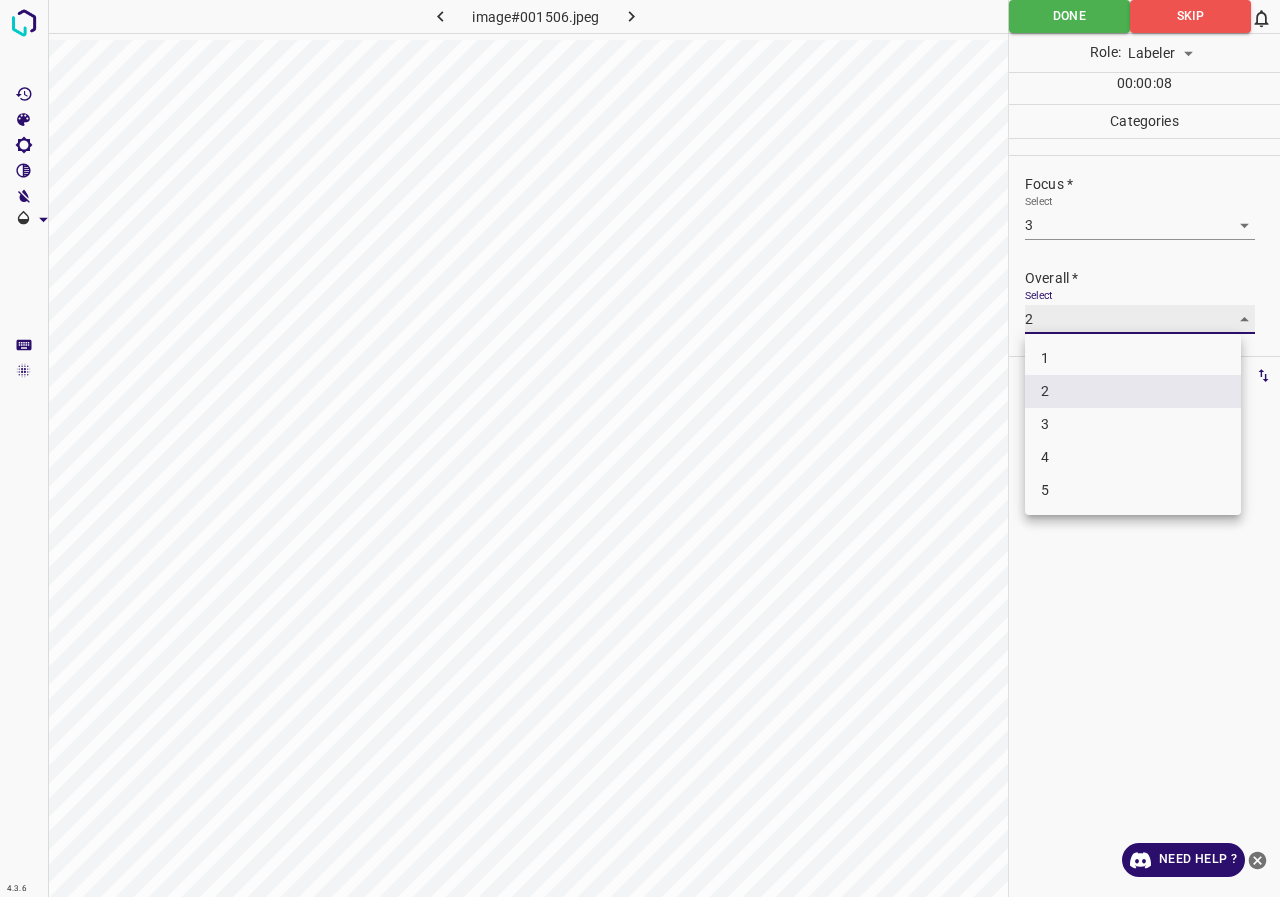type on "3" 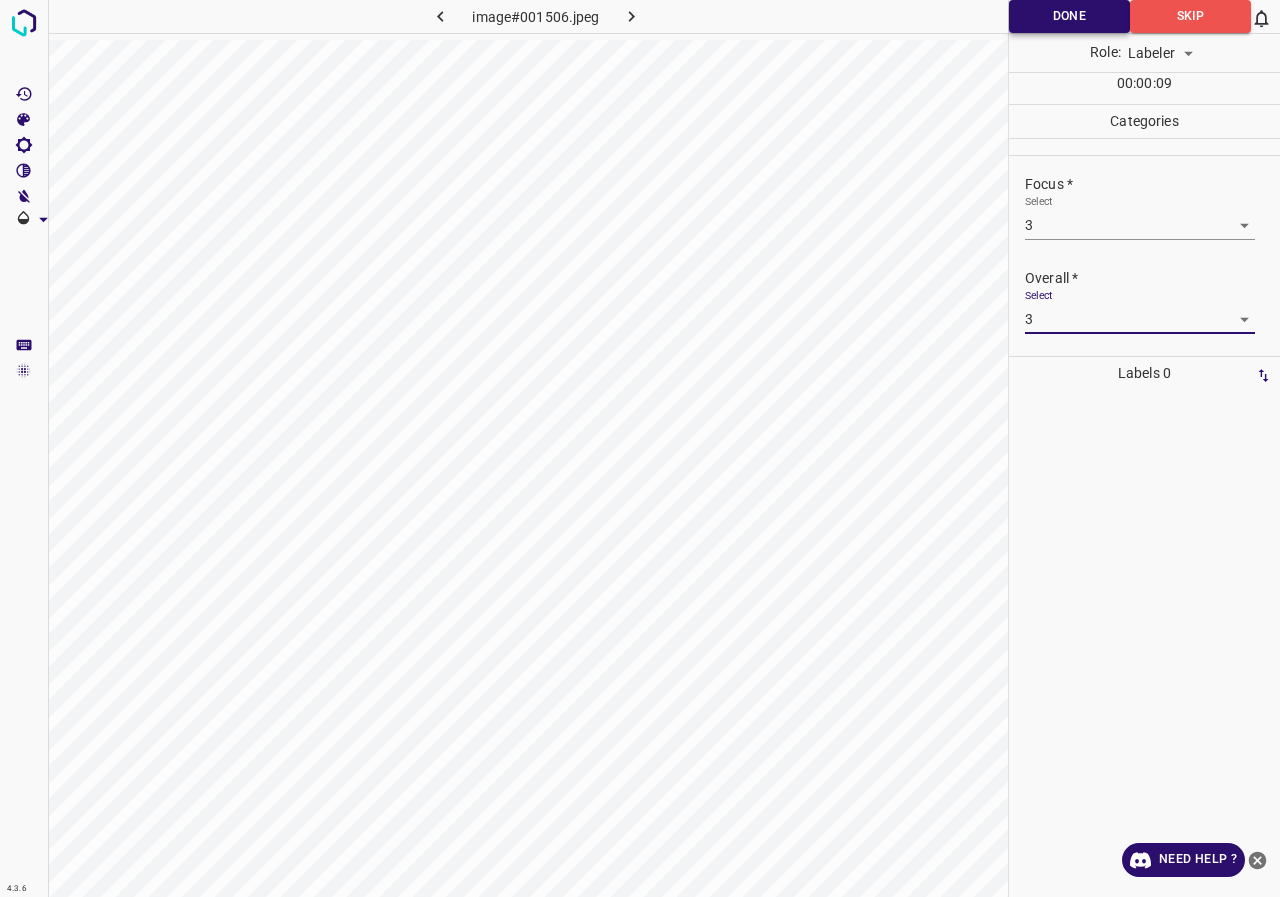 click on "Done" at bounding box center (1069, 16) 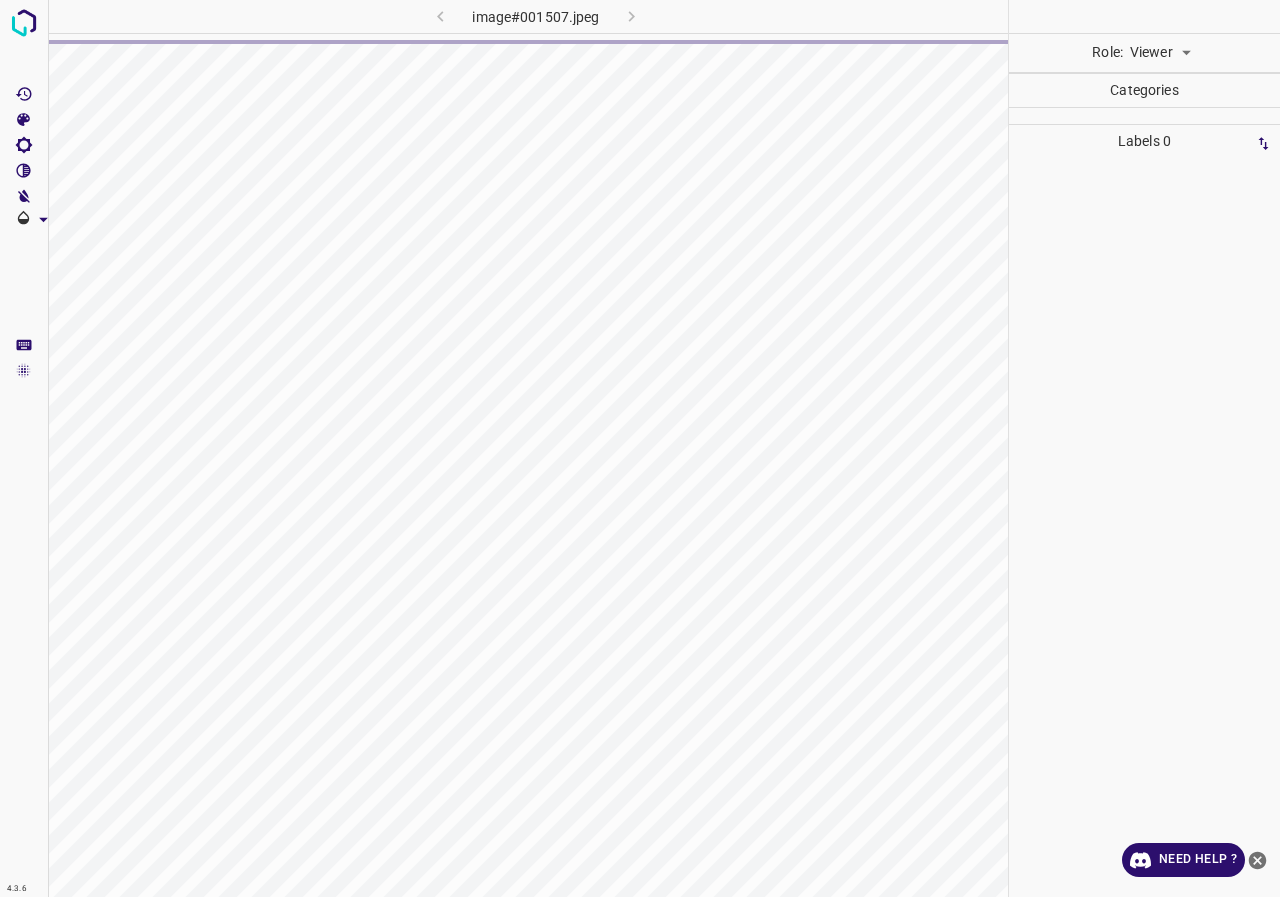 scroll, scrollTop: 0, scrollLeft: 0, axis: both 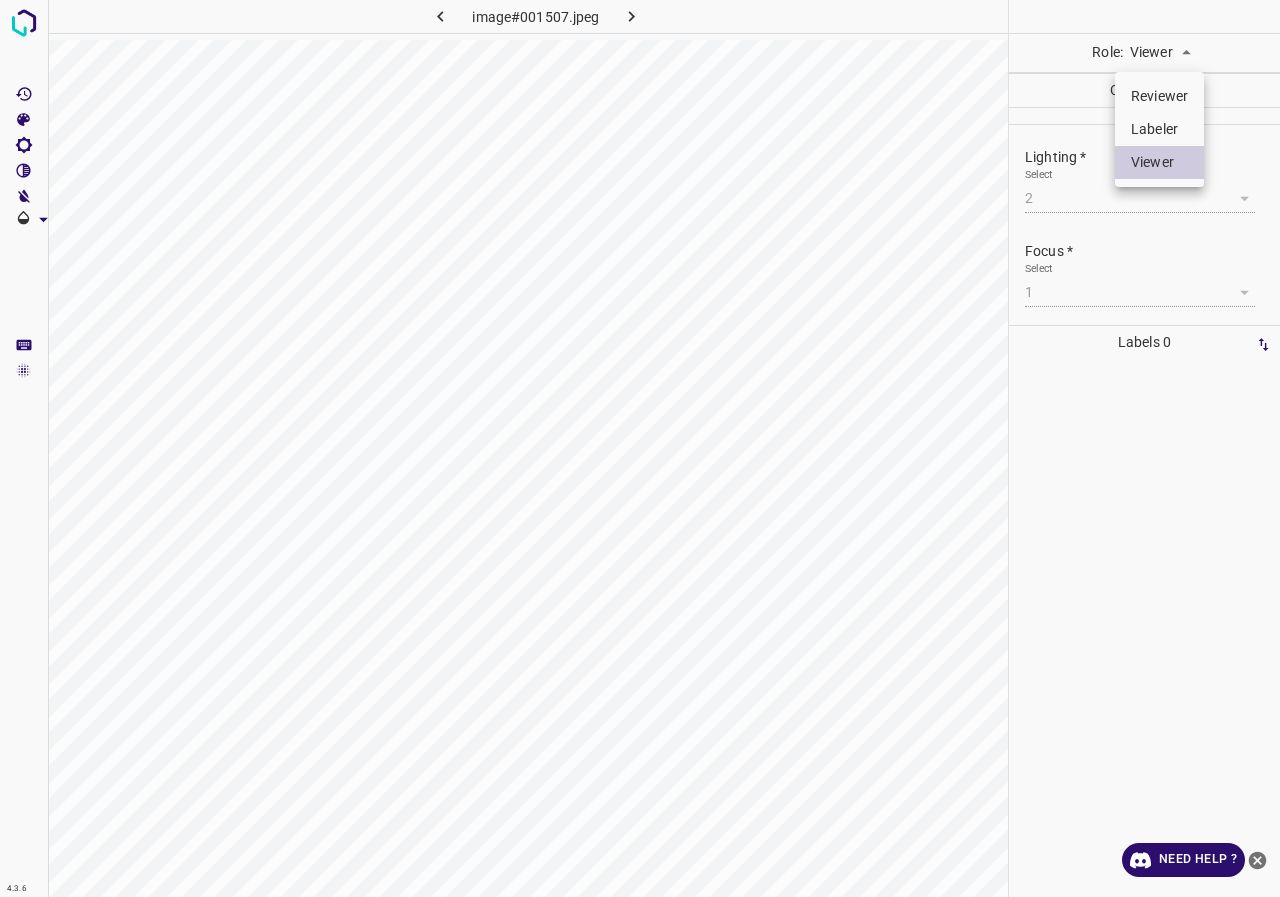 click on "4.3.6  image#001507.jpeg Role: Viewer viewer Categories Lighting *  Select 2 2 Focus *  Select 1 1 Overall *  Select 2 2 Labels   0 Categories 1 Lighting 2 Focus 3 Overall Tools Space Change between modes (Draw & Edit) I Auto labeling R Restore zoom M Zoom in N Zoom out Delete Delete selecte label Filters Z Restore filters X Saturation filter C Brightness filter V Contrast filter B Gray scale filter General O Download Need Help ? - Text - Hide - Delete Reviewer Labeler Viewer" at bounding box center (640, 448) 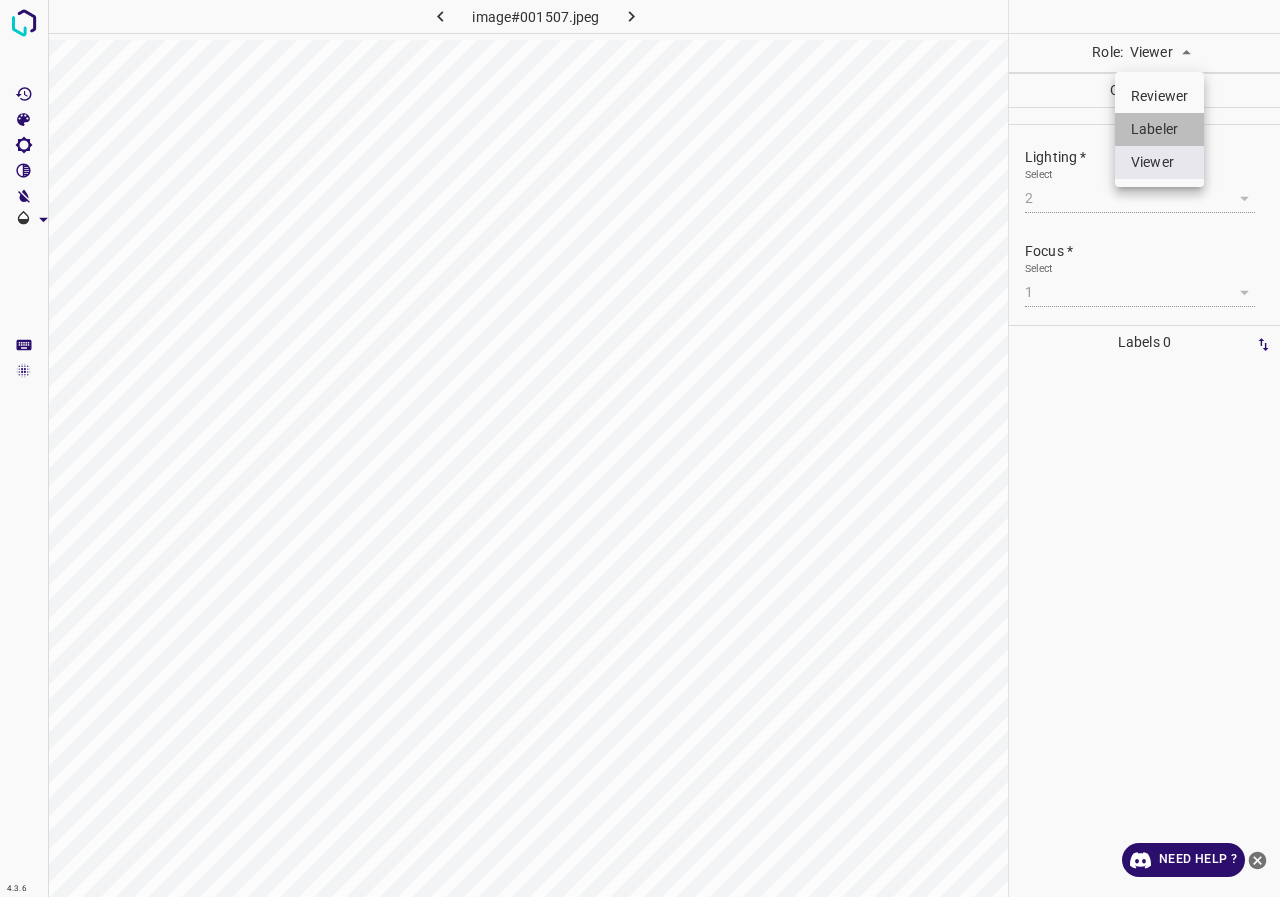 click on "Labeler" at bounding box center (1159, 129) 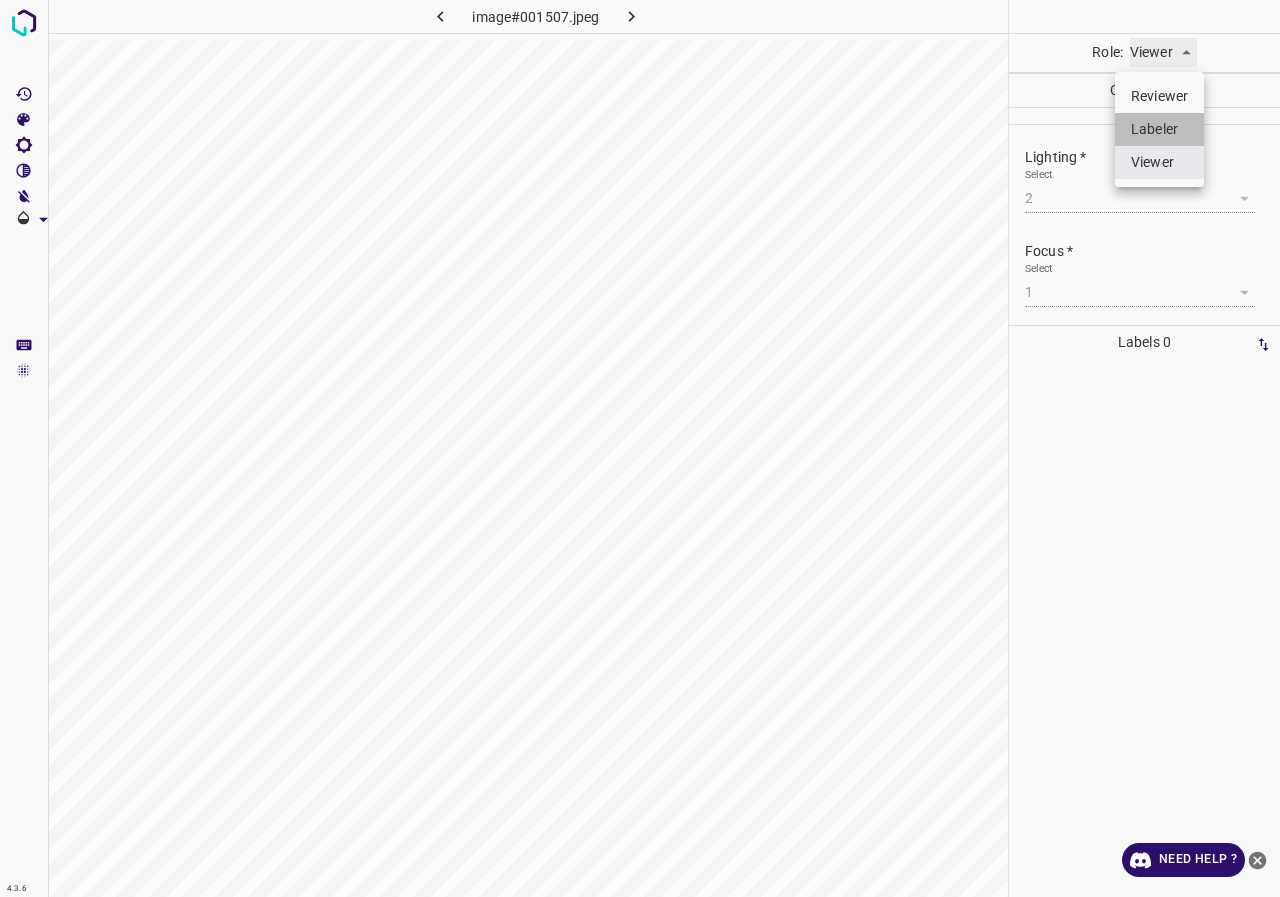 type on "labeler" 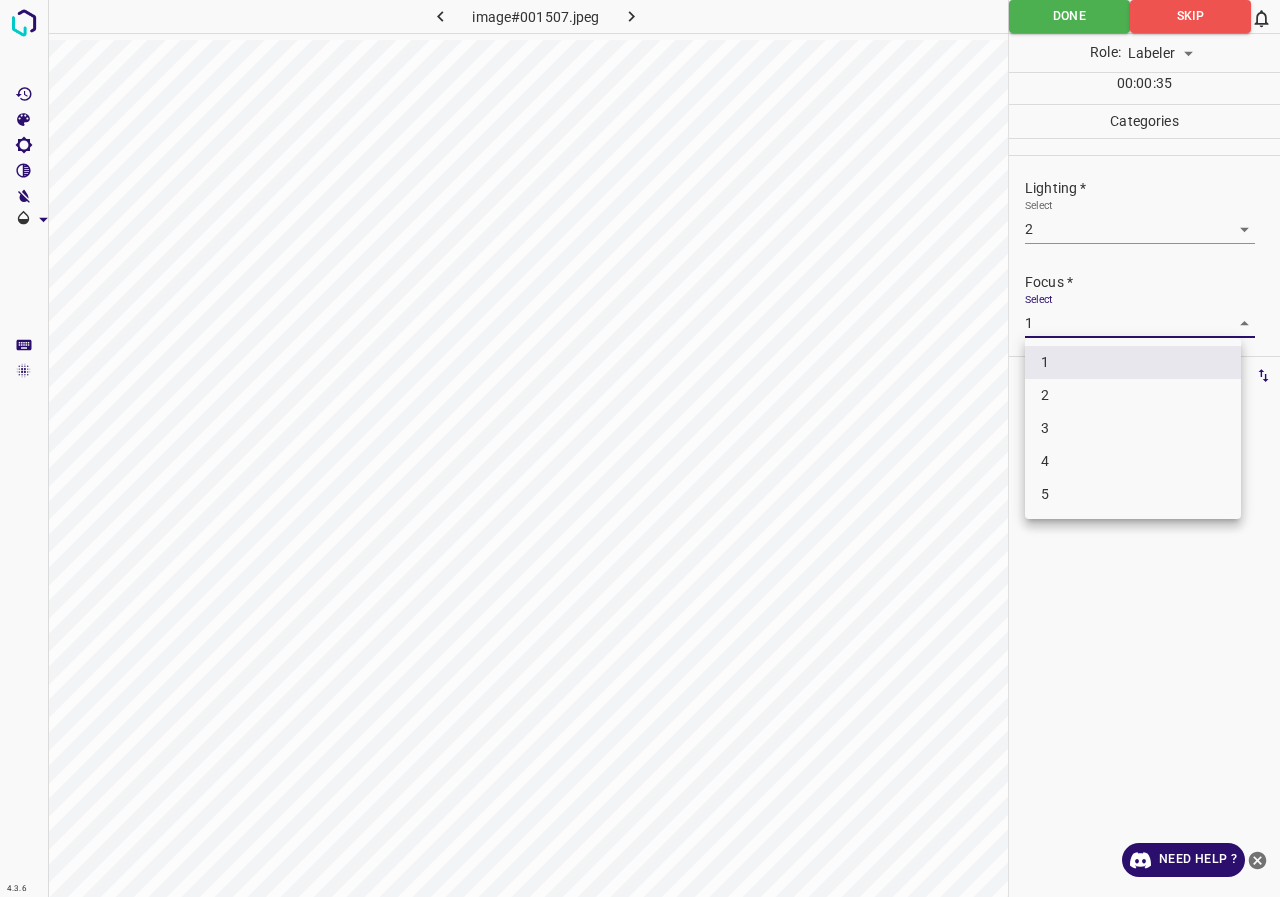 click on "4.3.6  image#001507.jpeg Done Skip 0 Role: Labeler labeler 00   : 00   : 35   Categories Lighting *  Select 2 2 Focus *  Select 1 1 Overall *  Select 2 2 Labels   0 Categories 1 Lighting 2 Focus 3 Overall Tools Space Change between modes (Draw & Edit) I Auto labeling R Restore zoom M Zoom in N Zoom out Delete Delete selecte label Filters Z Restore filters X Saturation filter C Brightness filter V Contrast filter B Gray scale filter General O Download Need Help ? - Text - Hide - Delete 1 2 3 4 5" at bounding box center [640, 448] 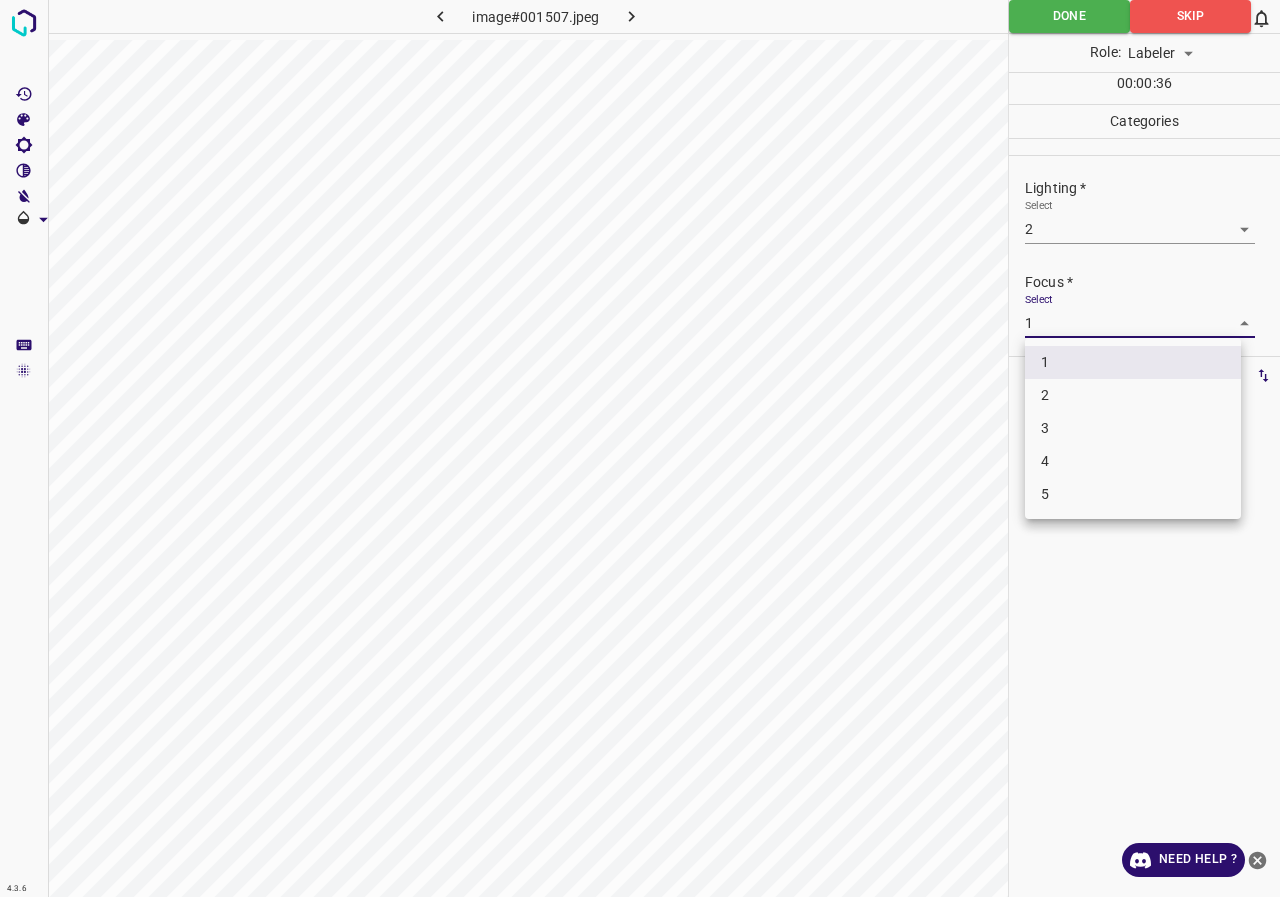 click on "3" at bounding box center [1133, 428] 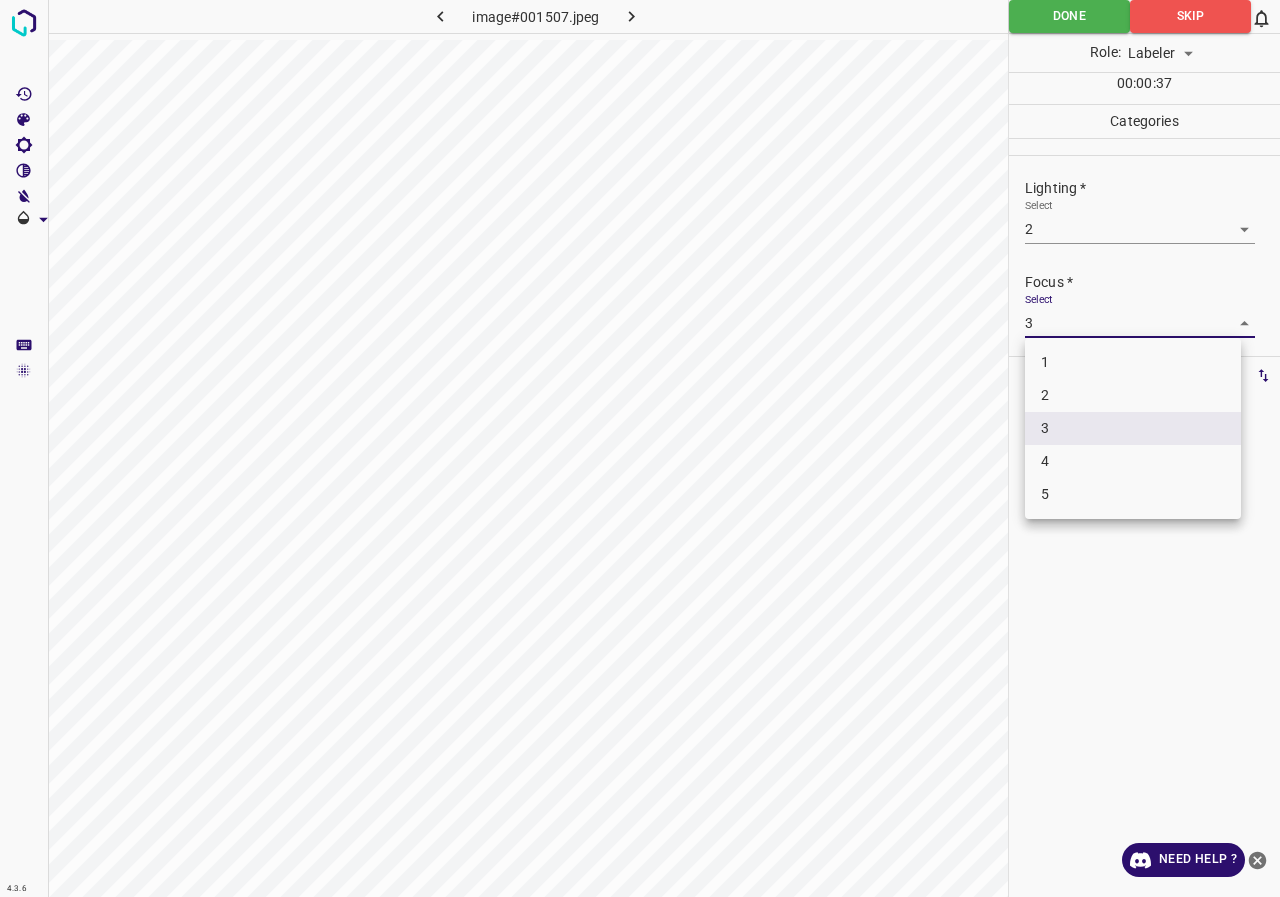 click on "4.3.6  image#001507.jpeg Done Skip 0 Role: Labeler labeler 00   : 00   : 37   Categories Lighting *  Select 2 2 Focus *  Select 3 3 Overall *  Select 2 2 Labels   0 Categories 1 Lighting 2 Focus 3 Overall Tools Space Change between modes (Draw & Edit) I Auto labeling R Restore zoom M Zoom in N Zoom out Delete Delete selecte label Filters Z Restore filters X Saturation filter C Brightness filter V Contrast filter B Gray scale filter General O Download Need Help ? - Text - Hide - Delete 1 2 3 4 5" at bounding box center (640, 448) 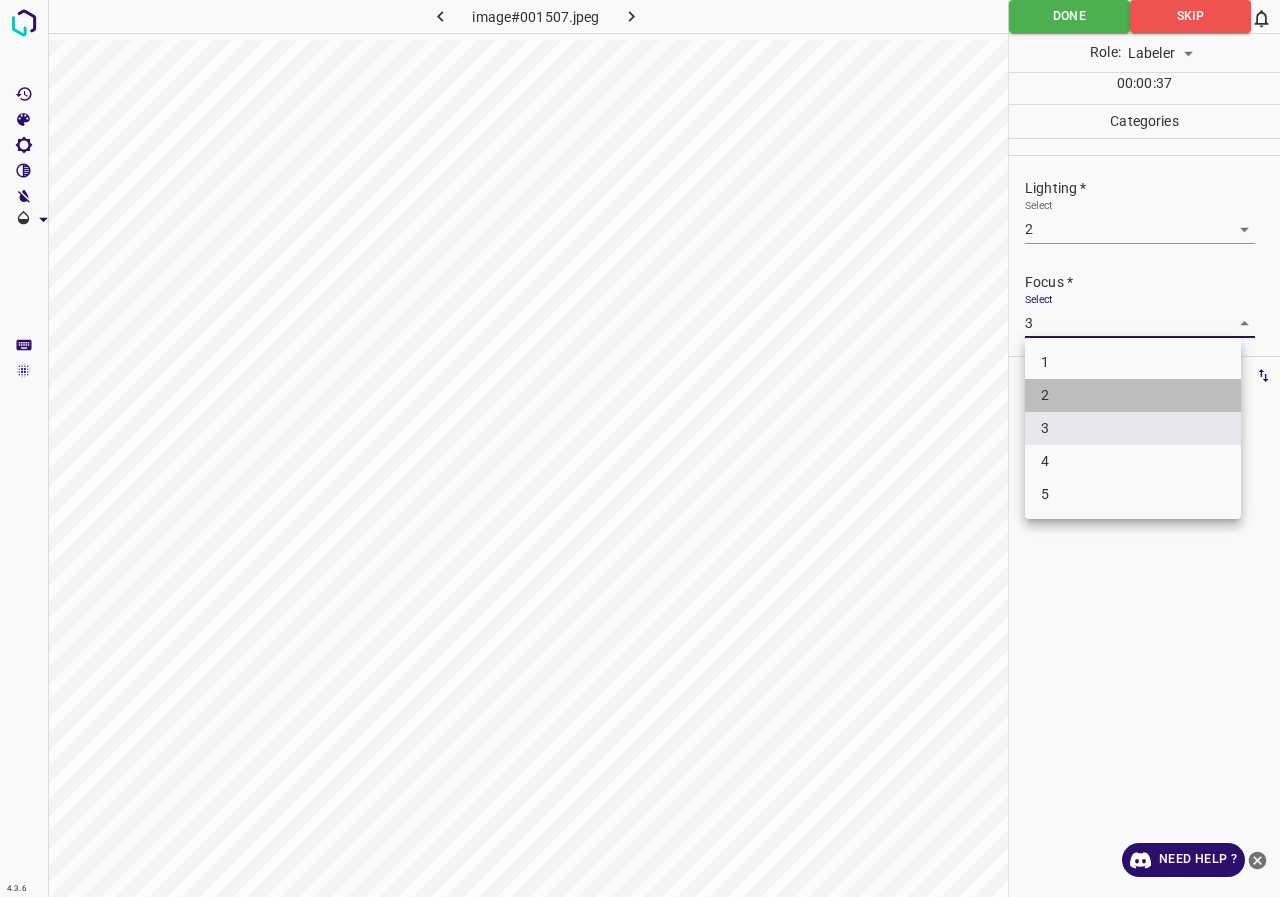 click on "2" at bounding box center [1133, 395] 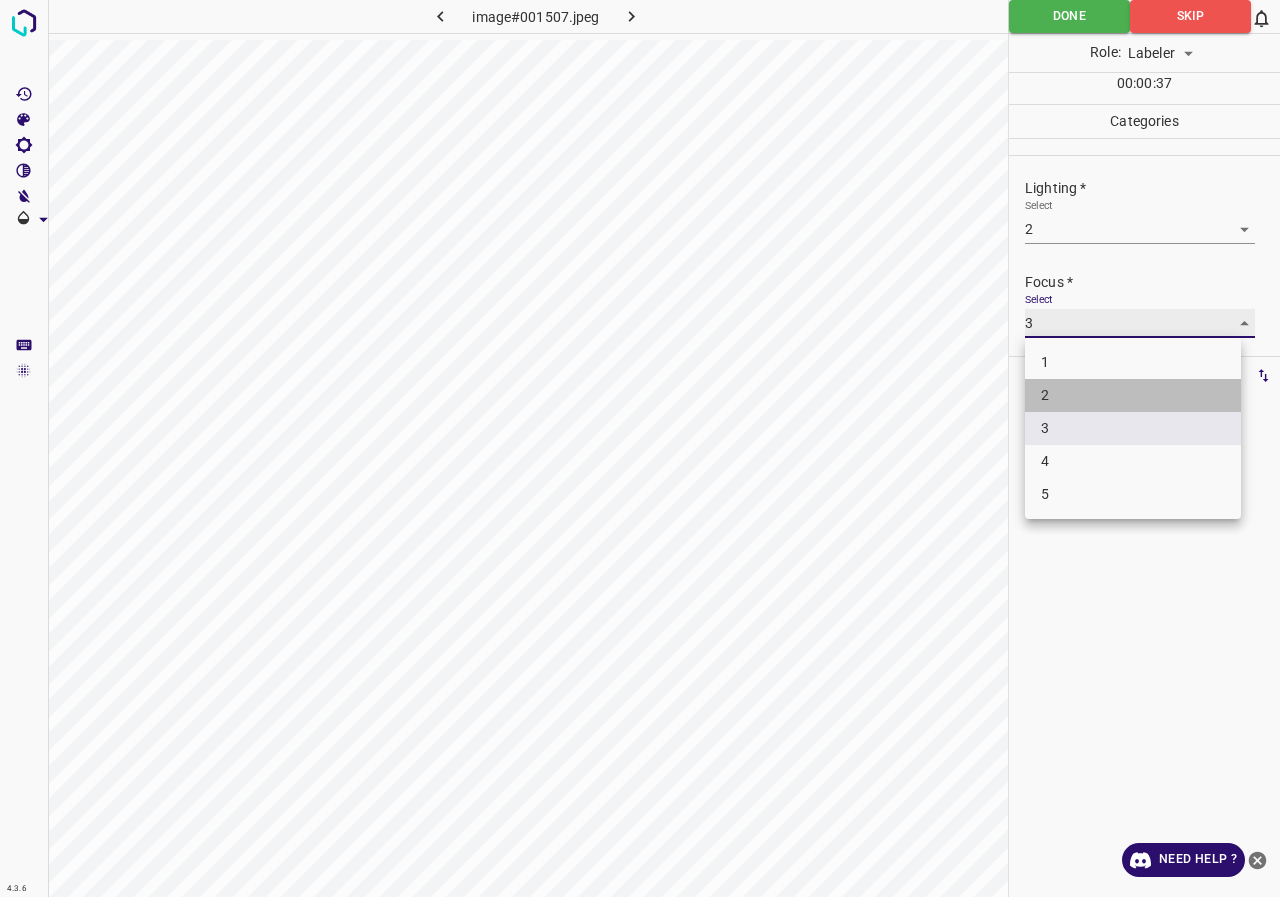 type on "2" 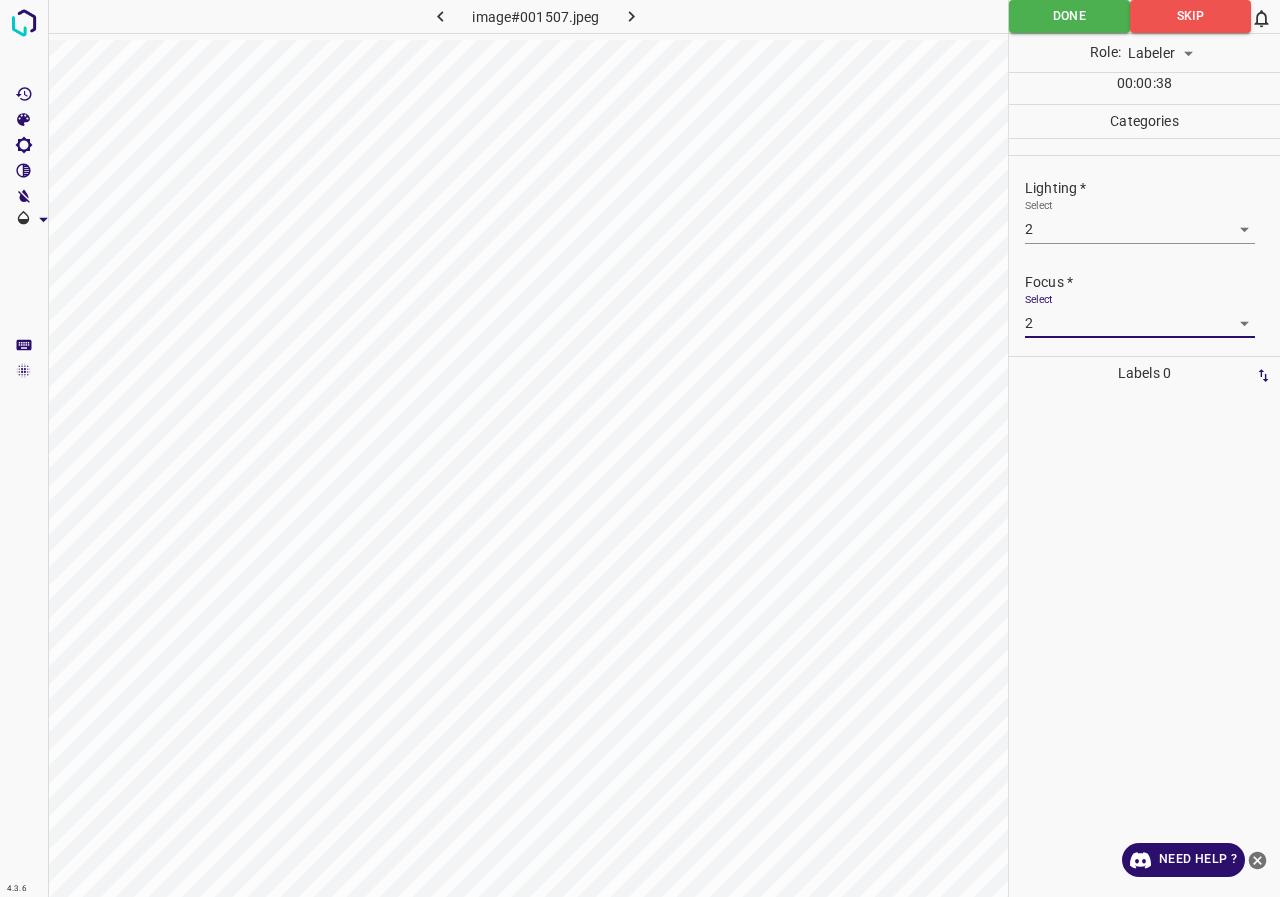 click on "4.3.6  image#001507.jpeg Done Skip 0 Role: Labeler labeler 00   : 00   : 38   Categories Lighting *  Select 2 2 Focus *  Select 2 2 Overall *  Select 2 2 Labels   0 Categories 1 Lighting 2 Focus 3 Overall Tools Space Change between modes (Draw & Edit) I Auto labeling R Restore zoom M Zoom in N Zoom out Delete Delete selecte label Filters Z Restore filters X Saturation filter C Brightness filter V Contrast filter B Gray scale filter General O Download Need Help ? - Text - Hide - Delete" at bounding box center [640, 448] 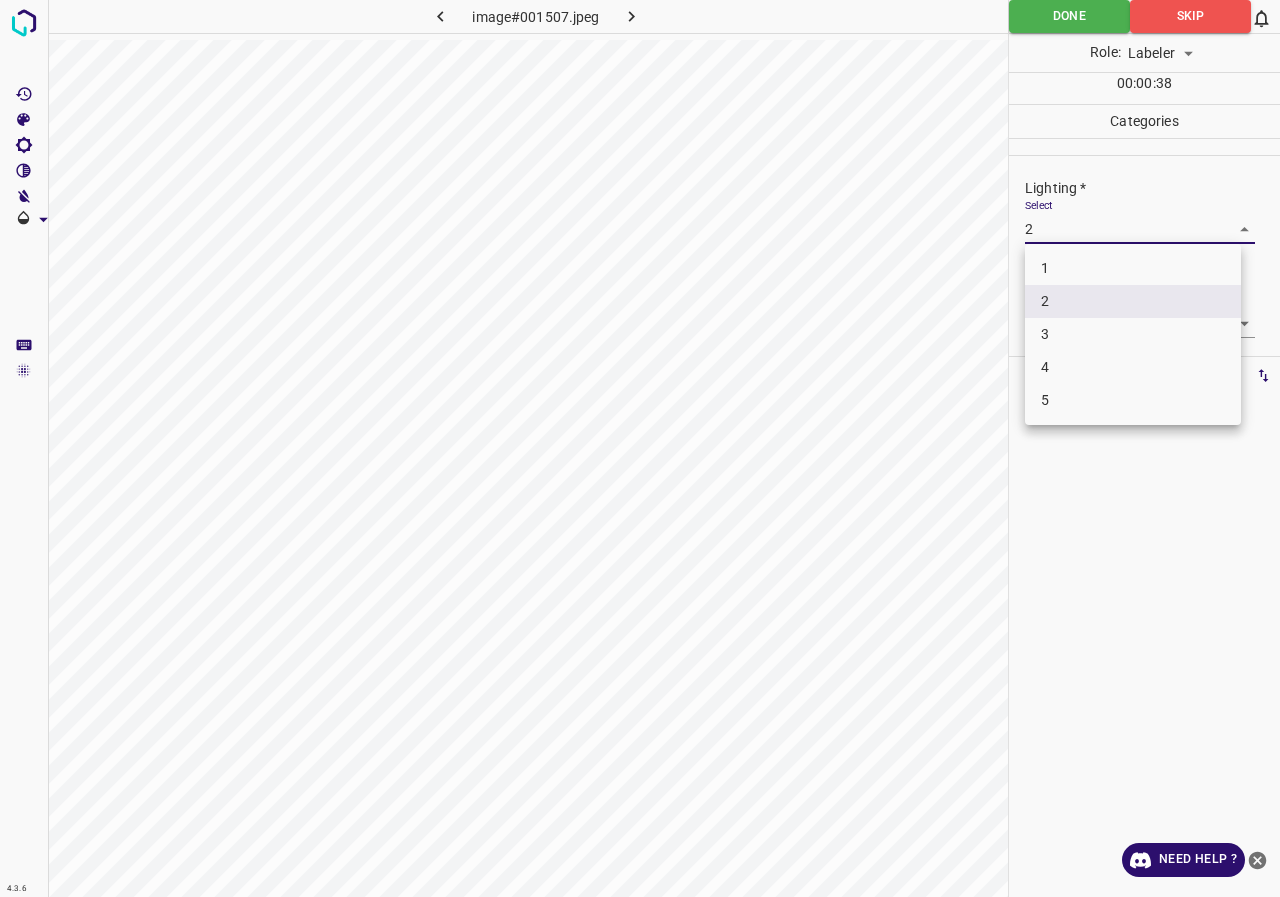 drag, startPoint x: 1063, startPoint y: 338, endPoint x: 1064, endPoint y: 328, distance: 10.049875 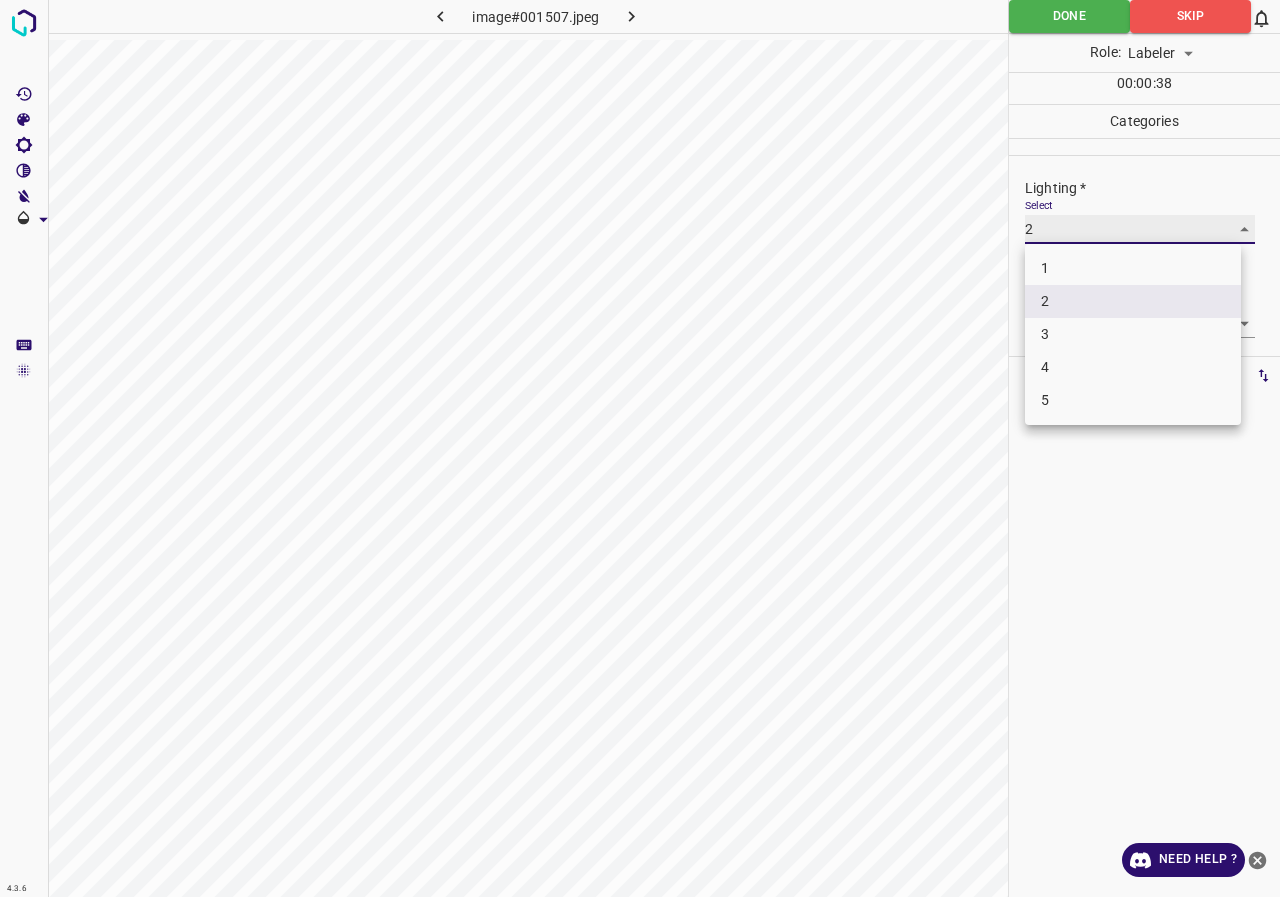 type on "3" 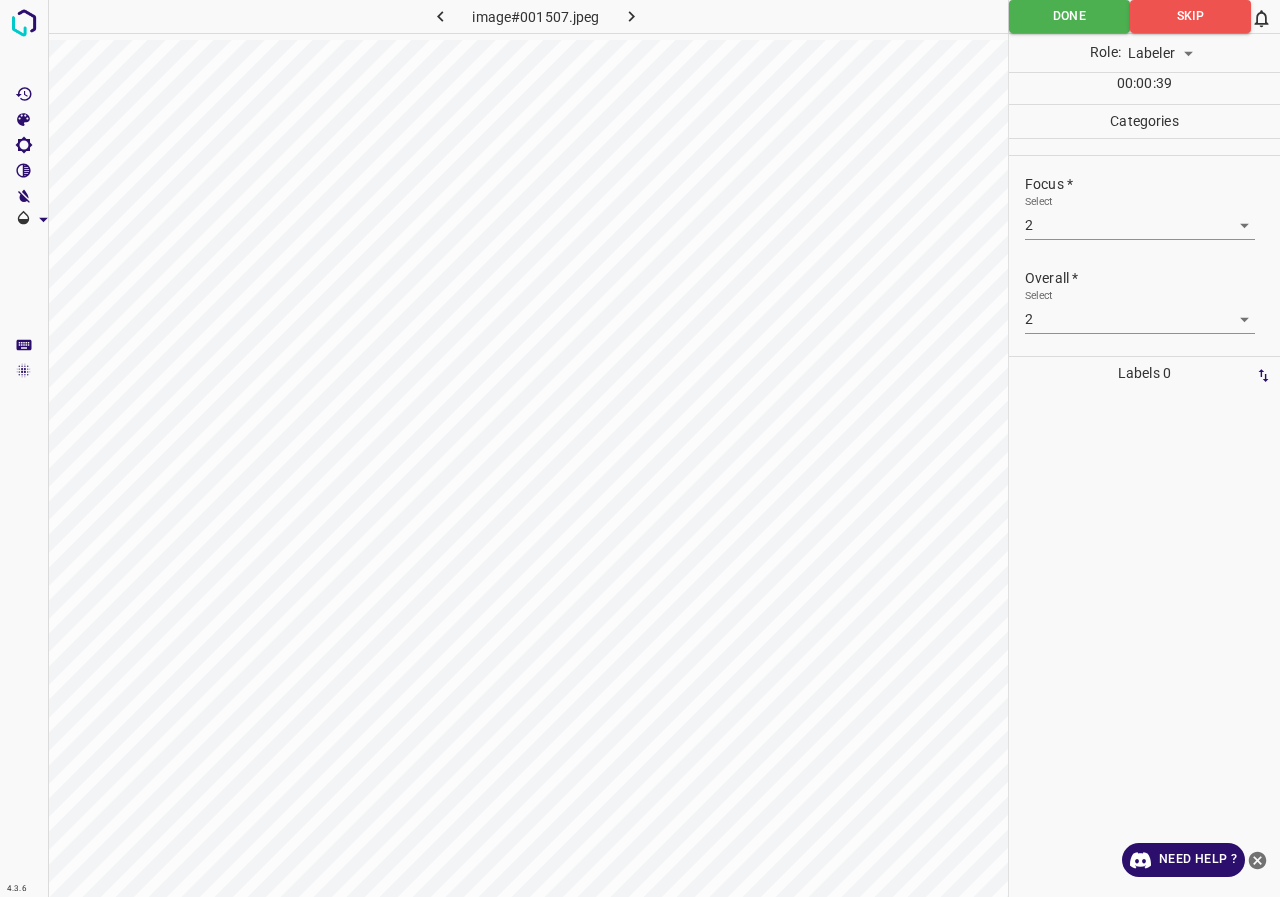 scroll, scrollTop: 0, scrollLeft: 0, axis: both 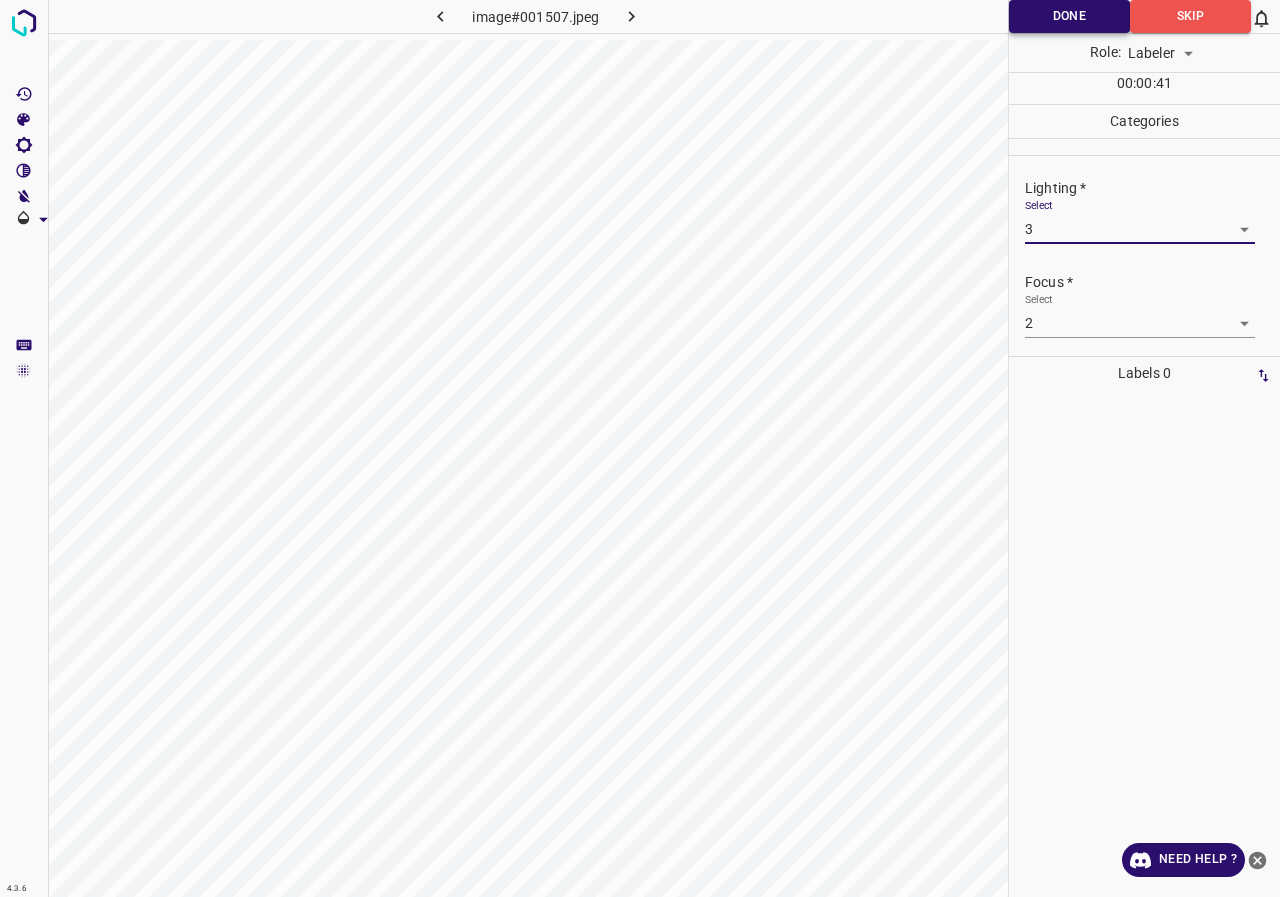 click on "Done" at bounding box center (1069, 16) 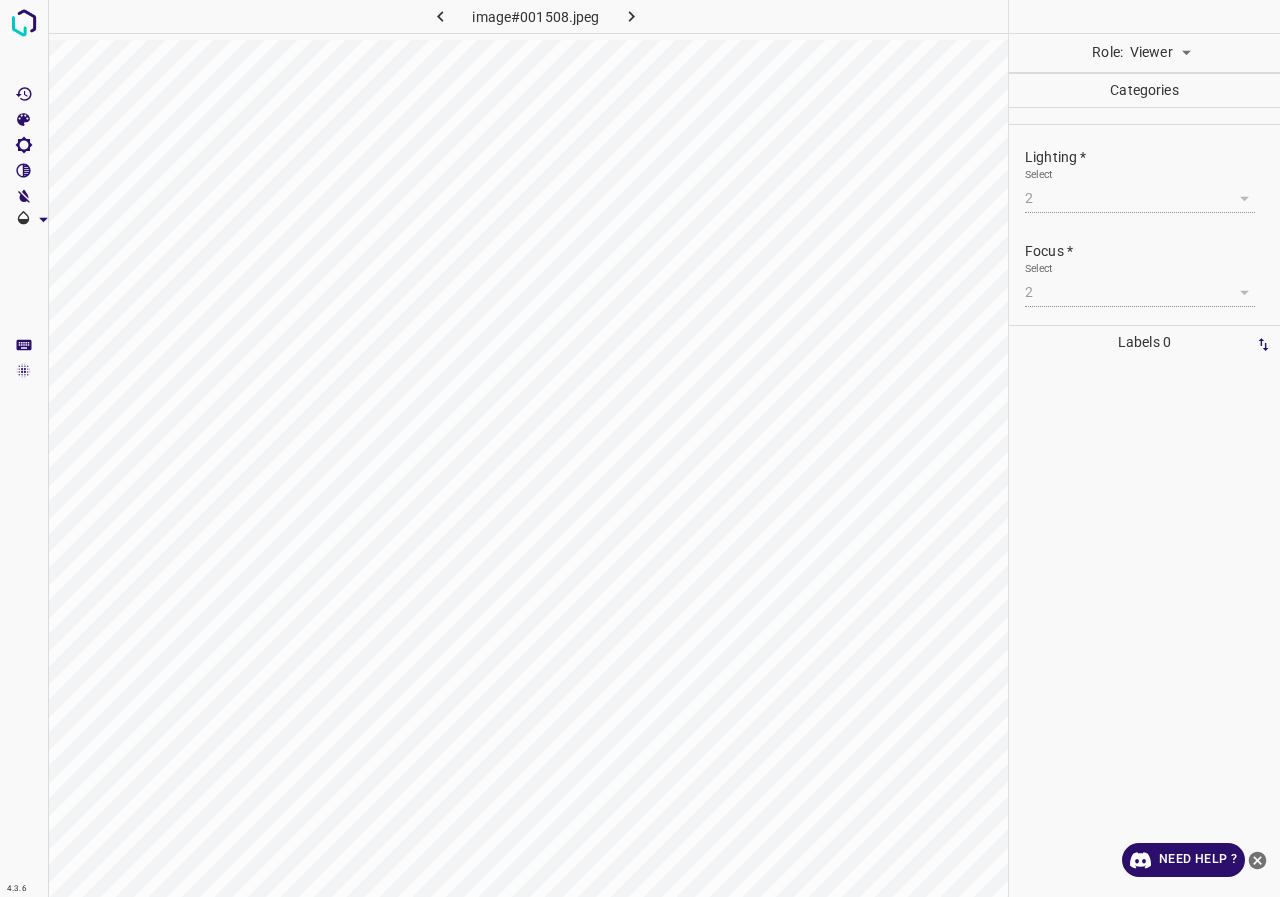 scroll, scrollTop: 0, scrollLeft: 0, axis: both 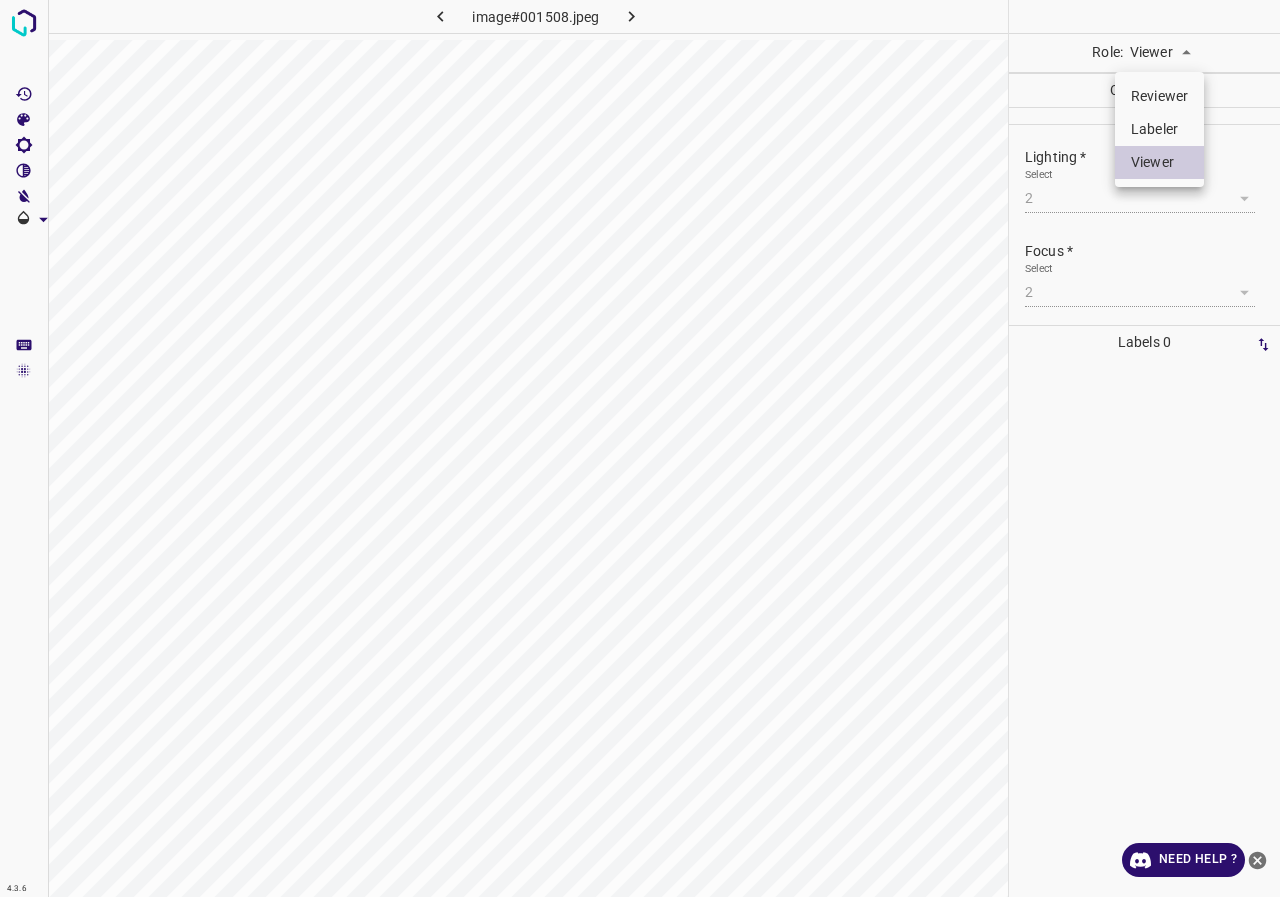 click on "Labeler" at bounding box center [1159, 129] 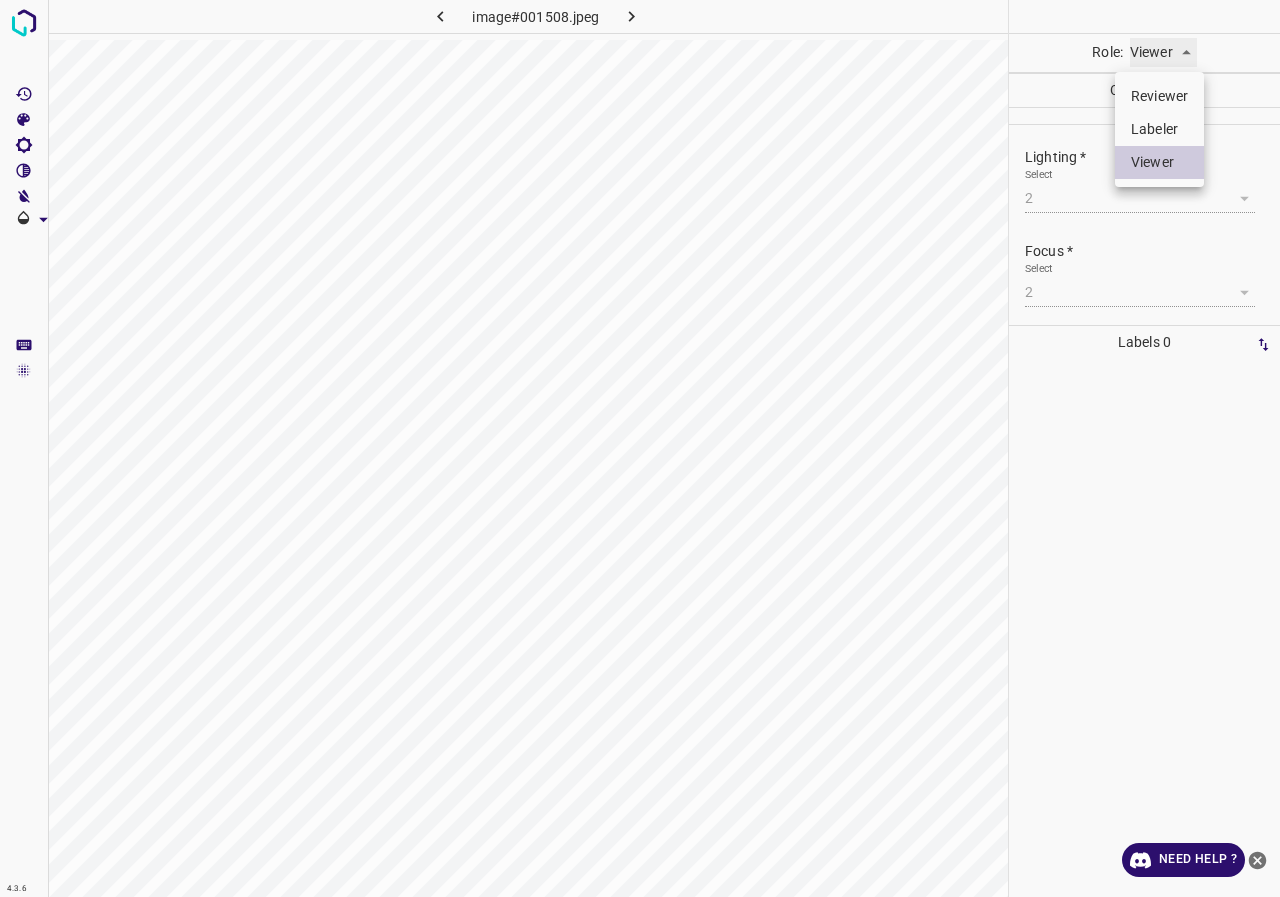 type on "labeler" 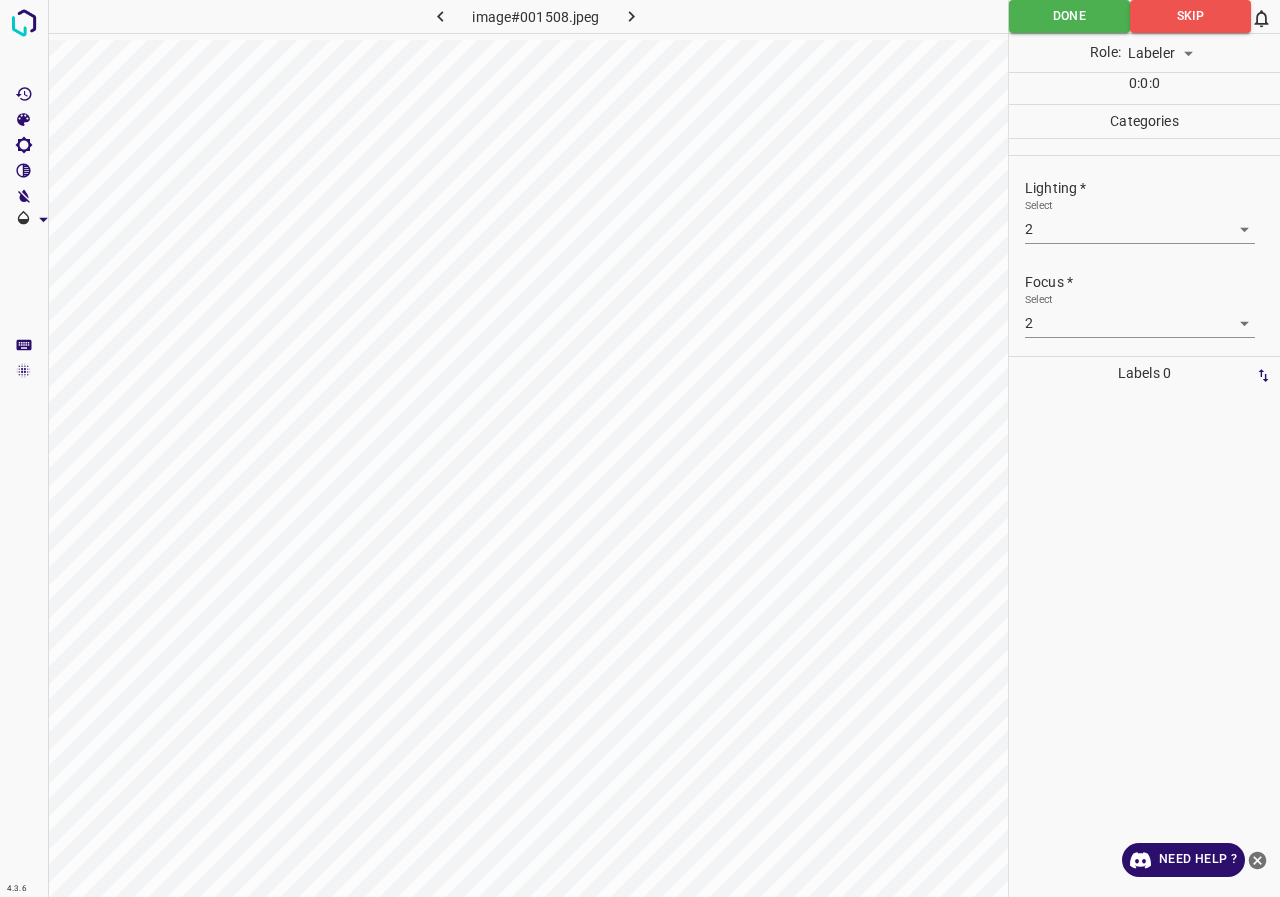 click on "Lighting *" at bounding box center [1152, 188] 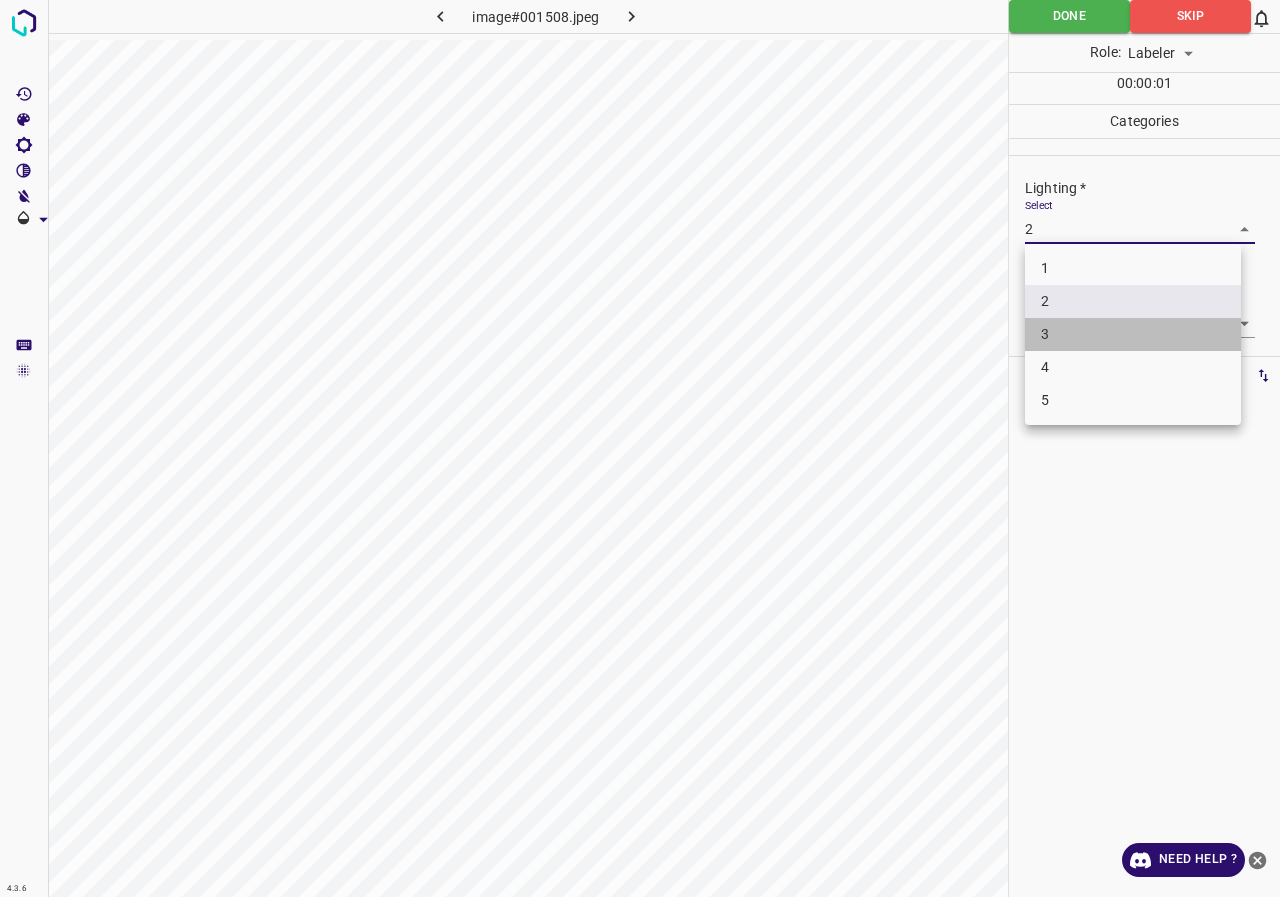 click on "3" at bounding box center (1133, 334) 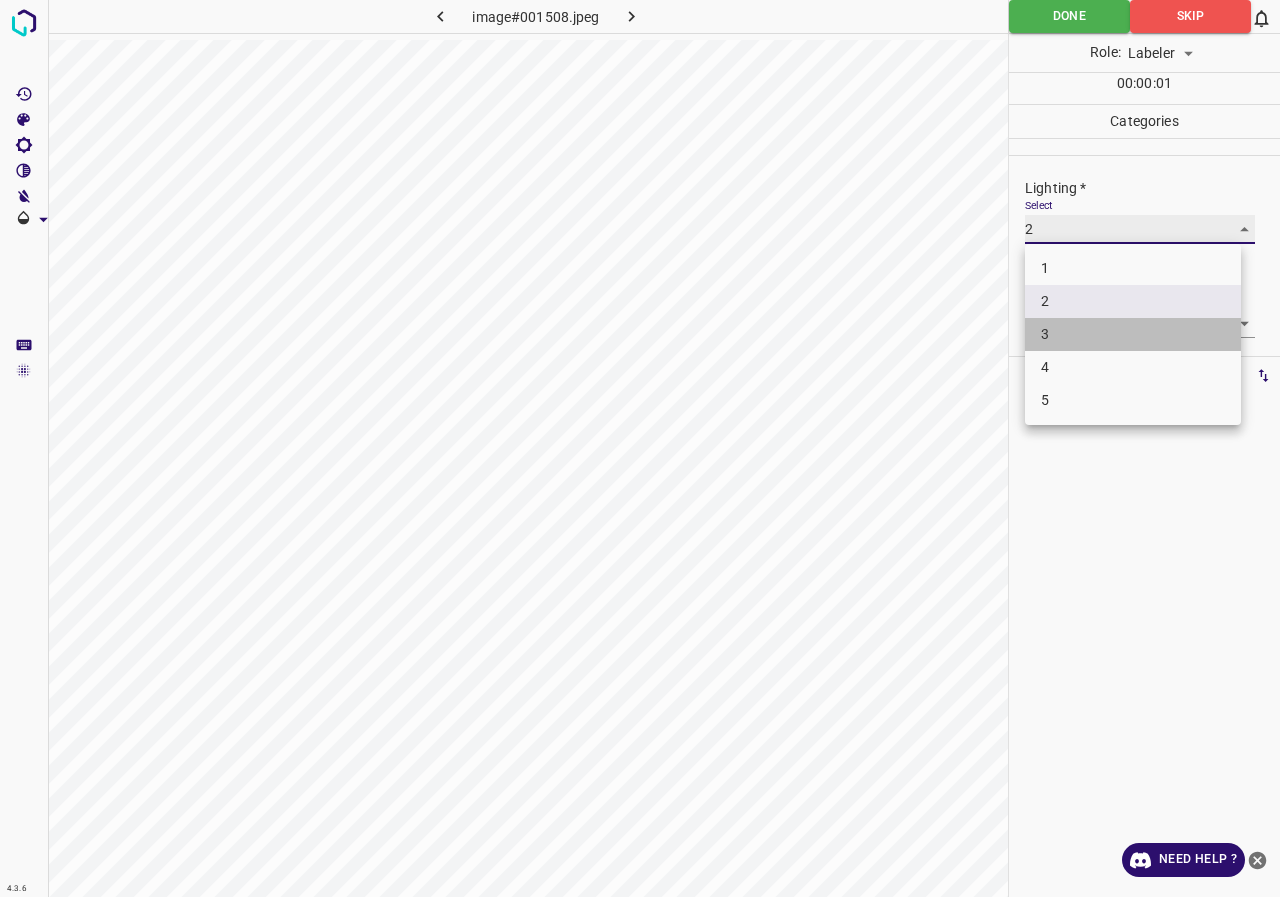 type on "3" 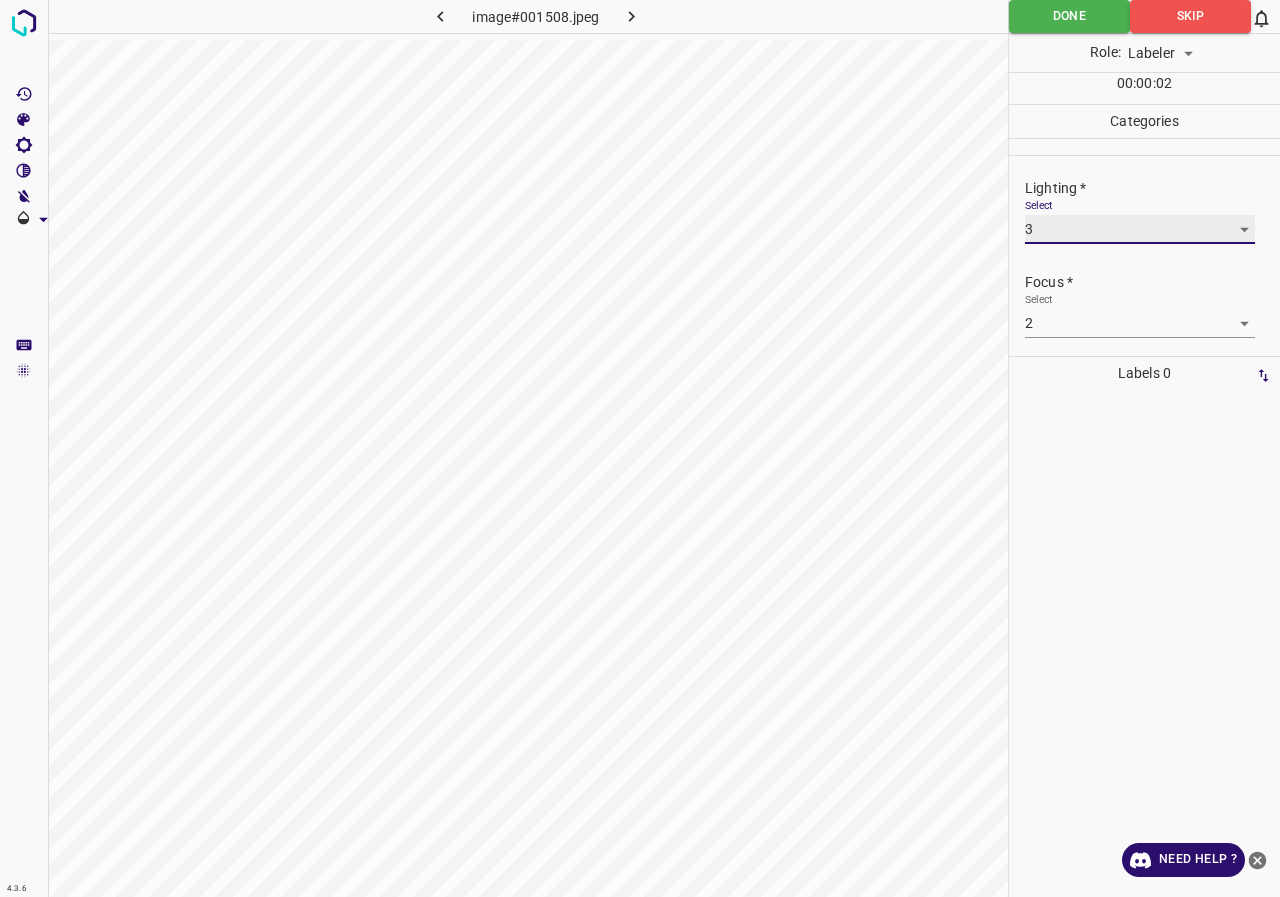 scroll, scrollTop: 98, scrollLeft: 0, axis: vertical 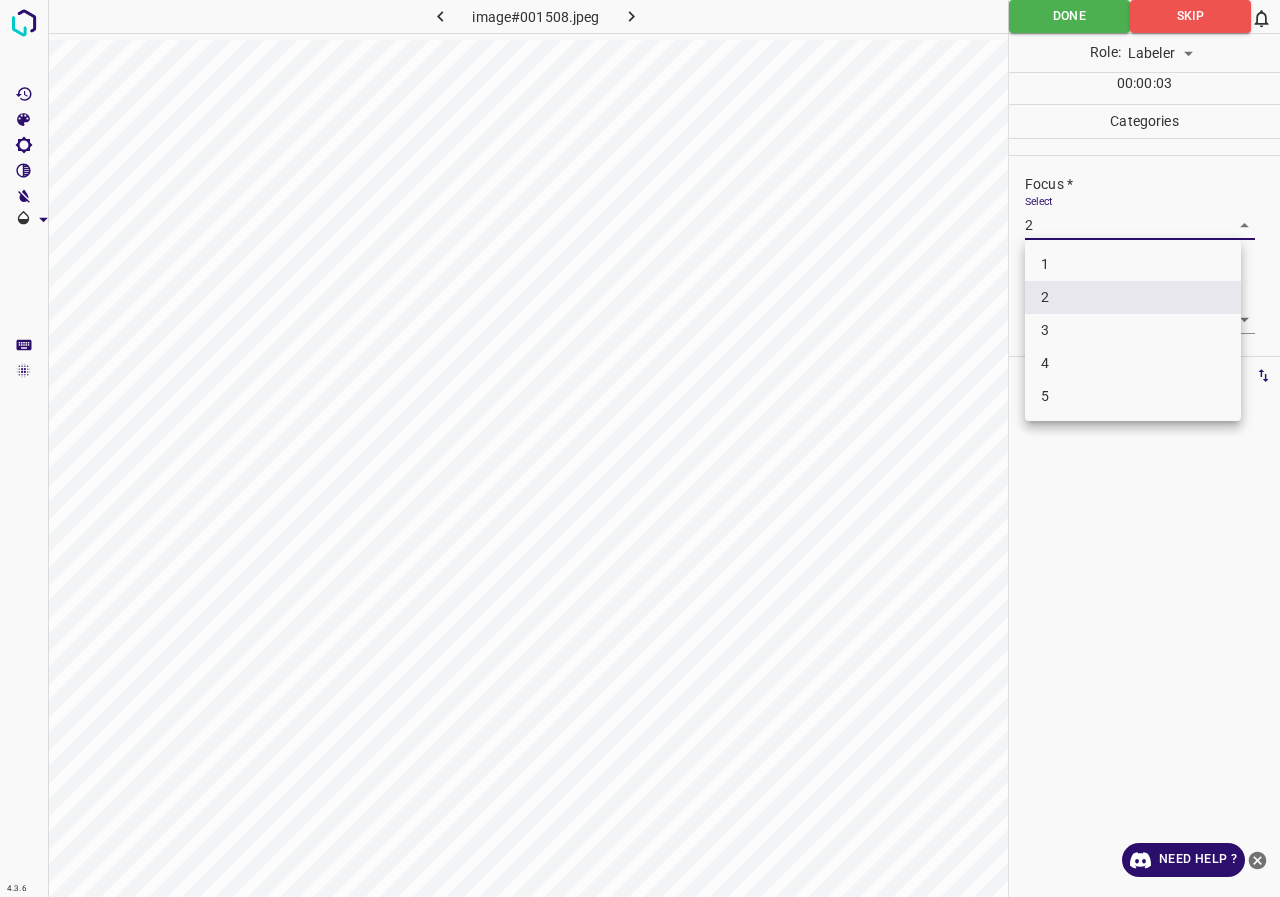 click on "4.3.6  image#001508.jpeg Done Skip 0 Role: Labeler labeler 00   : 00   : 03   Categories Lighting *  Select 3 3 Focus *  Select 2 2 Overall *  Select 2 2 Labels   0 Categories 1 Lighting 2 Focus 3 Overall Tools Space Change between modes (Draw & Edit) I Auto labeling R Restore zoom M Zoom in N Zoom out Delete Delete selecte label Filters Z Restore filters X Saturation filter C Brightness filter V Contrast filter B Gray scale filter General O Download Need Help ? - Text - Hide - Delete 1 2 3 4 5" at bounding box center (640, 448) 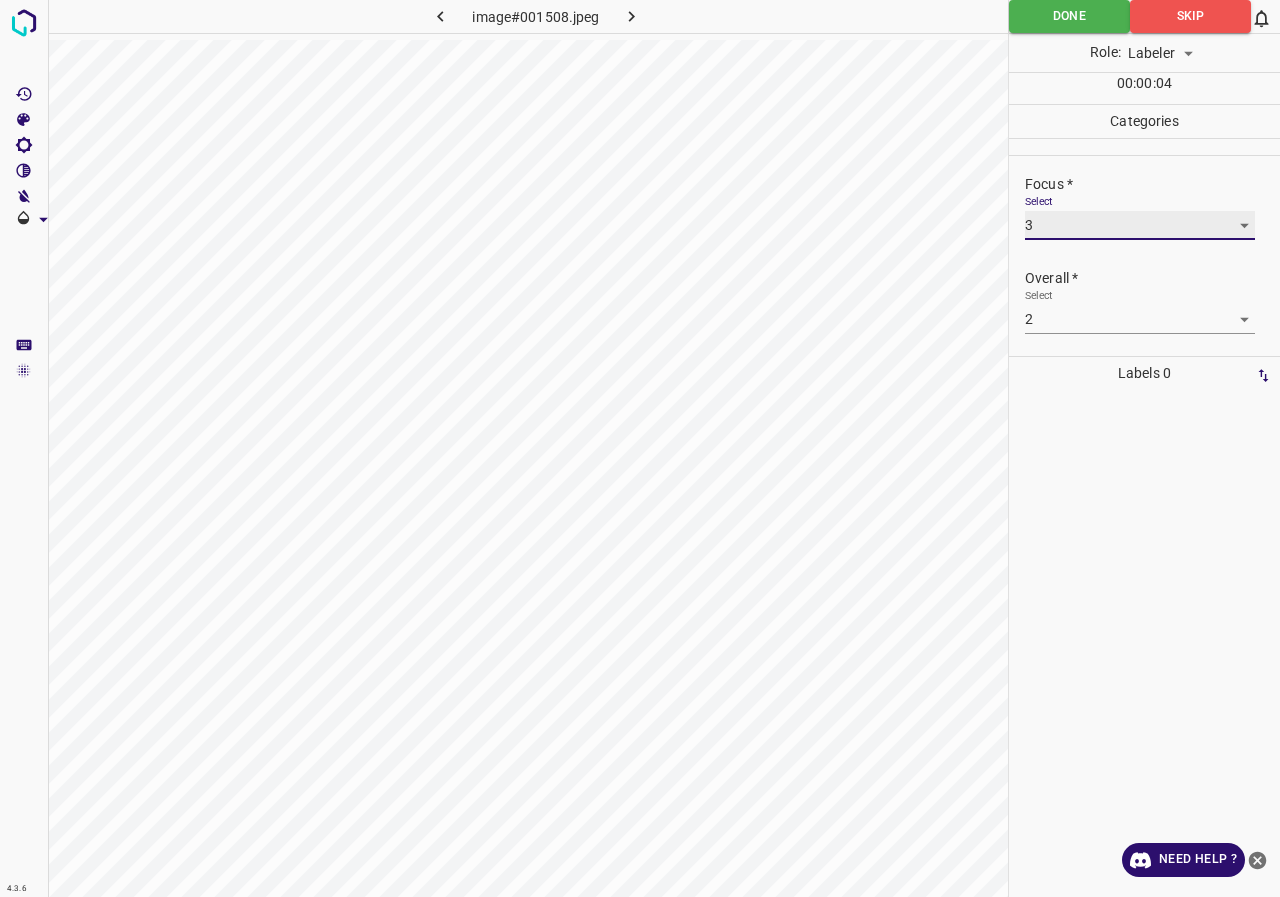 type on "3" 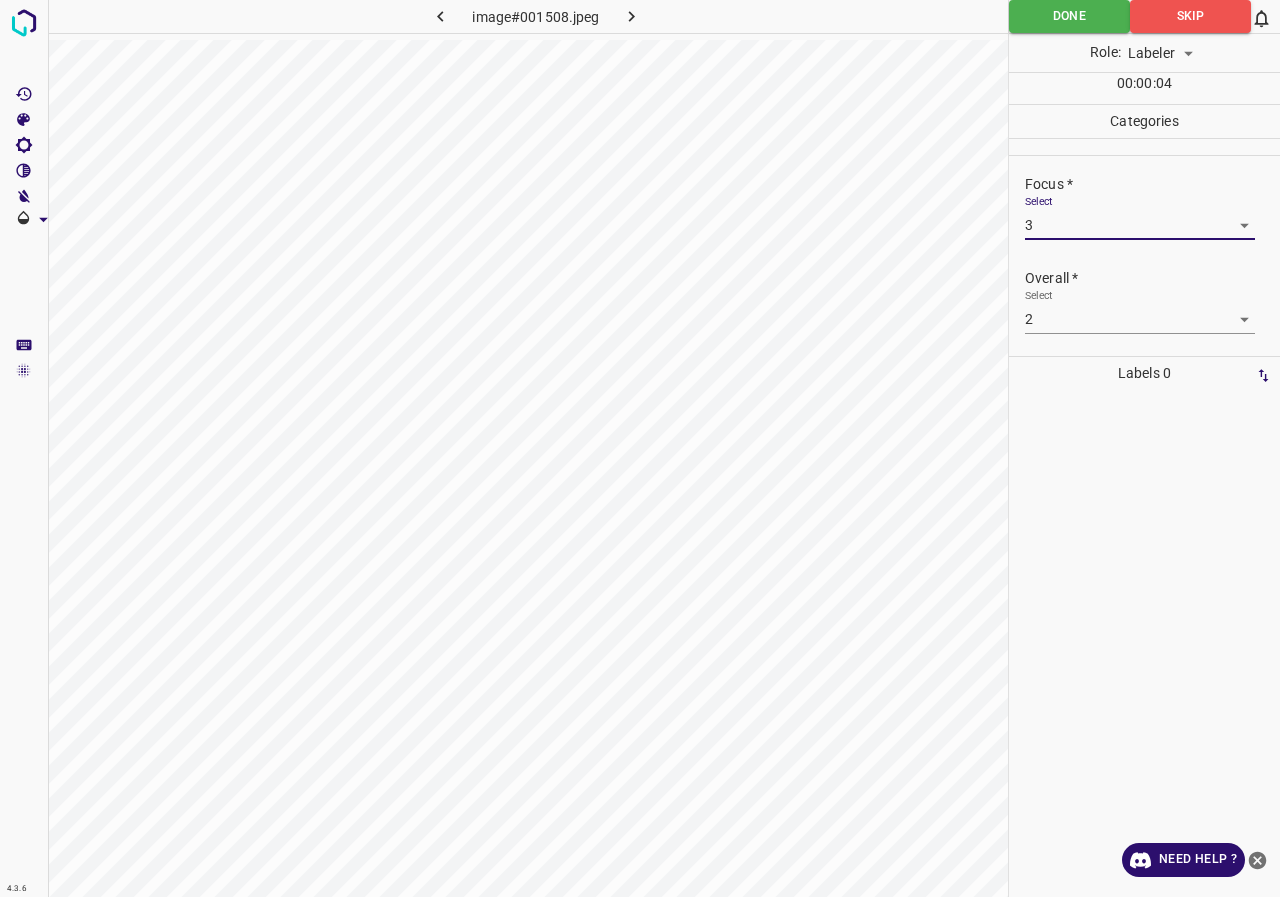 click on "4.3.6  image#001508.jpeg Done Skip 0 Role: Labeler labeler 00   : 00   : 04   Categories Lighting *  Select 3 3 Focus *  Select 3 3 Overall *  Select 2 2 Labels   0 Categories 1 Lighting 2 Focus 3 Overall Tools Space Change between modes (Draw & Edit) I Auto labeling R Restore zoom M Zoom in N Zoom out Delete Delete selecte label Filters Z Restore filters X Saturation filter C Brightness filter V Contrast filter B Gray scale filter General O Download Need Help ? - Text - Hide - Delete 1 2 3 4 5" at bounding box center [640, 448] 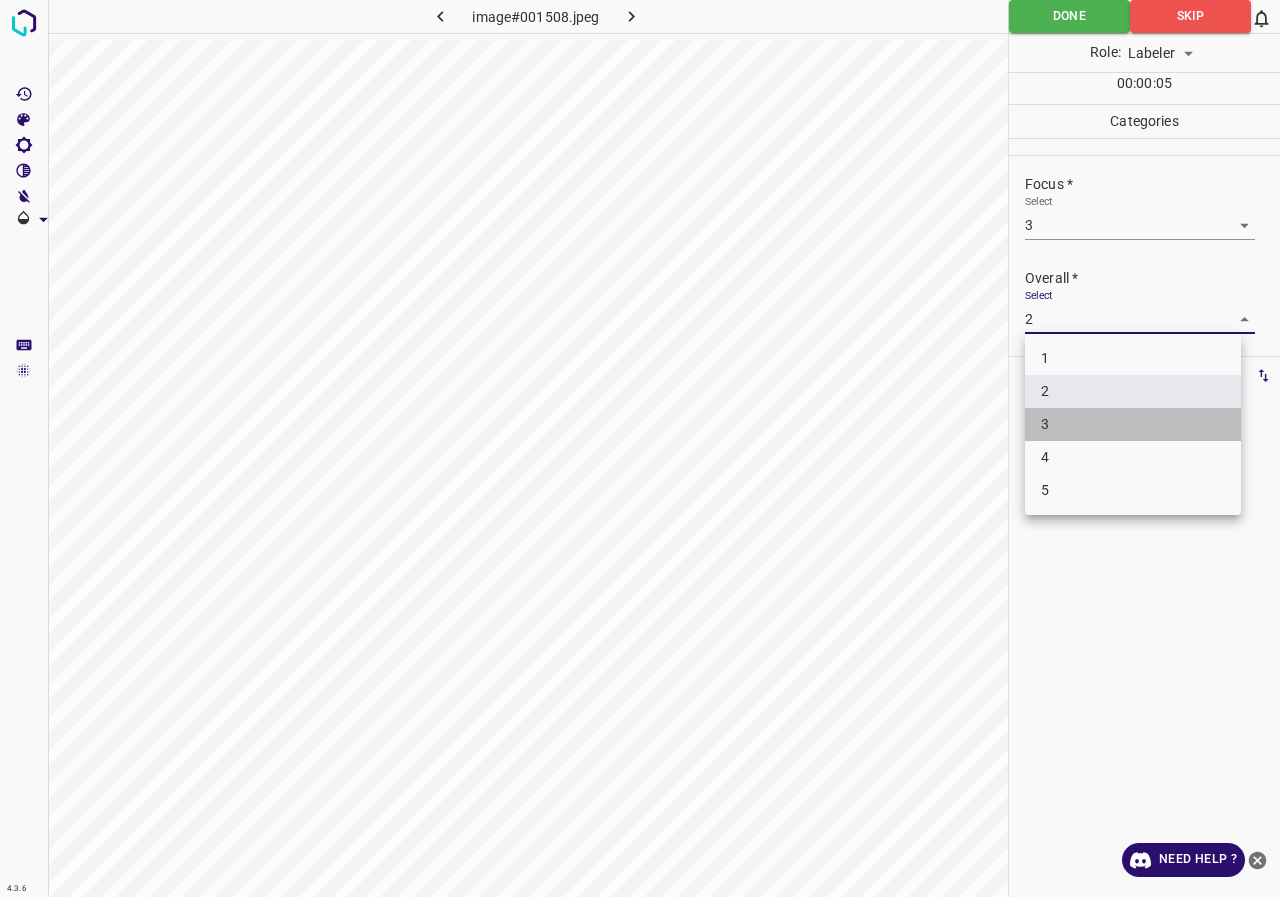 click on "3" at bounding box center (1133, 424) 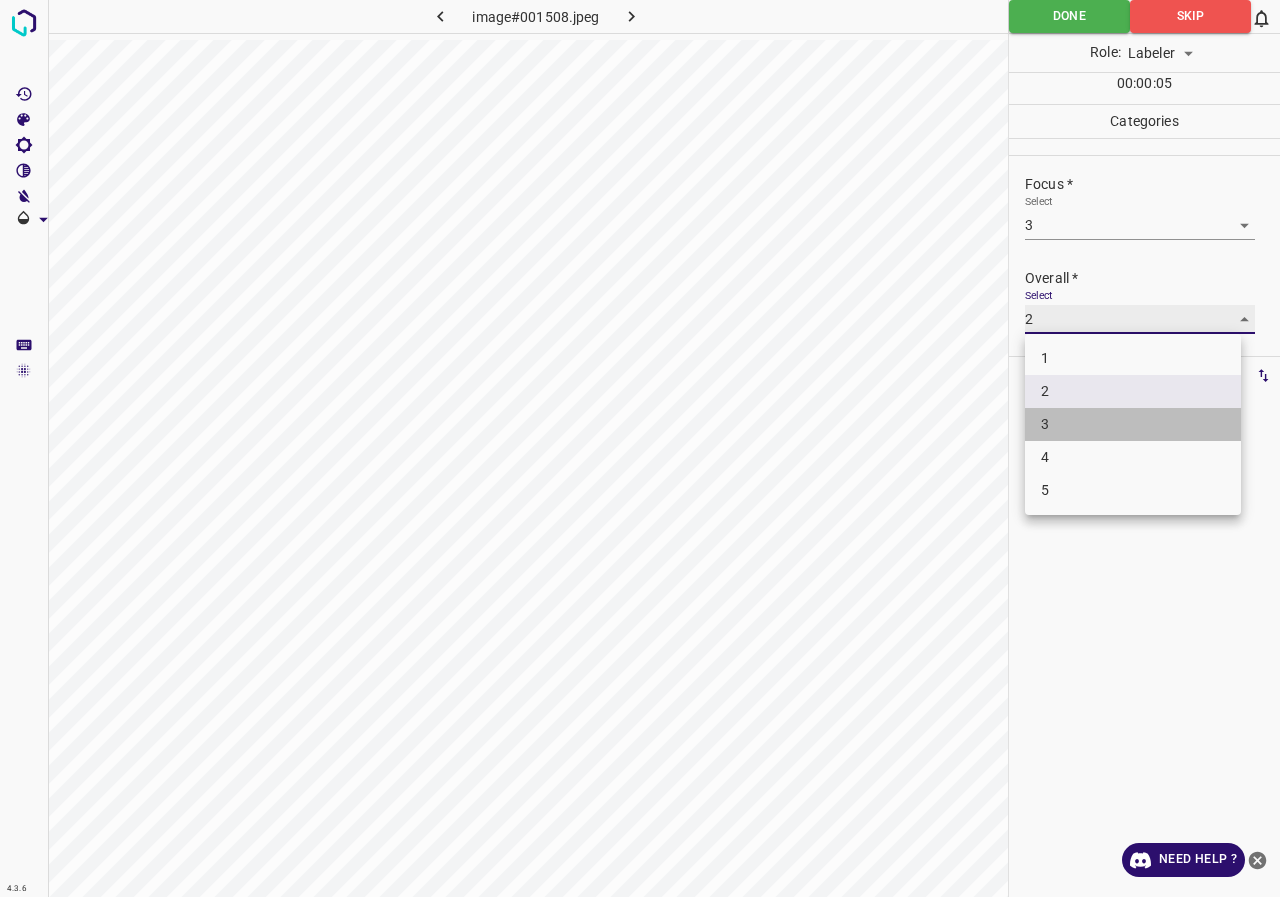 type on "3" 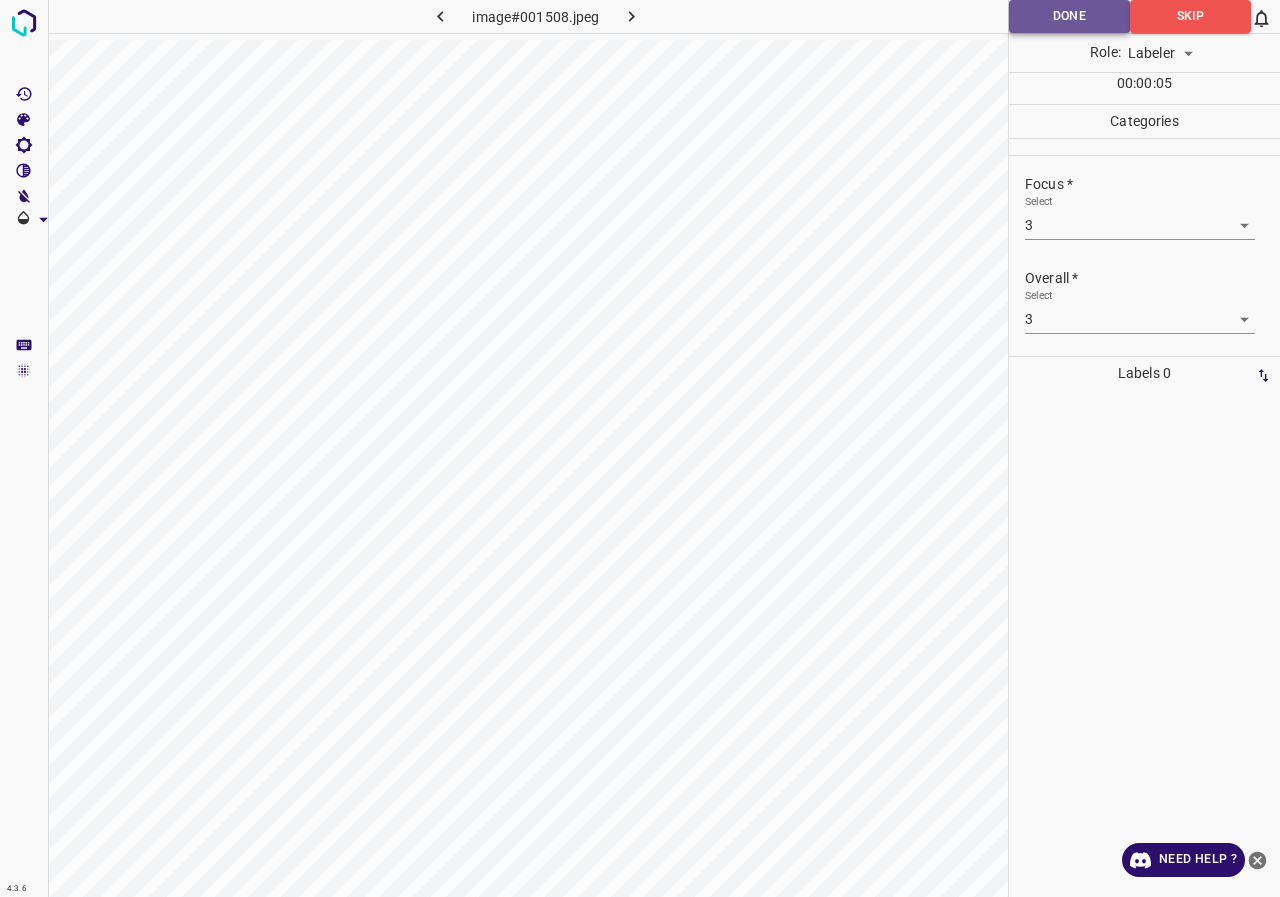 click on "Done" at bounding box center [1069, 16] 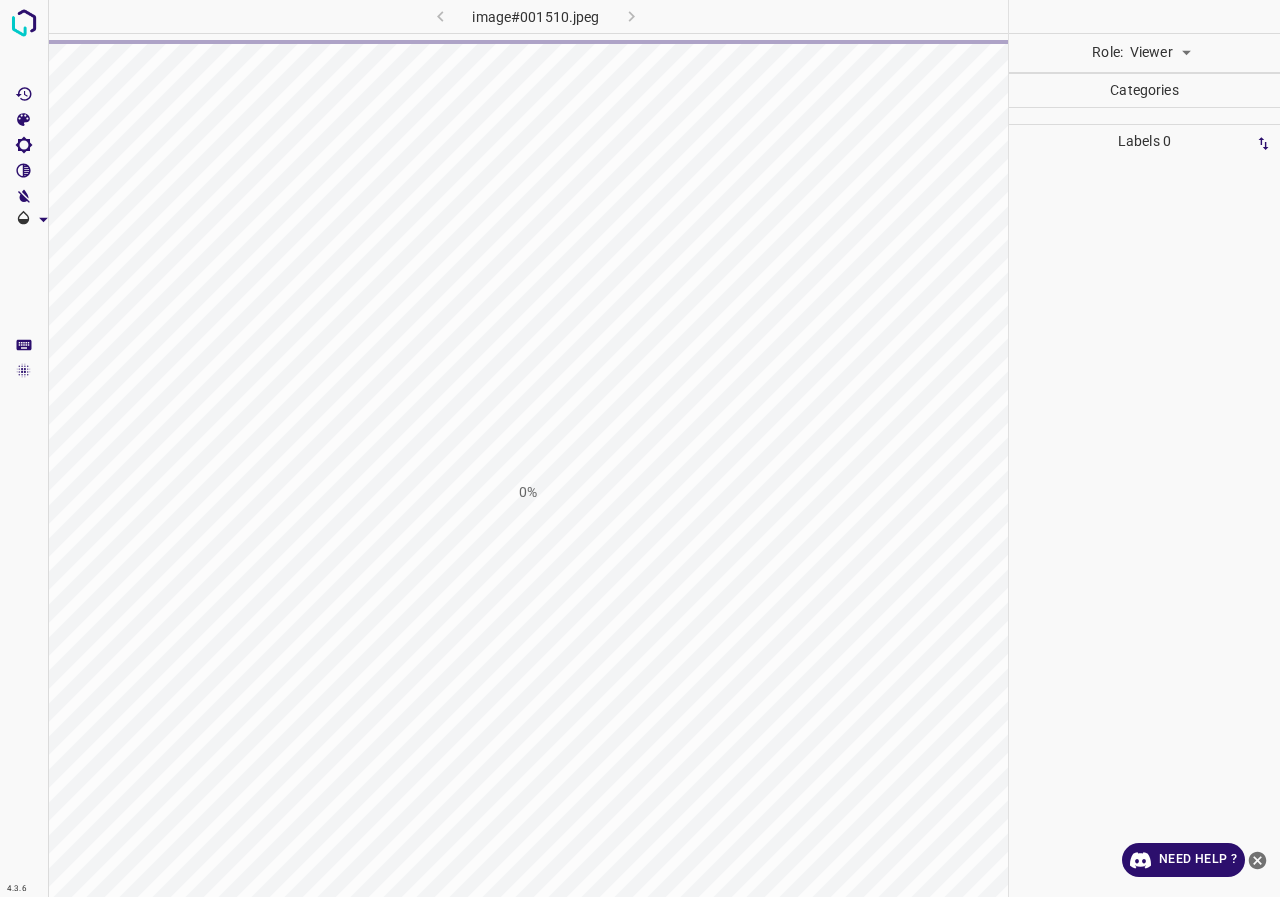 scroll, scrollTop: 0, scrollLeft: 0, axis: both 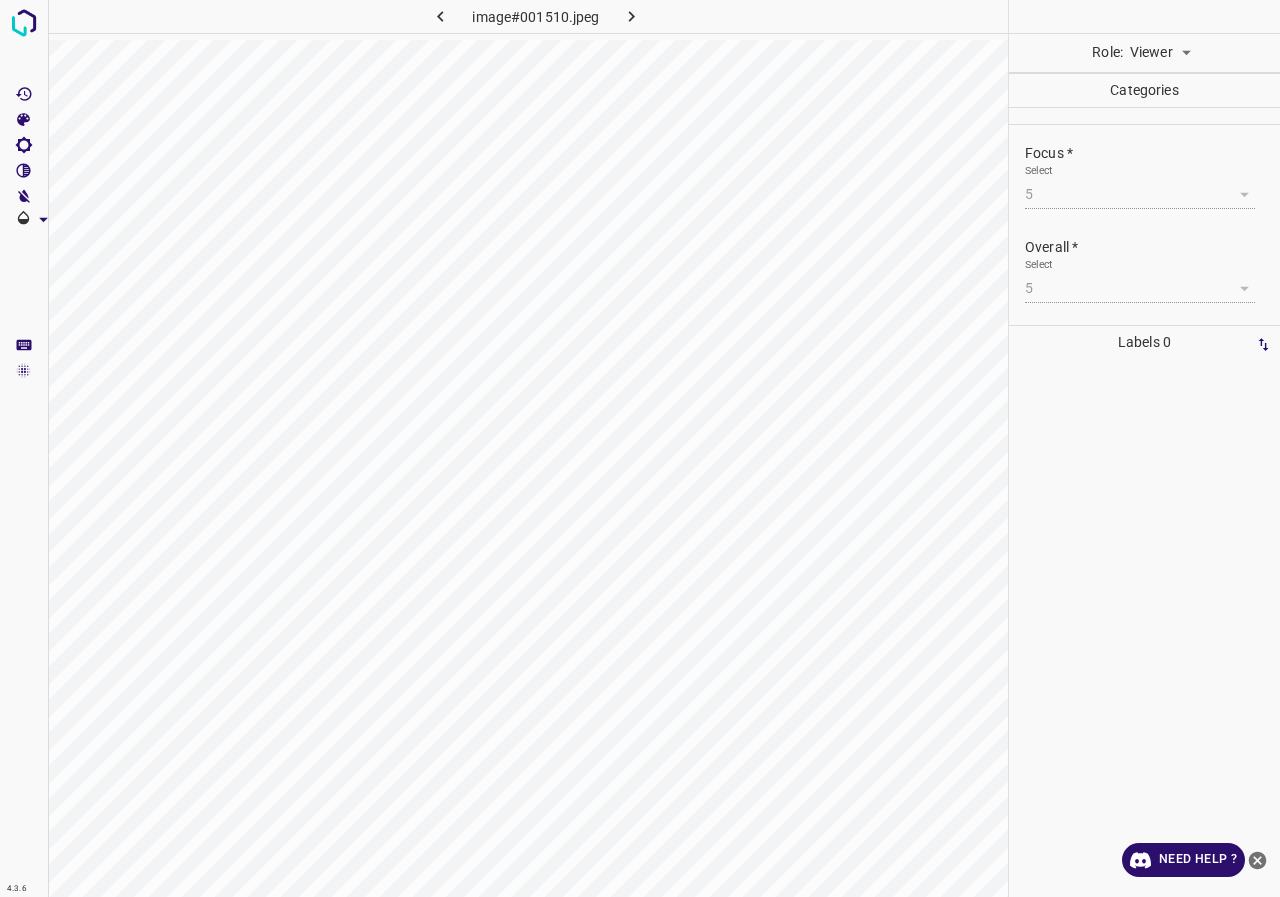 click on "4.3.6  image#001510.jpeg Role: Viewer viewer Categories Lighting *  Select 4 4 Focus *  Select 5 5 Overall *  Select 5 5 Labels   0 Categories 1 Lighting 2 Focus 3 Overall Tools Space Change between modes (Draw & Edit) I Auto labeling R Restore zoom M Zoom in N Zoom out Delete Delete selecte label Filters Z Restore filters X Saturation filter C Brightness filter V Contrast filter B Gray scale filter General O Download Need Help ? - Text - Hide - Delete" at bounding box center [640, 448] 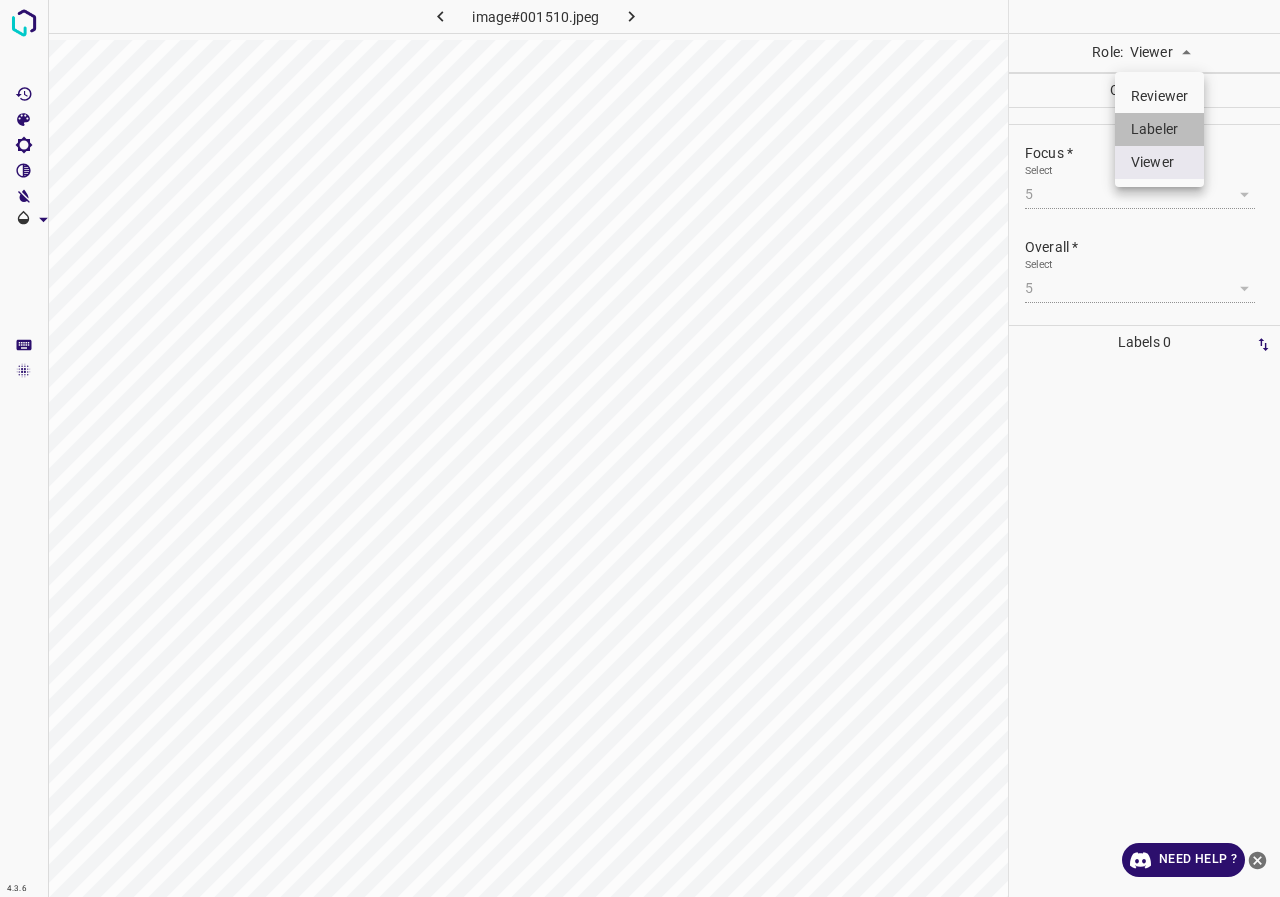 click on "Labeler" at bounding box center [1159, 129] 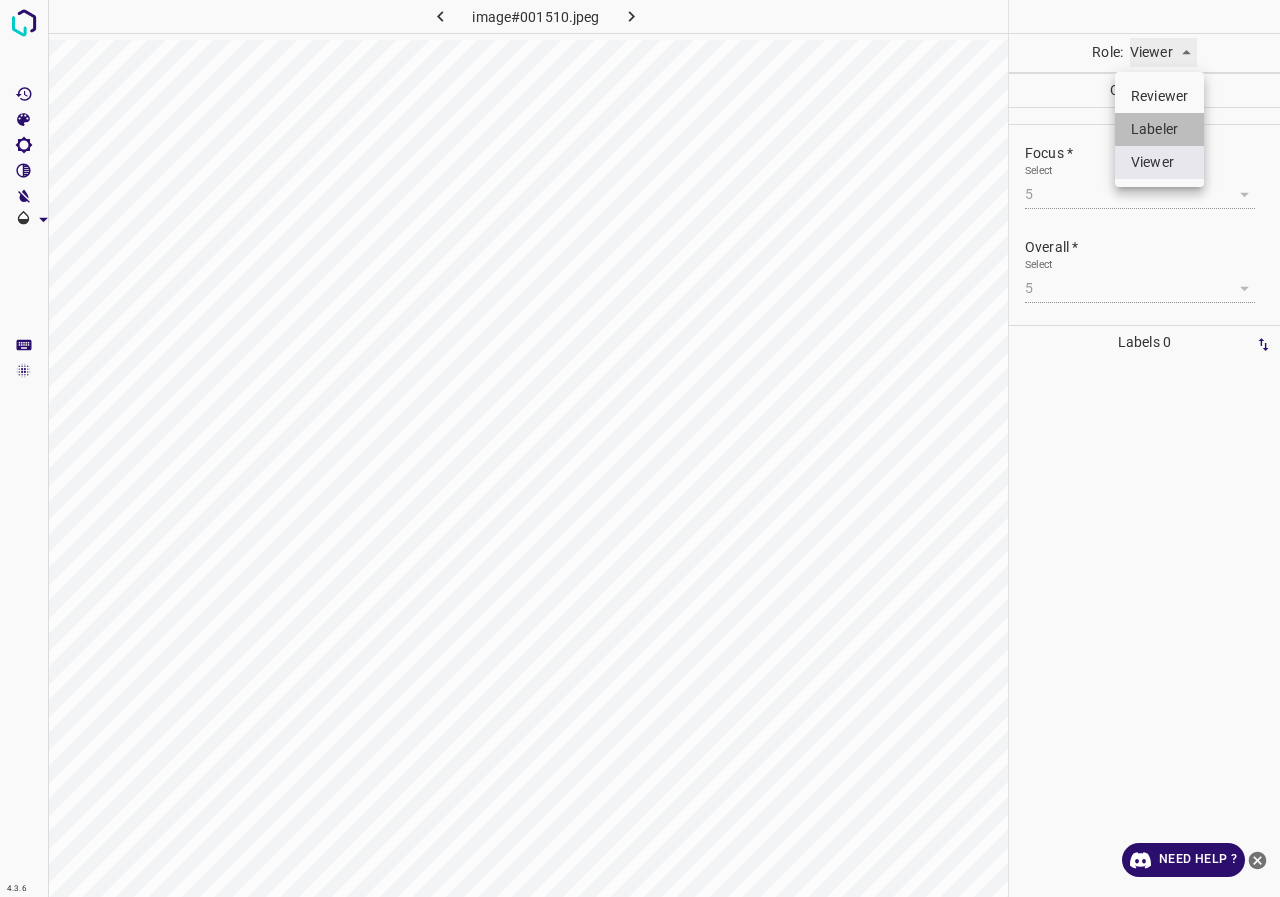 type on "labeler" 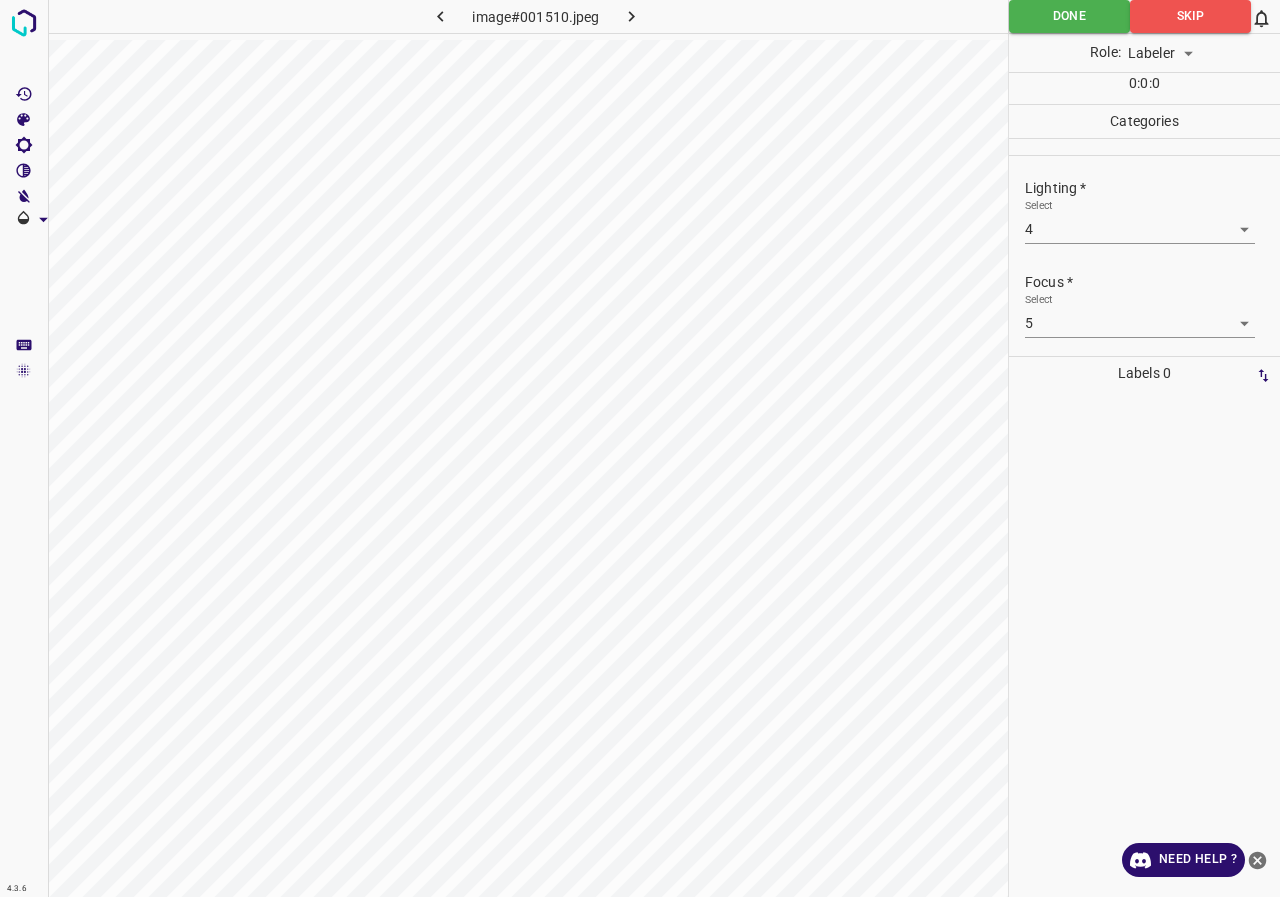 click on "4.3.6  image#001510.jpeg Done Skip 0 Role: Labeler labeler 0   : 0   : 0   Categories Lighting *  Select 4 4 Focus *  Select 5 5 Overall *  Select 5 5 Labels   0 Categories 1 Lighting 2 Focus 3 Overall Tools Space Change between modes (Draw & Edit) I Auto labeling R Restore zoom M Zoom in N Zoom out Delete Delete selecte label Filters Z Restore filters X Saturation filter C Brightness filter V Contrast filter B Gray scale filter General O Download Need Help ? - Text - Hide - Delete" at bounding box center [640, 448] 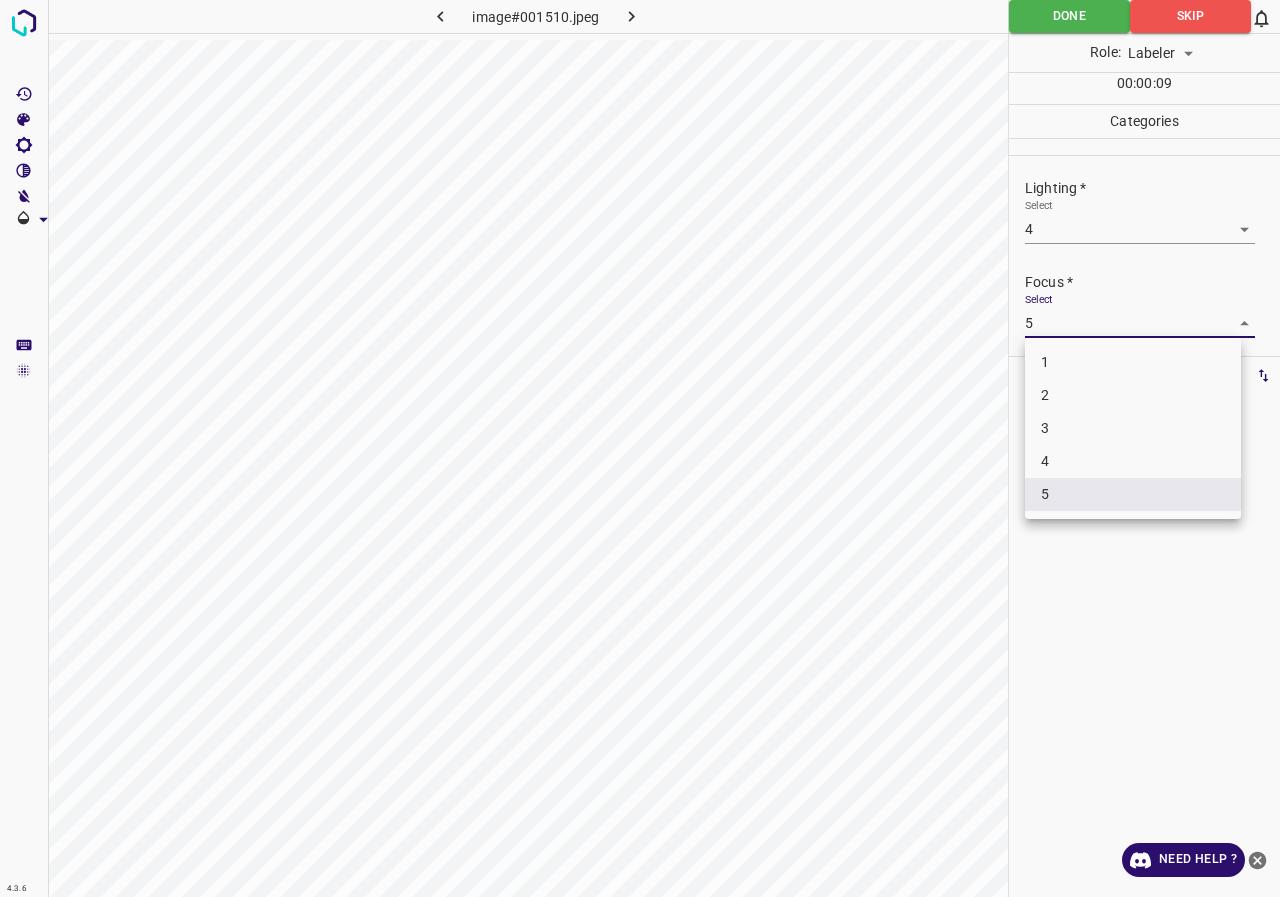 click on "3" at bounding box center [1133, 428] 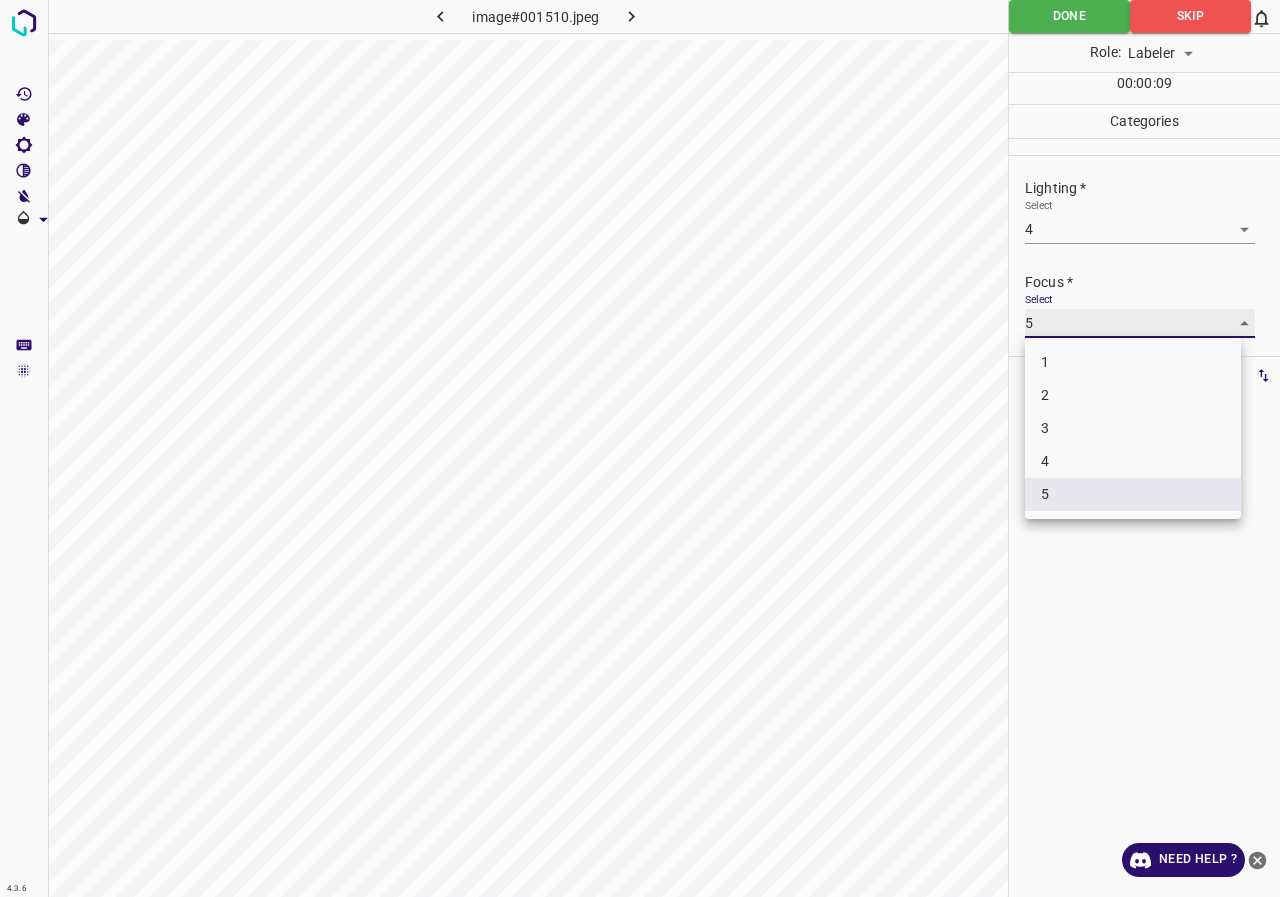 type on "3" 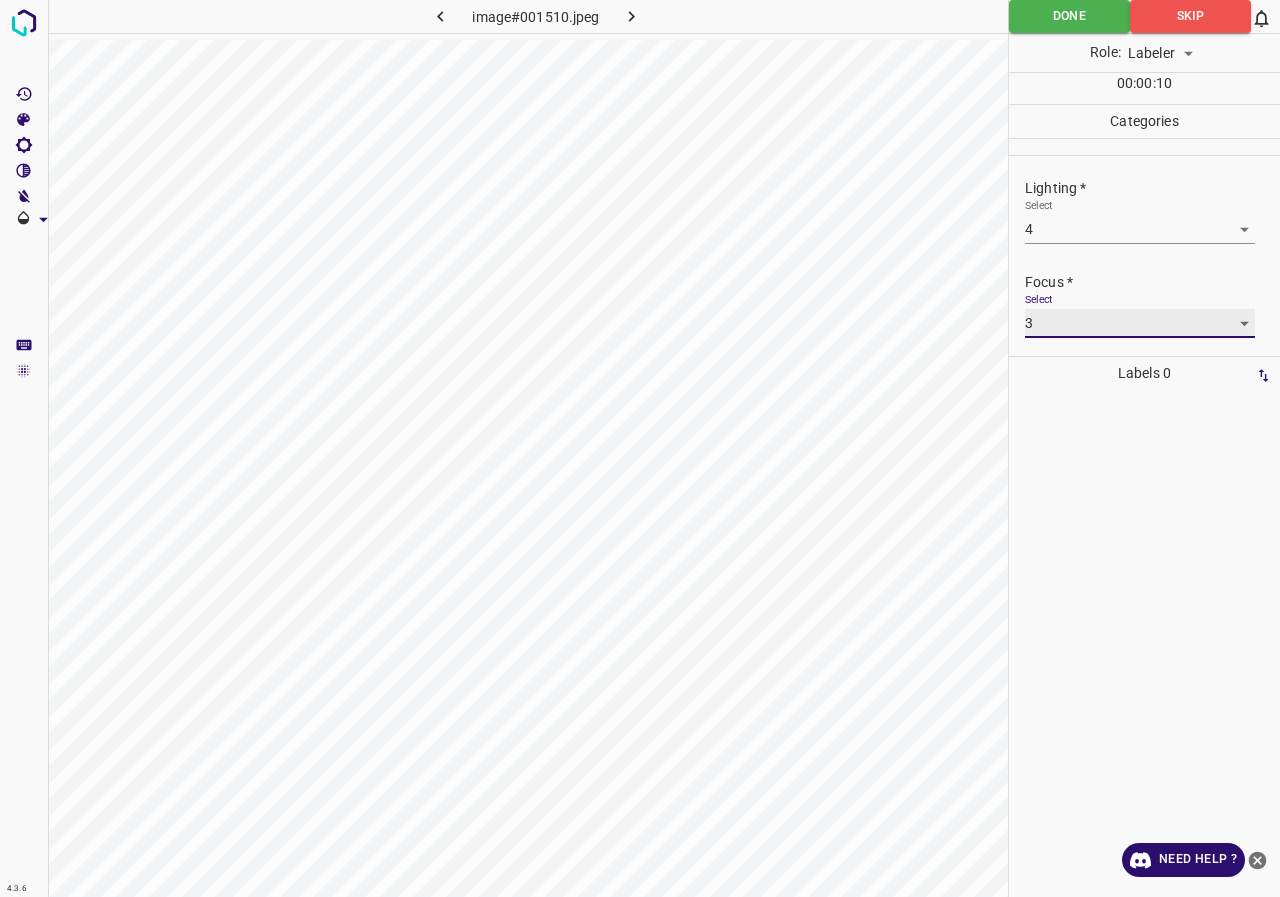 scroll, scrollTop: 98, scrollLeft: 0, axis: vertical 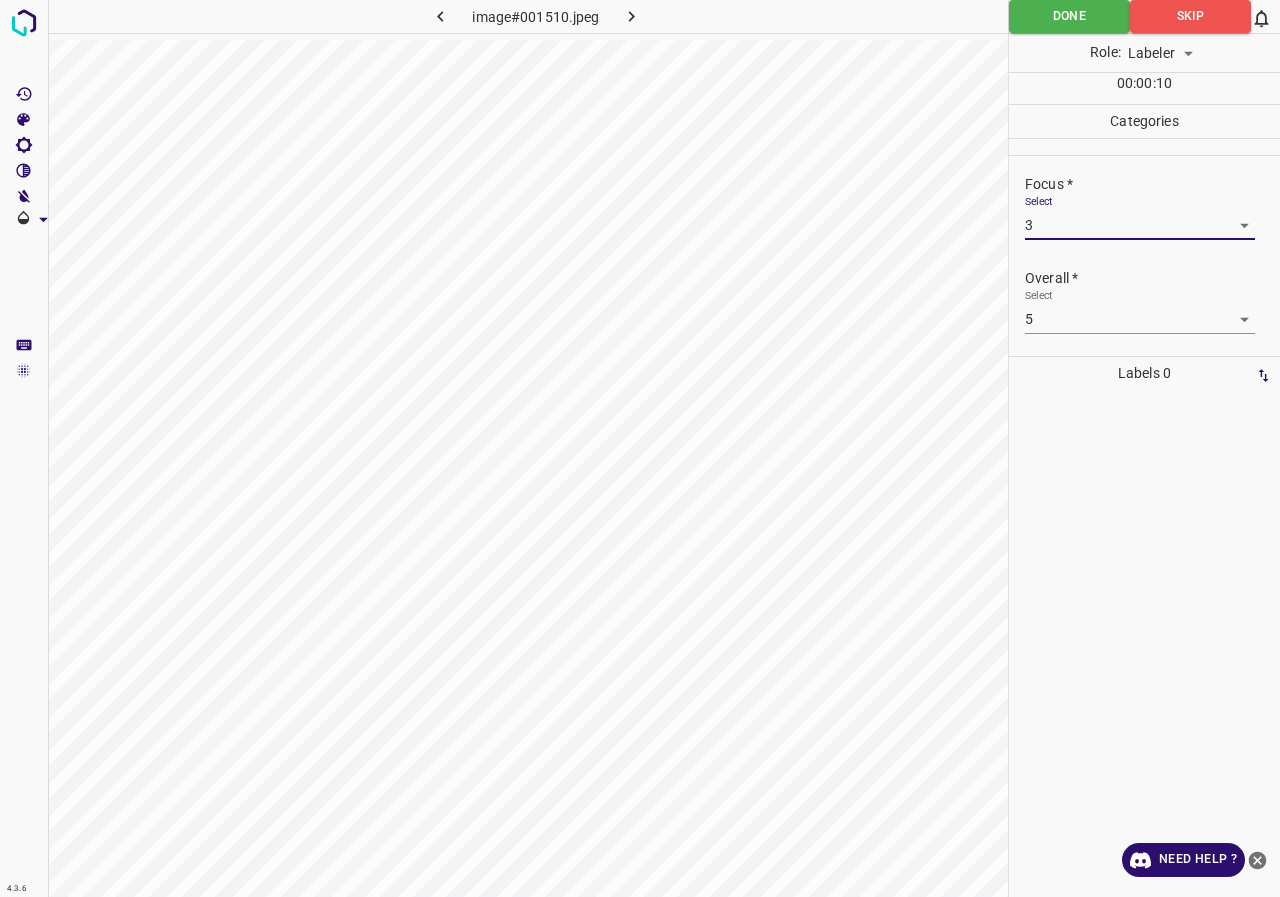 click on "4.3.6  image#001510.jpeg Done Skip 0 Role: Labeler labeler 00   : 00   : 10   Categories Lighting *  Select 4 4 Focus *  Select 3 3 Overall *  Select 5 5 Labels   0 Categories 1 Lighting 2 Focus 3 Overall Tools Space Change between modes (Draw & Edit) I Auto labeling R Restore zoom M Zoom in N Zoom out Delete Delete selecte label Filters Z Restore filters X Saturation filter C Brightness filter V Contrast filter B Gray scale filter General O Download Need Help ? - Text - Hide - Delete" at bounding box center (640, 448) 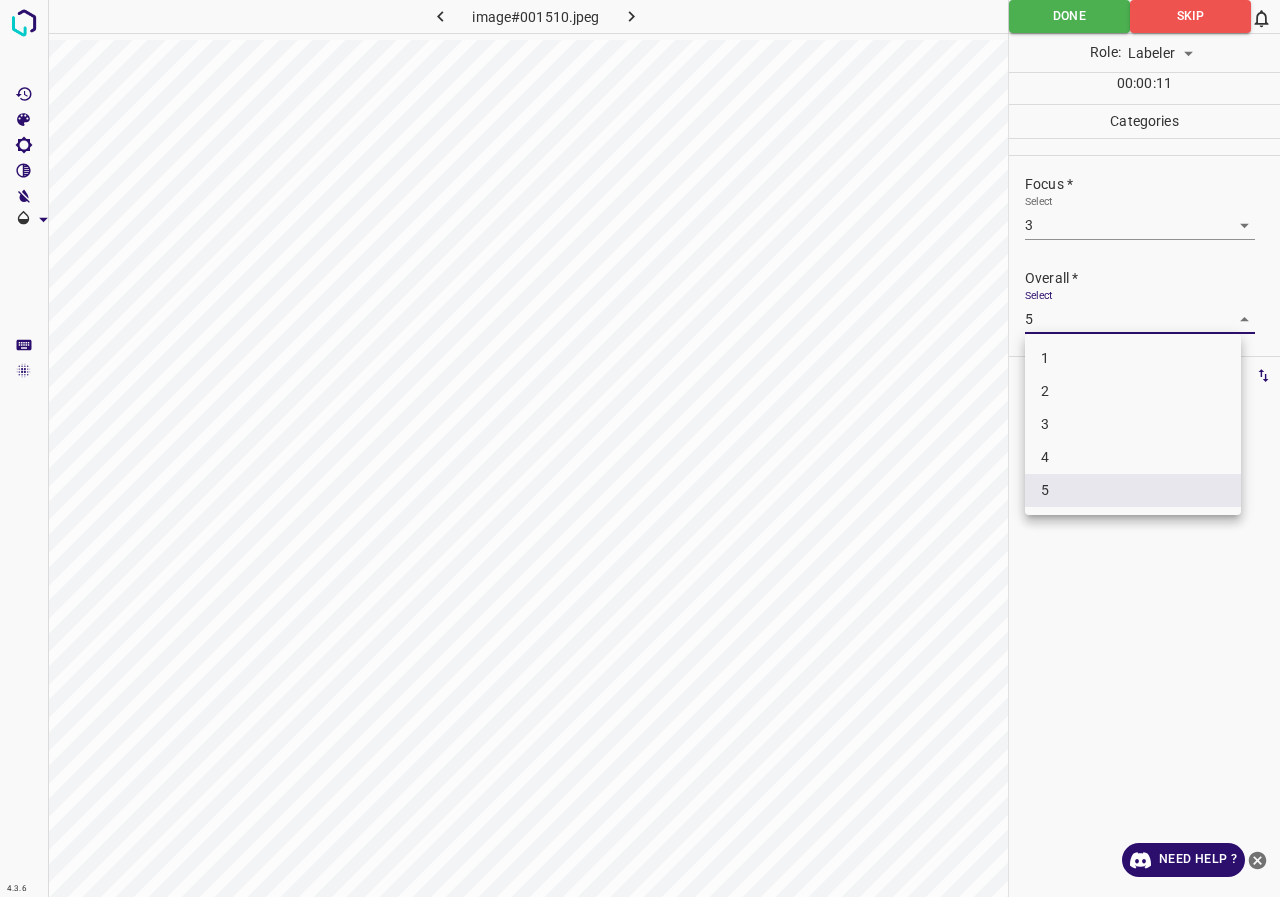 click on "3" at bounding box center [1133, 424] 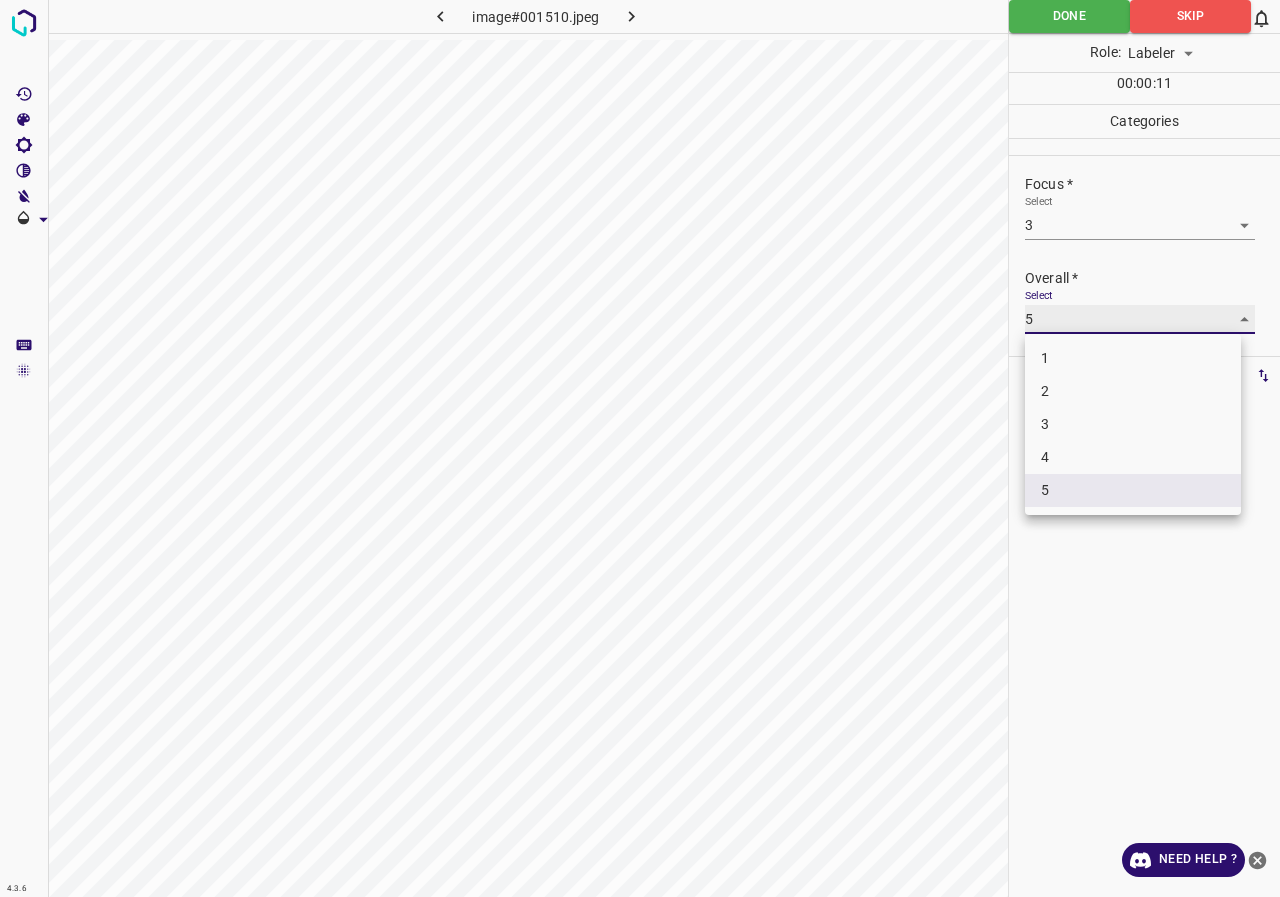 type on "3" 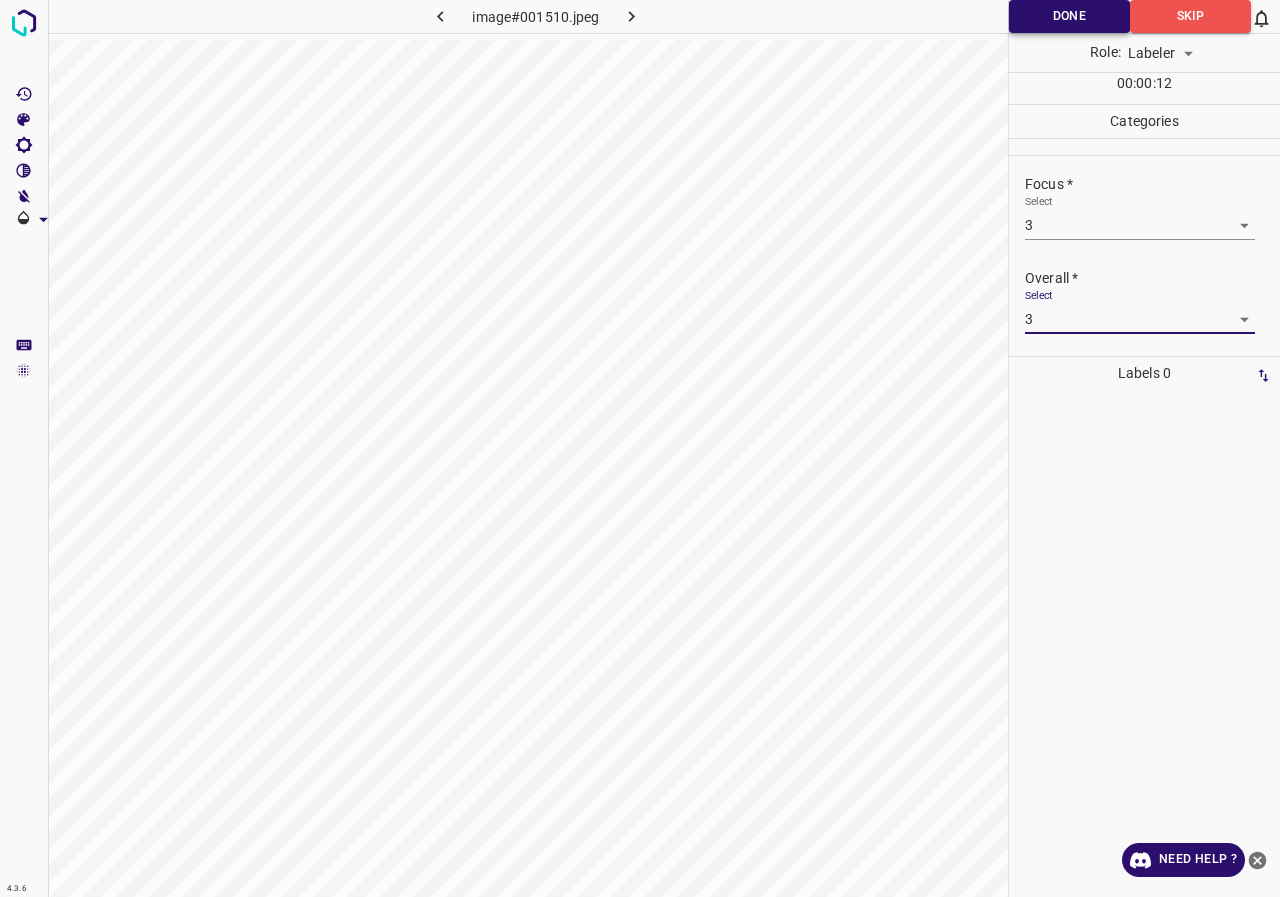 click on "Done" at bounding box center (1069, 16) 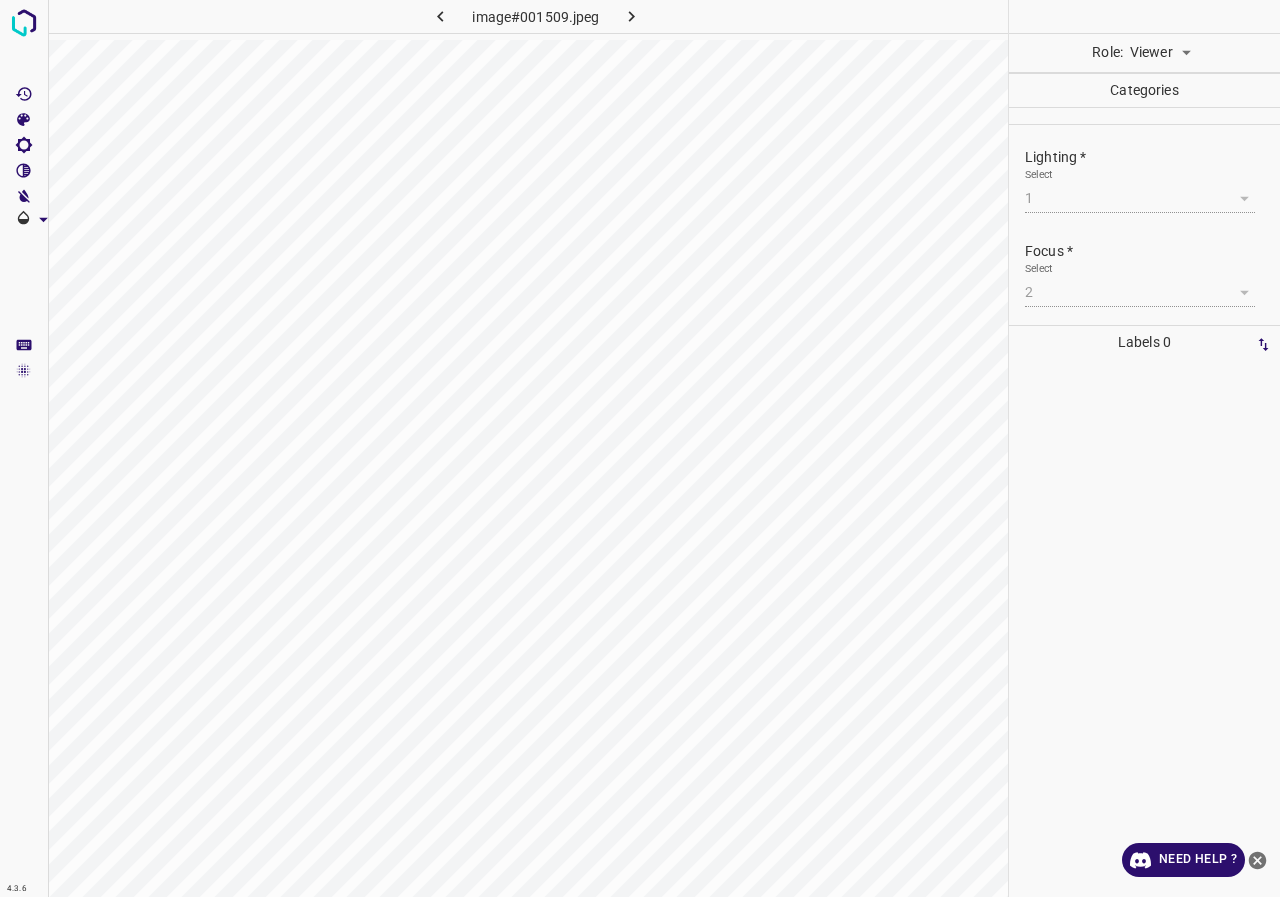scroll, scrollTop: 0, scrollLeft: 0, axis: both 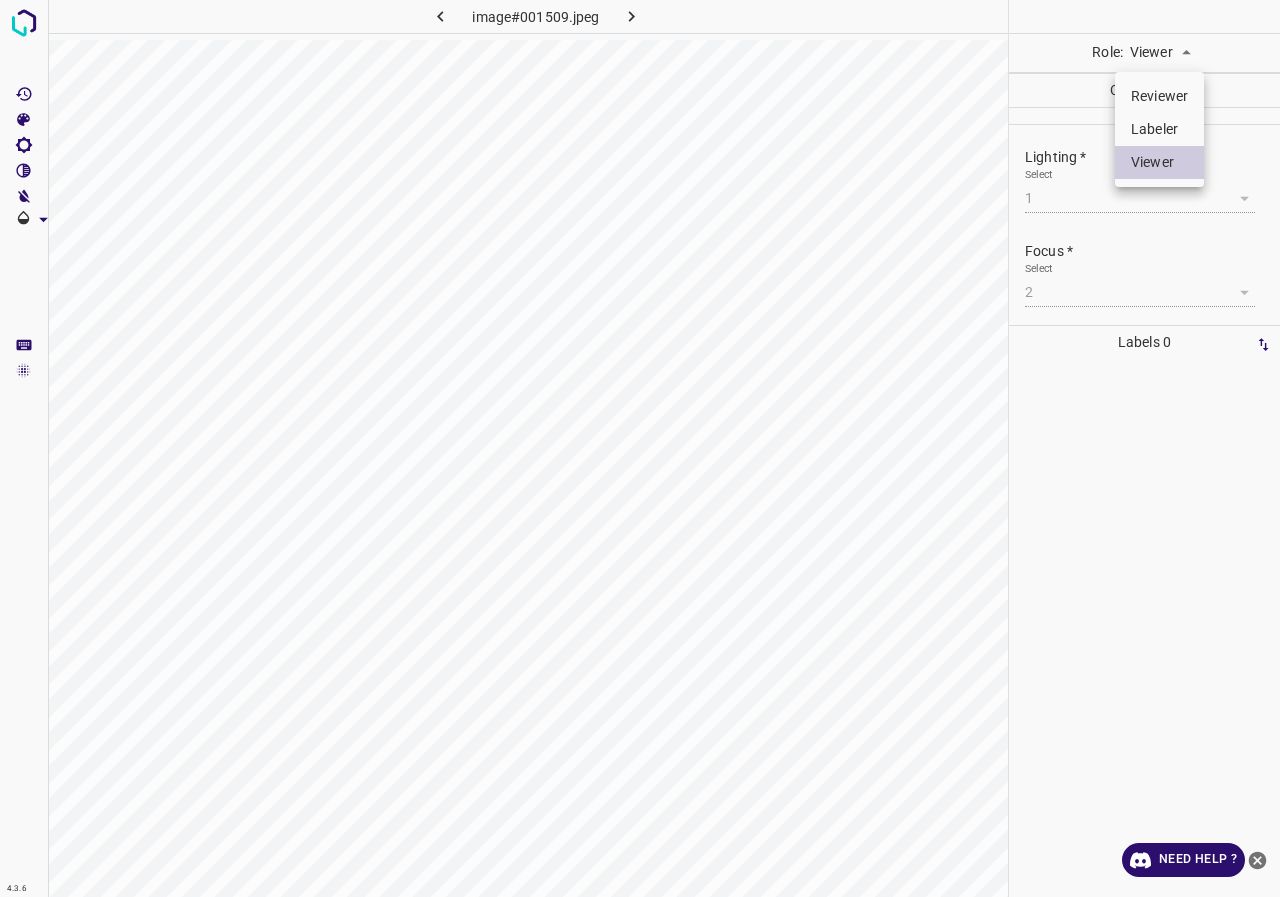 click on "Labeler" at bounding box center (1159, 129) 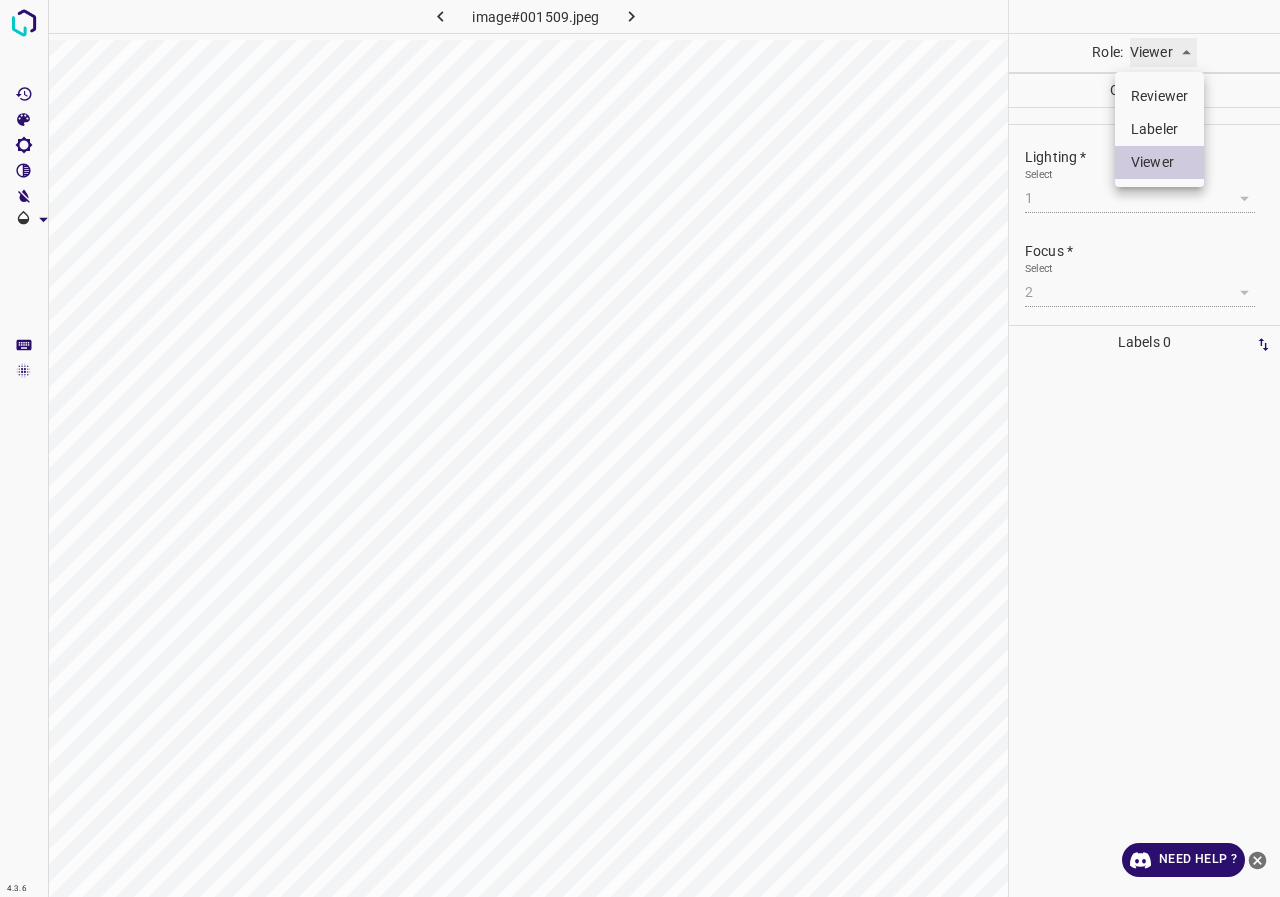 type on "labeler" 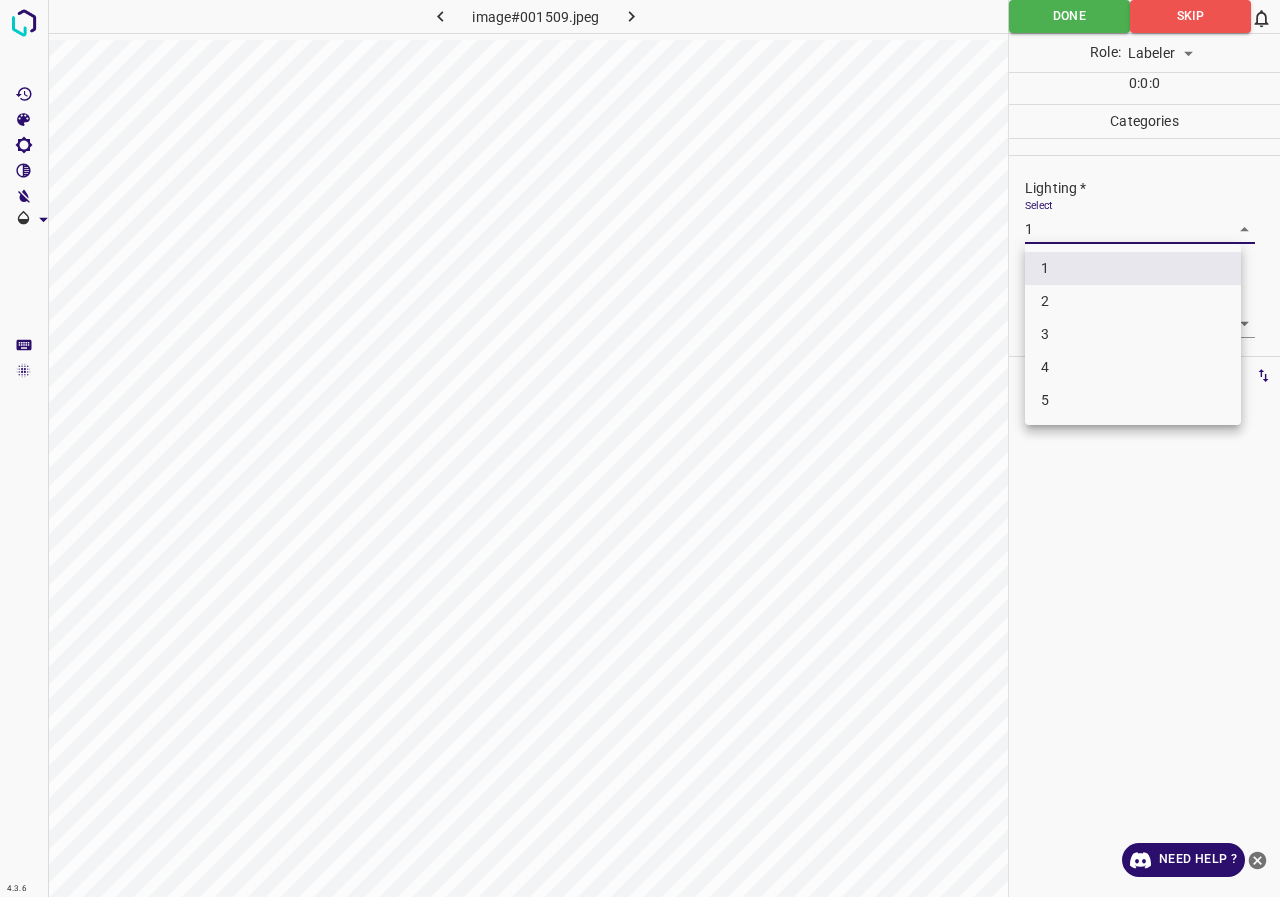click on "4.3.6  image#001509.jpeg Done Skip 0 Role: Labeler labeler 0   : 0   : 0   Categories Lighting *  Select 1 1 Focus *  Select 2 2 Overall *  Select 2 2 Labels   0 Categories 1 Lighting 2 Focus 3 Overall Tools Space Change between modes (Draw & Edit) I Auto labeling R Restore zoom M Zoom in N Zoom out Delete Delete selecte label Filters Z Restore filters X Saturation filter C Brightness filter V Contrast filter B Gray scale filter General O Download Need Help ? - Text - Hide - Delete 1 2 3 4 5" at bounding box center (640, 448) 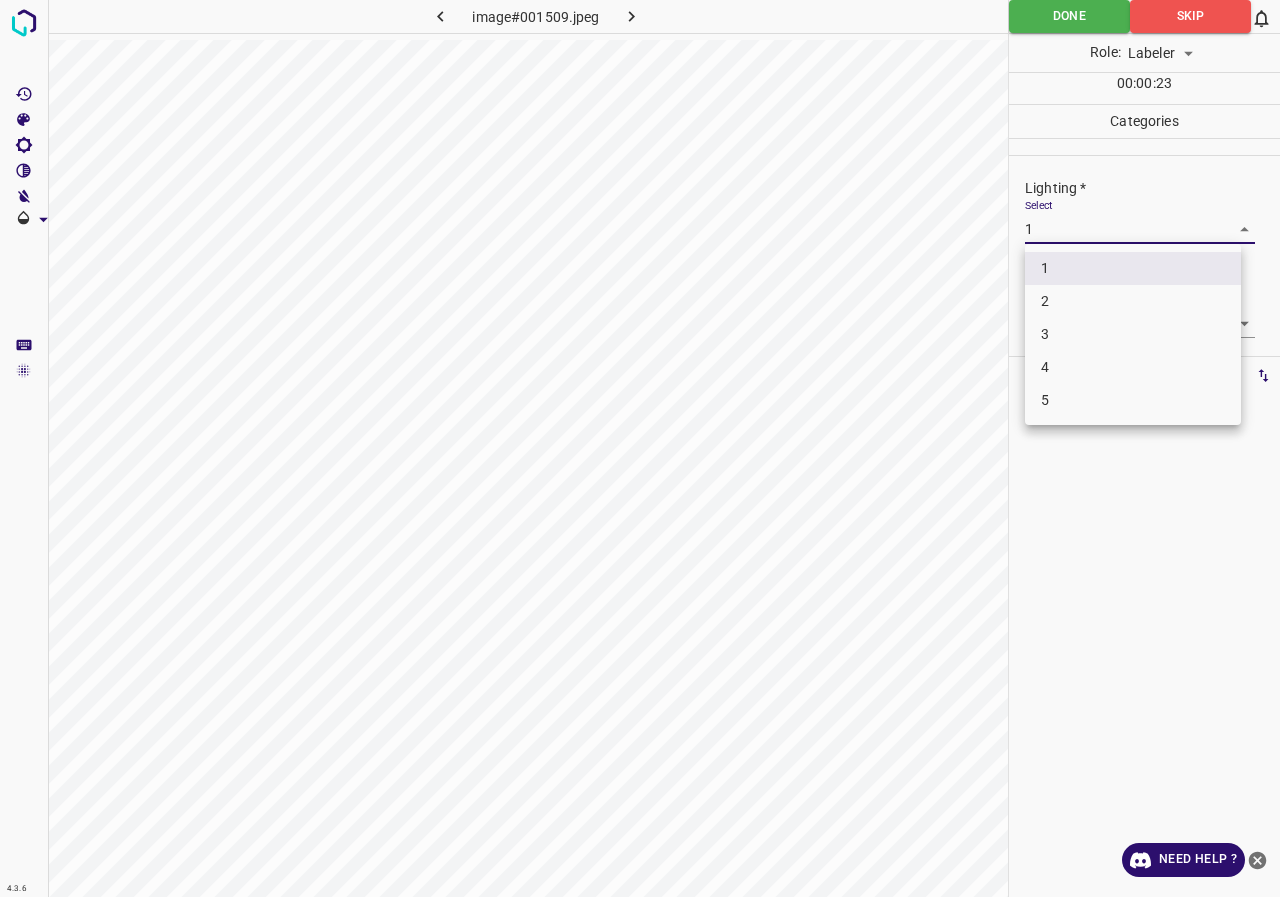 click on "3" at bounding box center [1133, 334] 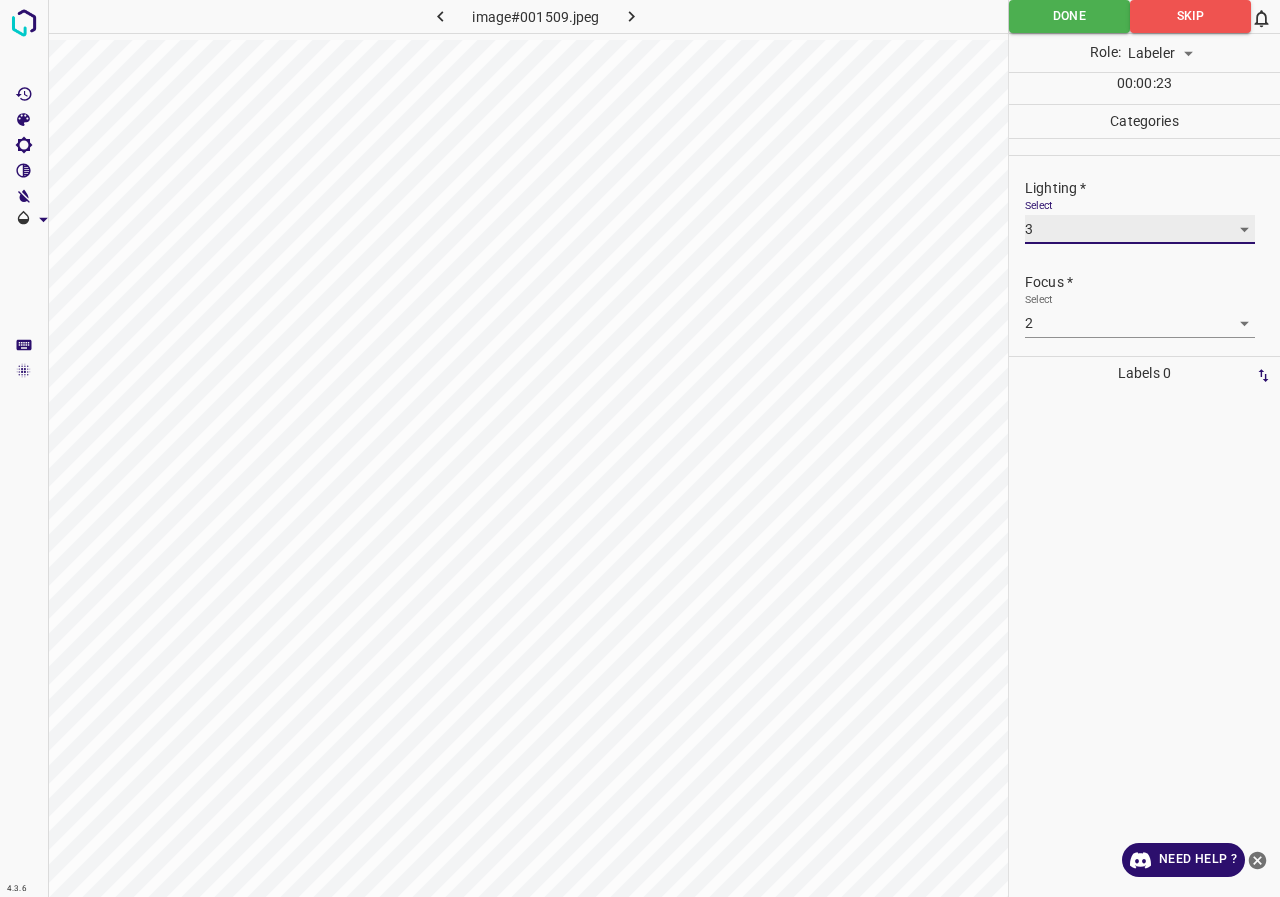type on "3" 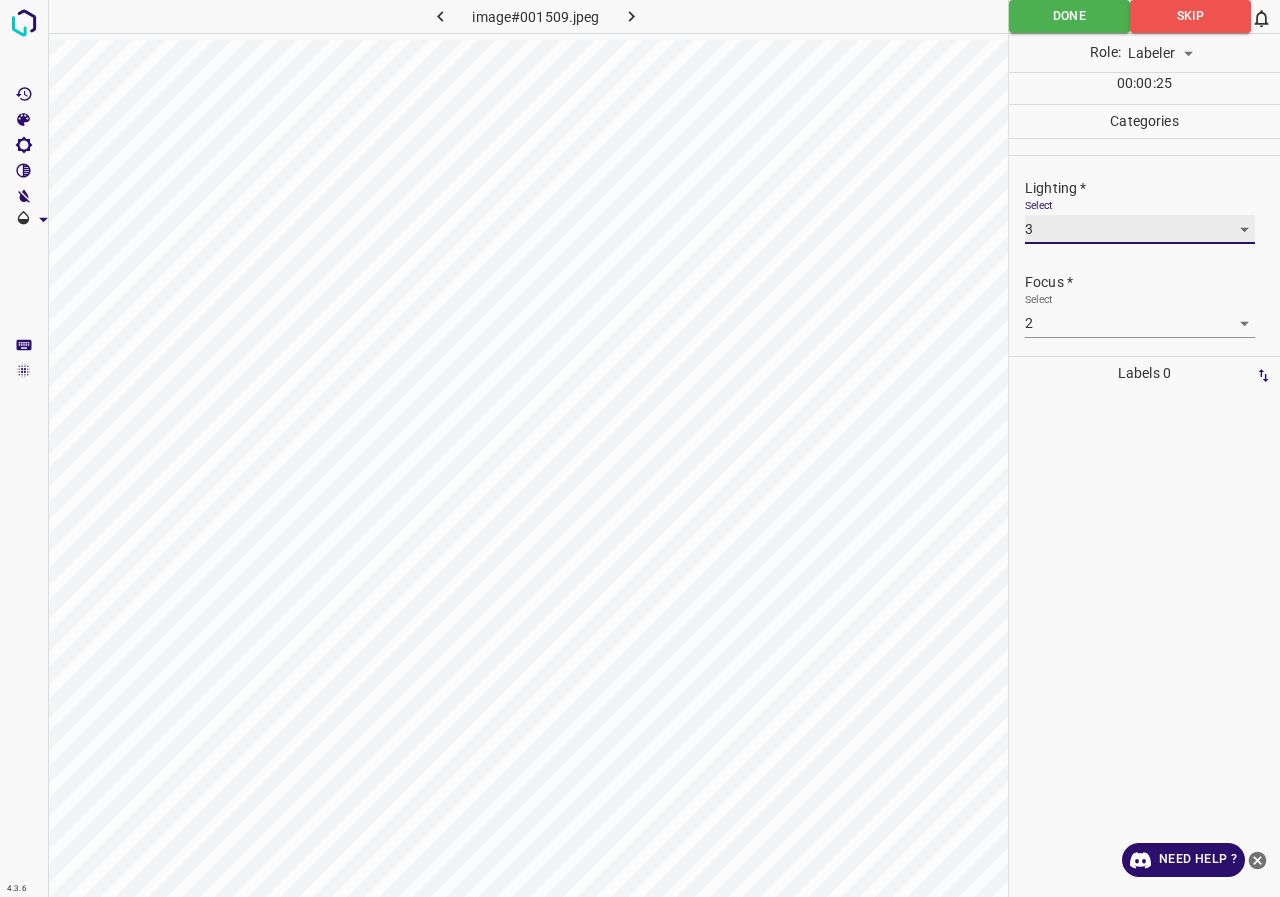 scroll, scrollTop: 98, scrollLeft: 0, axis: vertical 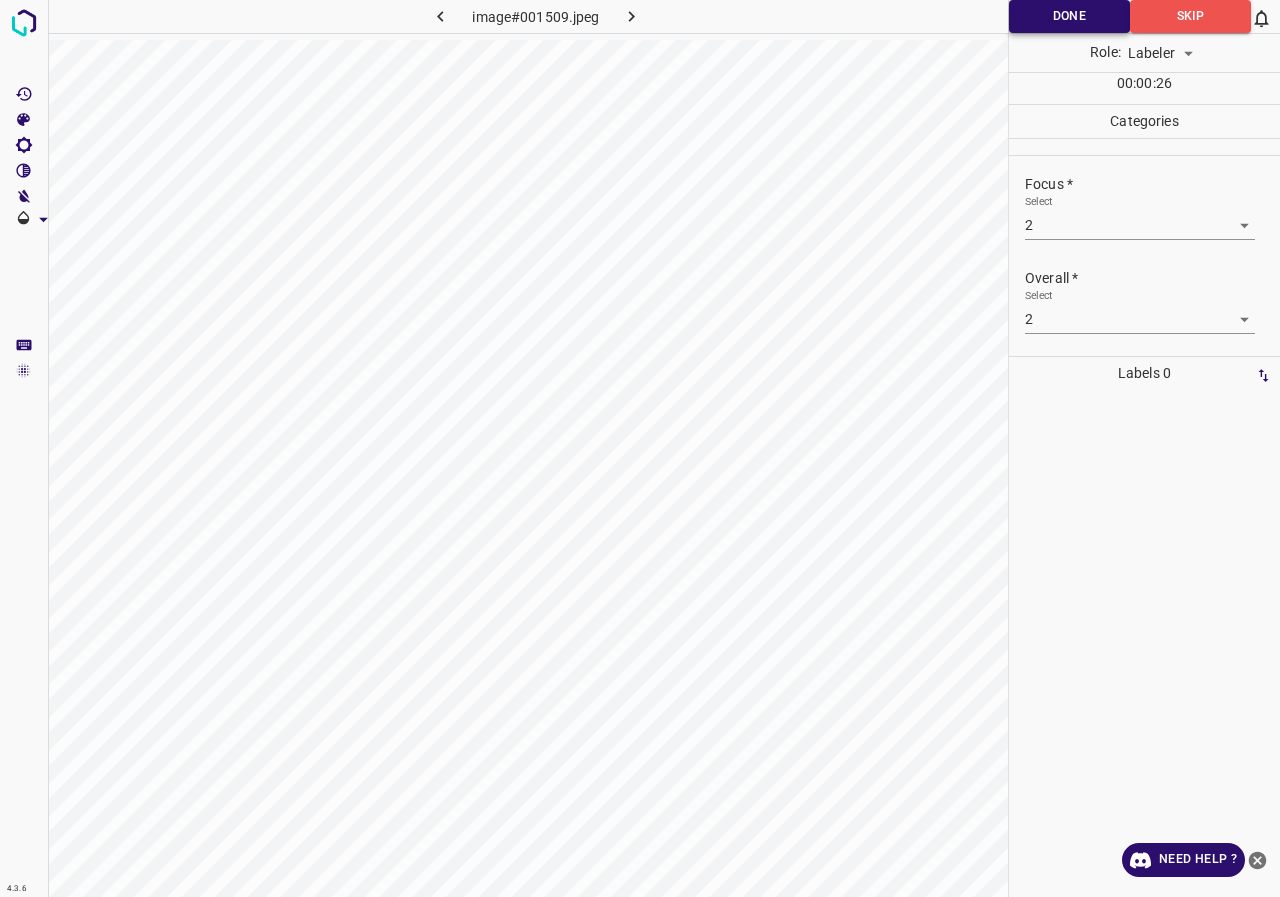 click on "Done" at bounding box center [1069, 16] 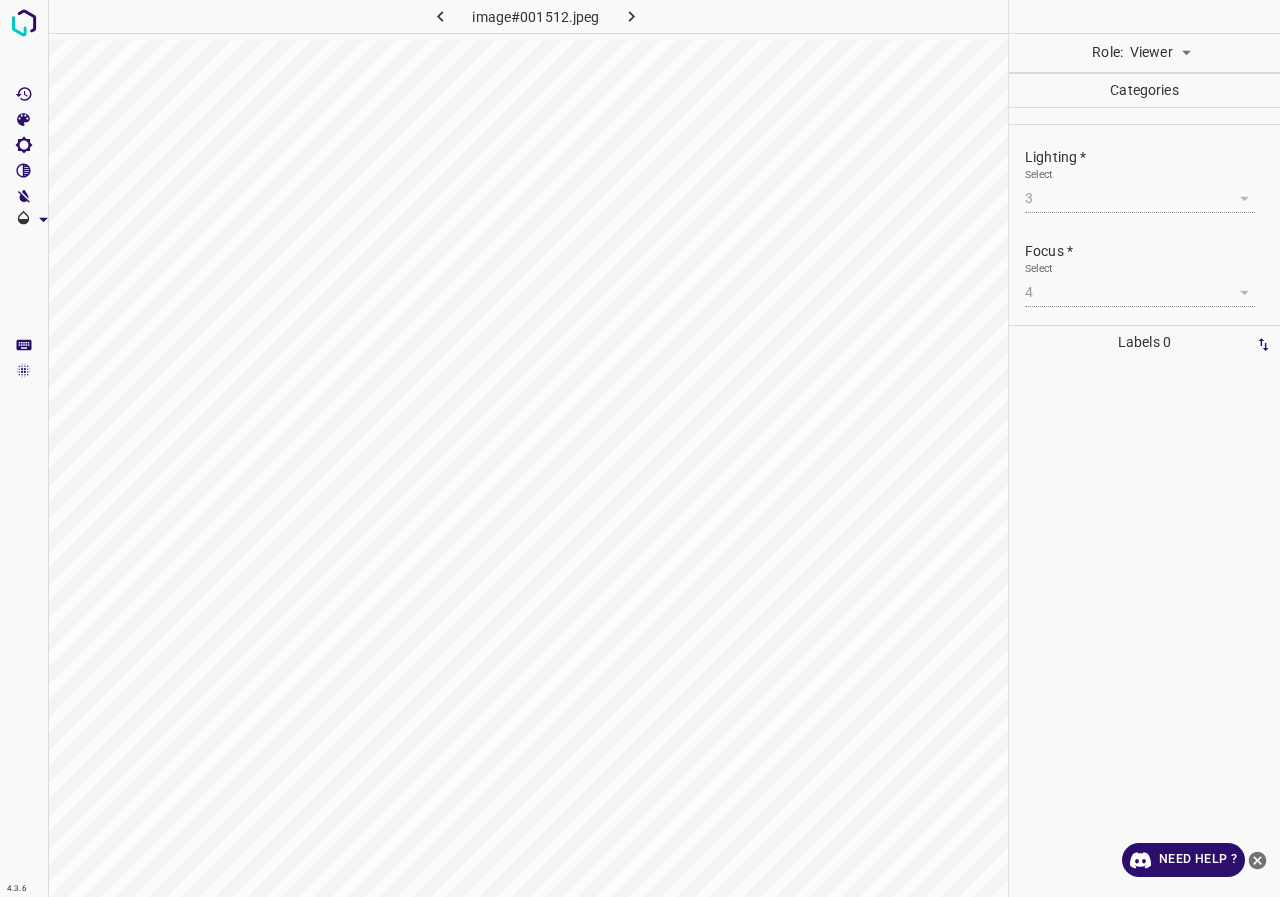 scroll, scrollTop: 0, scrollLeft: 0, axis: both 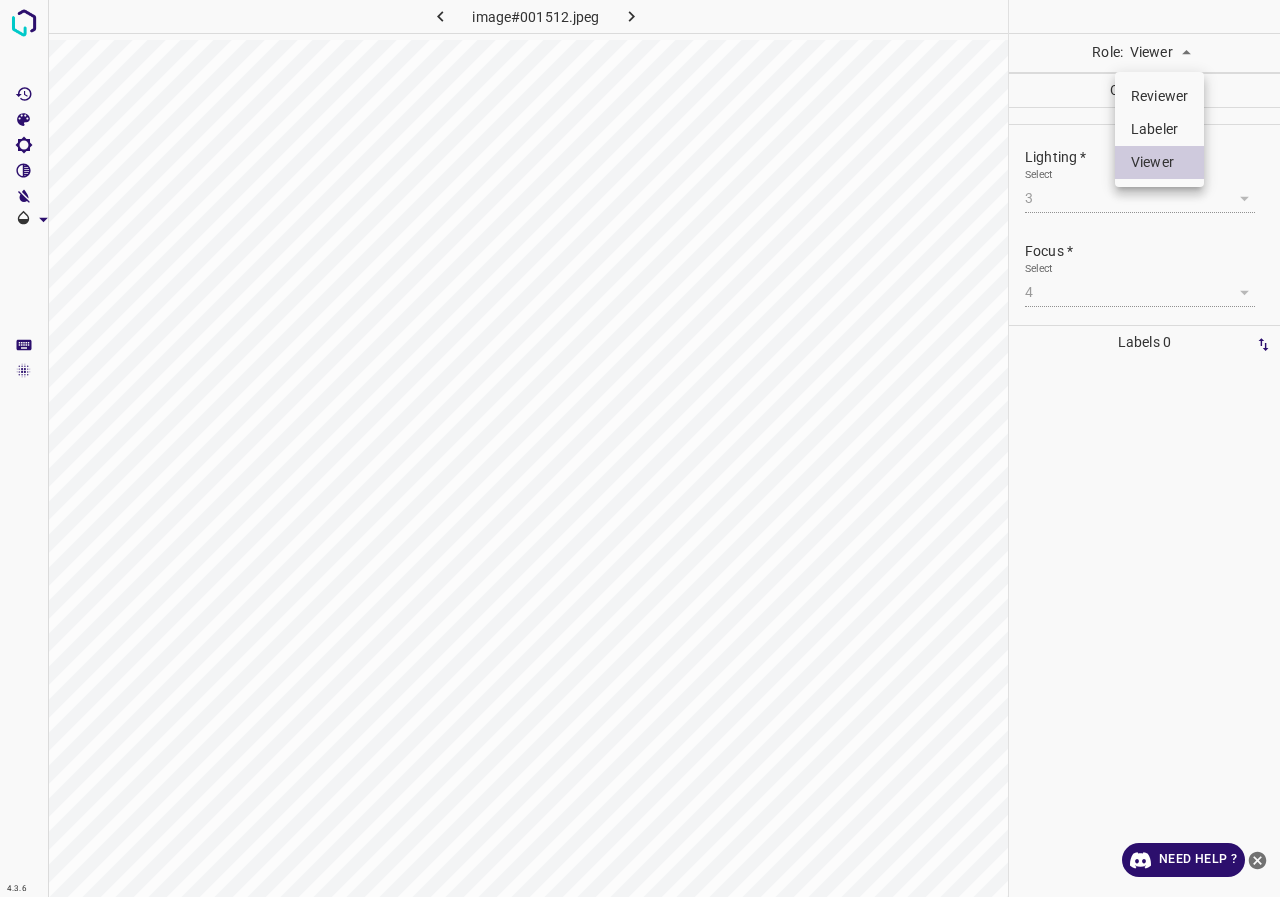 click on "Labeler" at bounding box center [1159, 129] 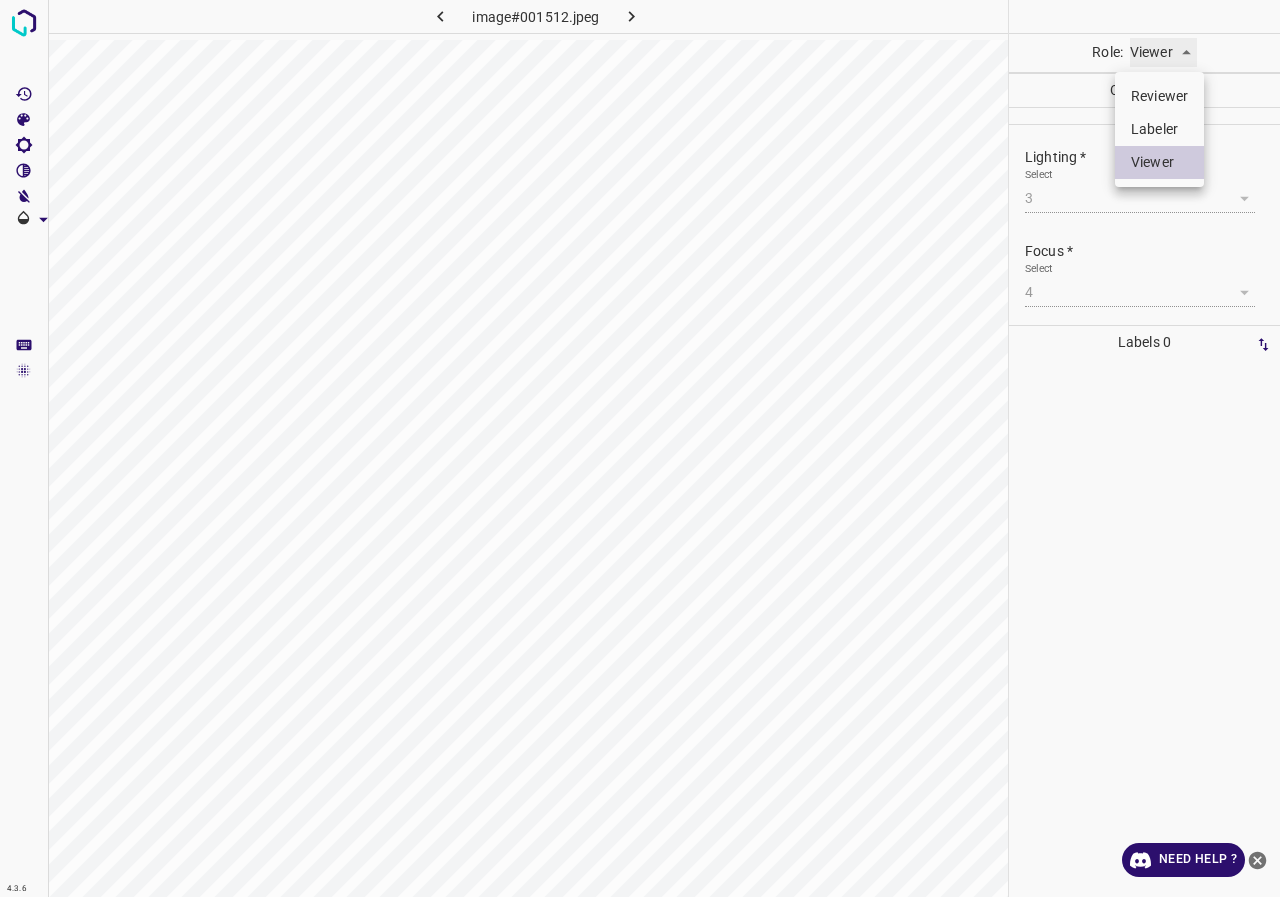type on "labeler" 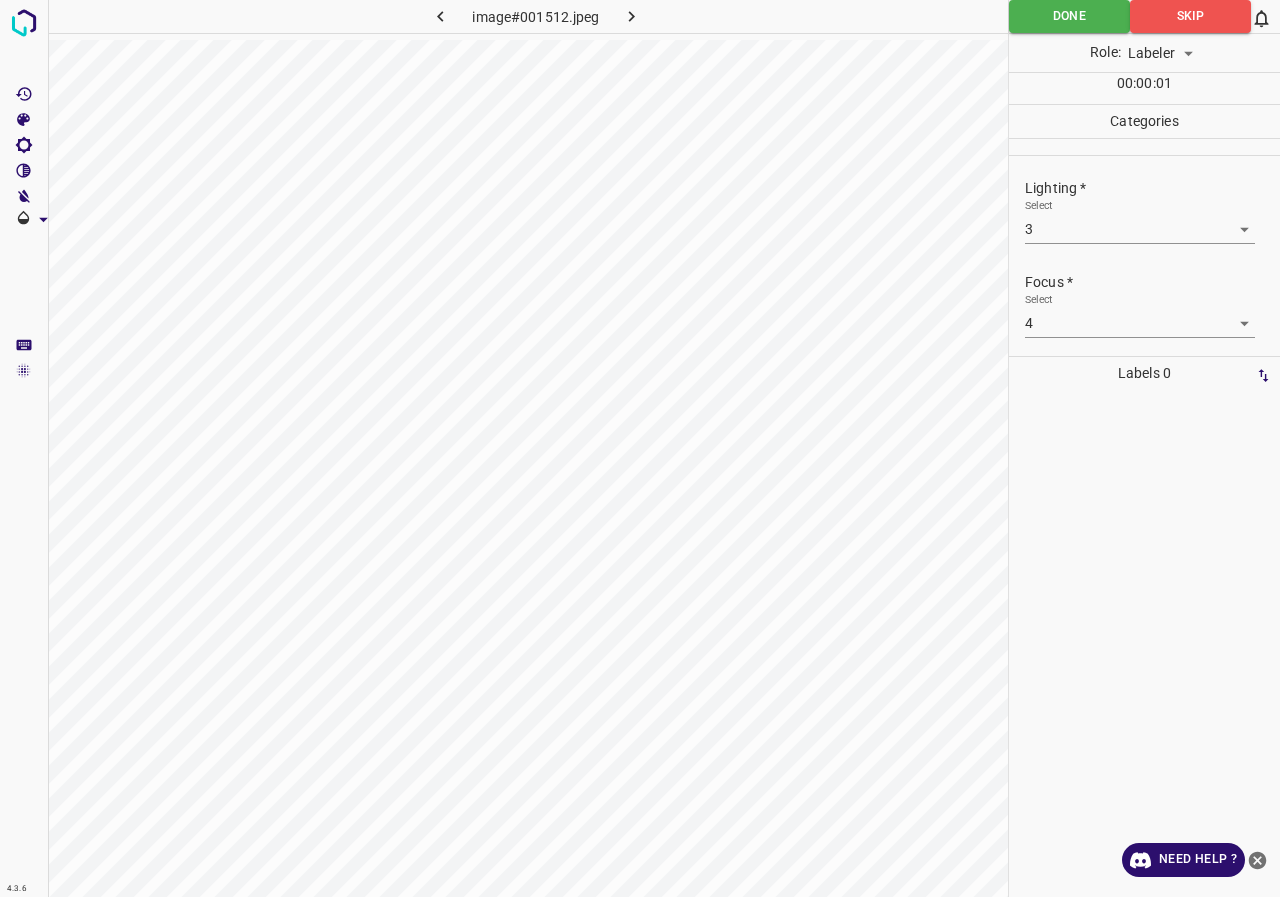 click on "4.3.6  image#001512.jpeg Done Skip 0 Role: Labeler labeler 00   : 00   : 01   Categories Lighting *  Select 3 3 Focus *  Select 4 4 Overall *  Select 3 3 Labels   0 Categories 1 Lighting 2 Focus 3 Overall Tools Space Change between modes (Draw & Edit) I Auto labeling R Restore zoom M Zoom in N Zoom out Delete Delete selecte label Filters Z Restore filters X Saturation filter C Brightness filter V Contrast filter B Gray scale filter General O Download Need Help ? - Text - Hide - Delete" at bounding box center (640, 448) 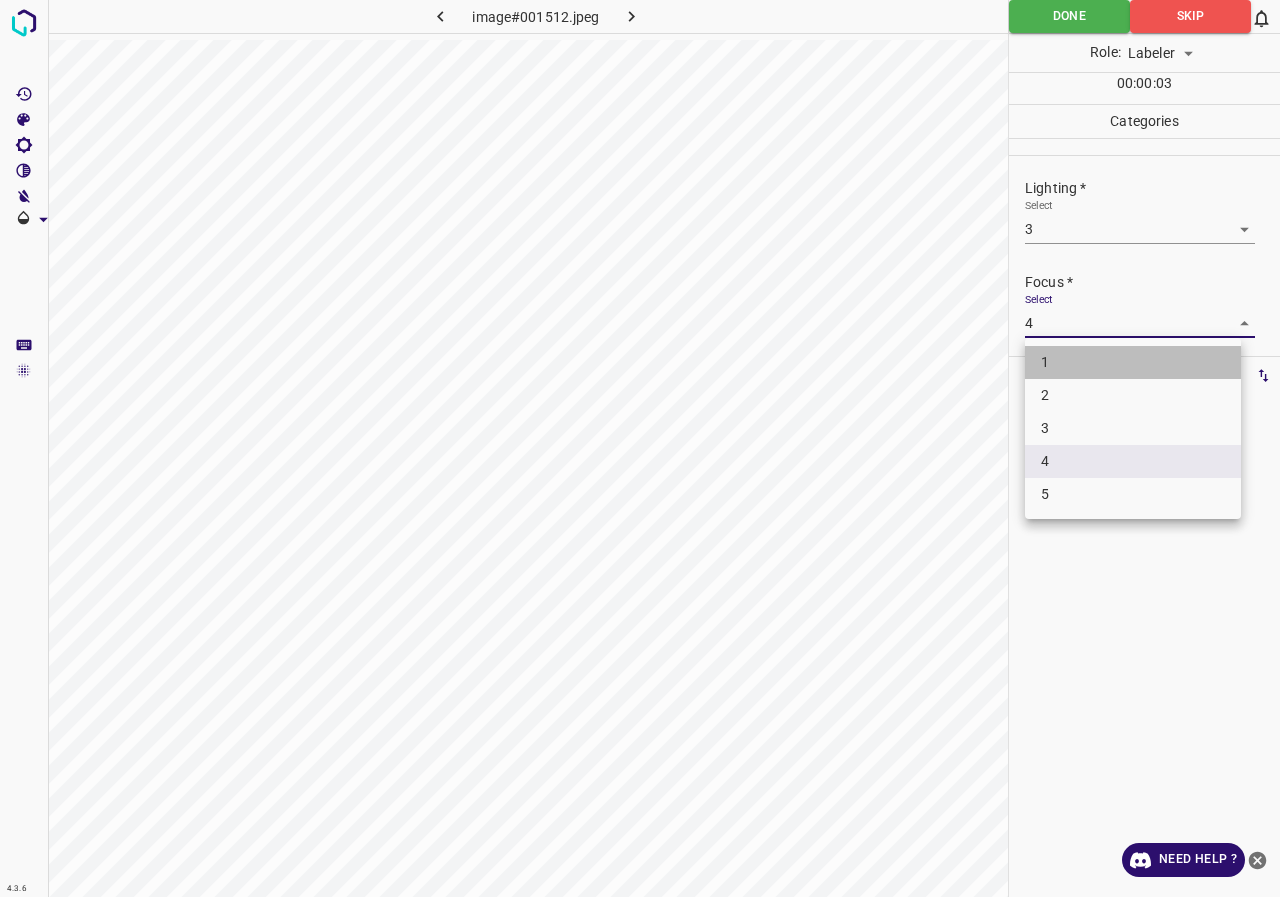 click on "1" at bounding box center [1133, 362] 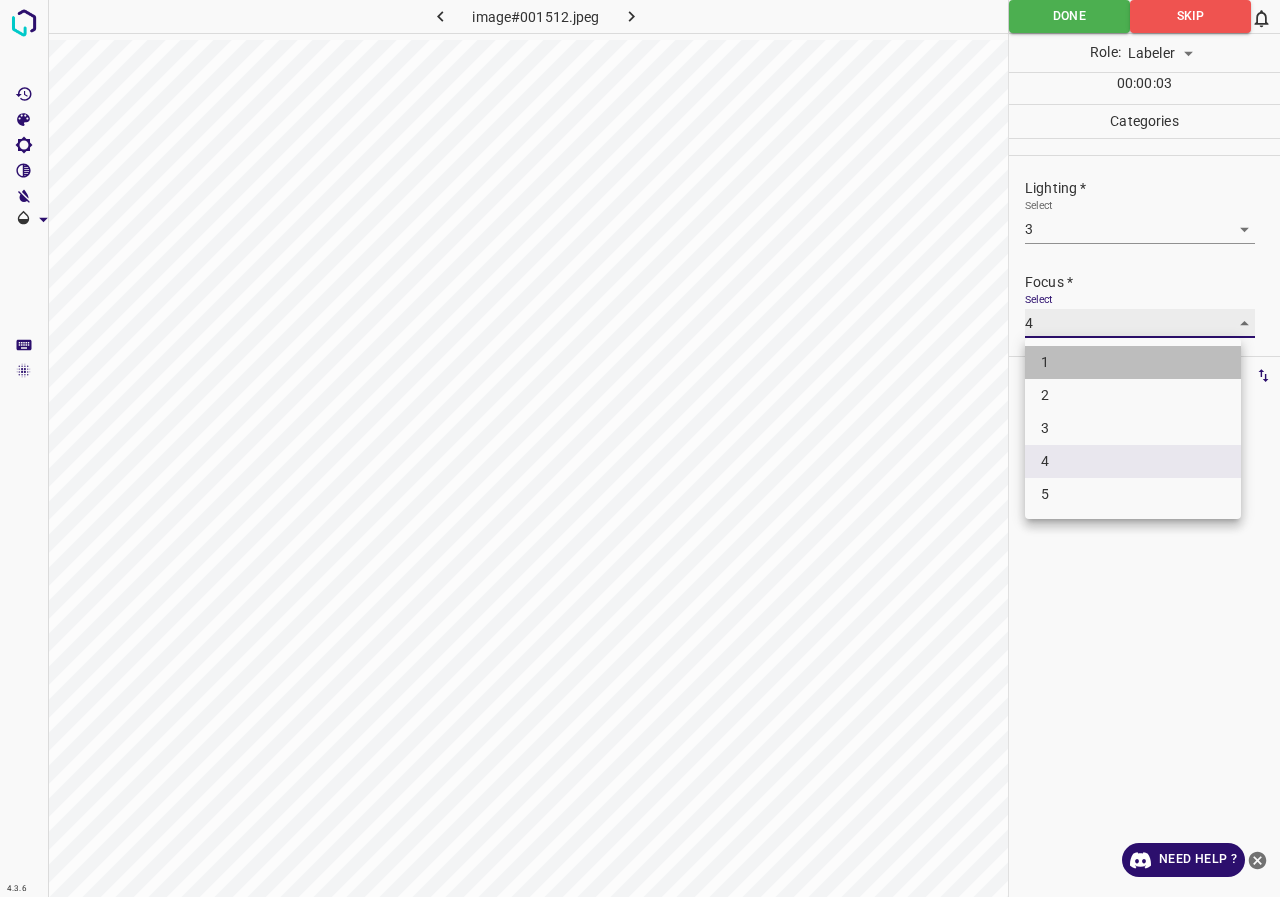 type on "1" 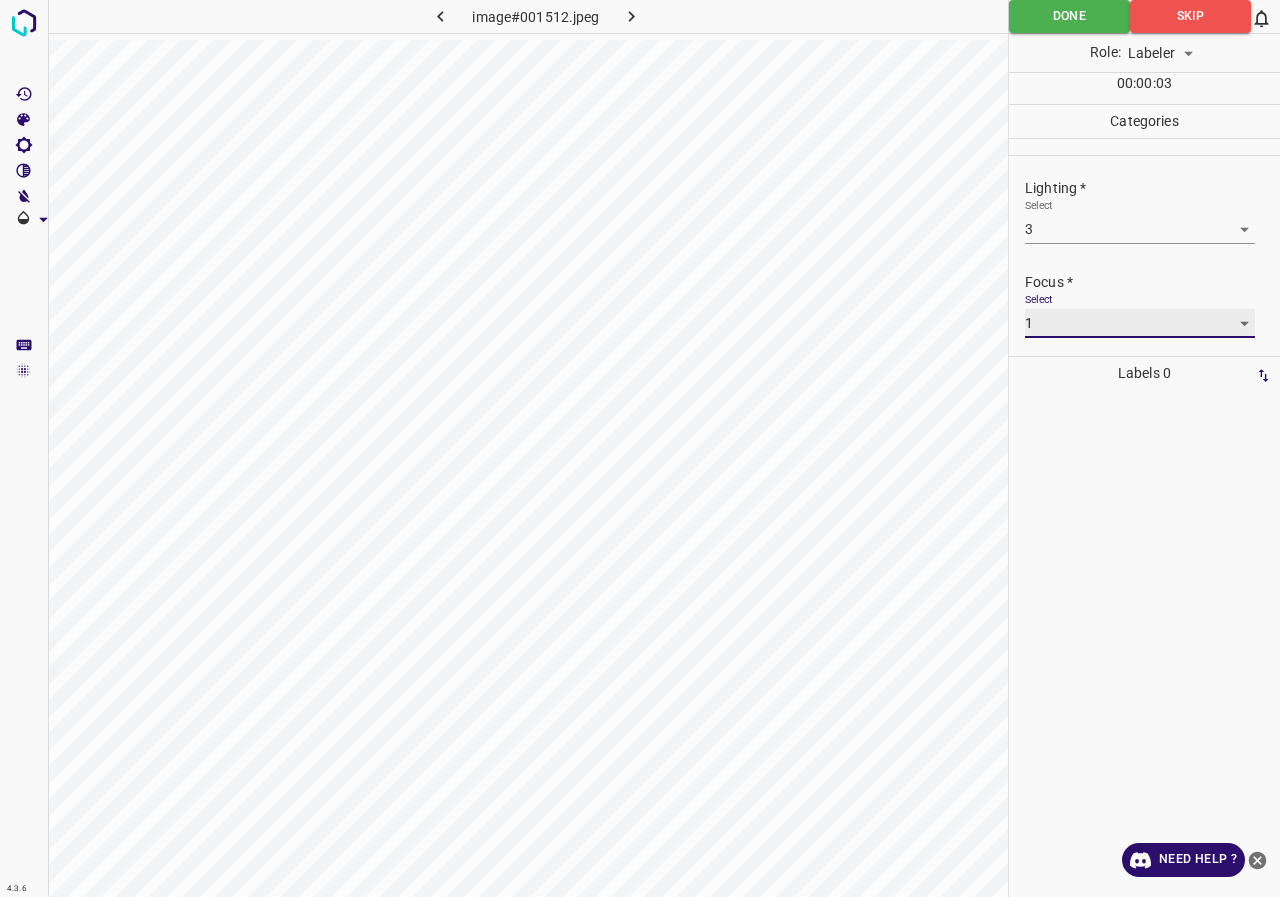 scroll, scrollTop: 98, scrollLeft: 0, axis: vertical 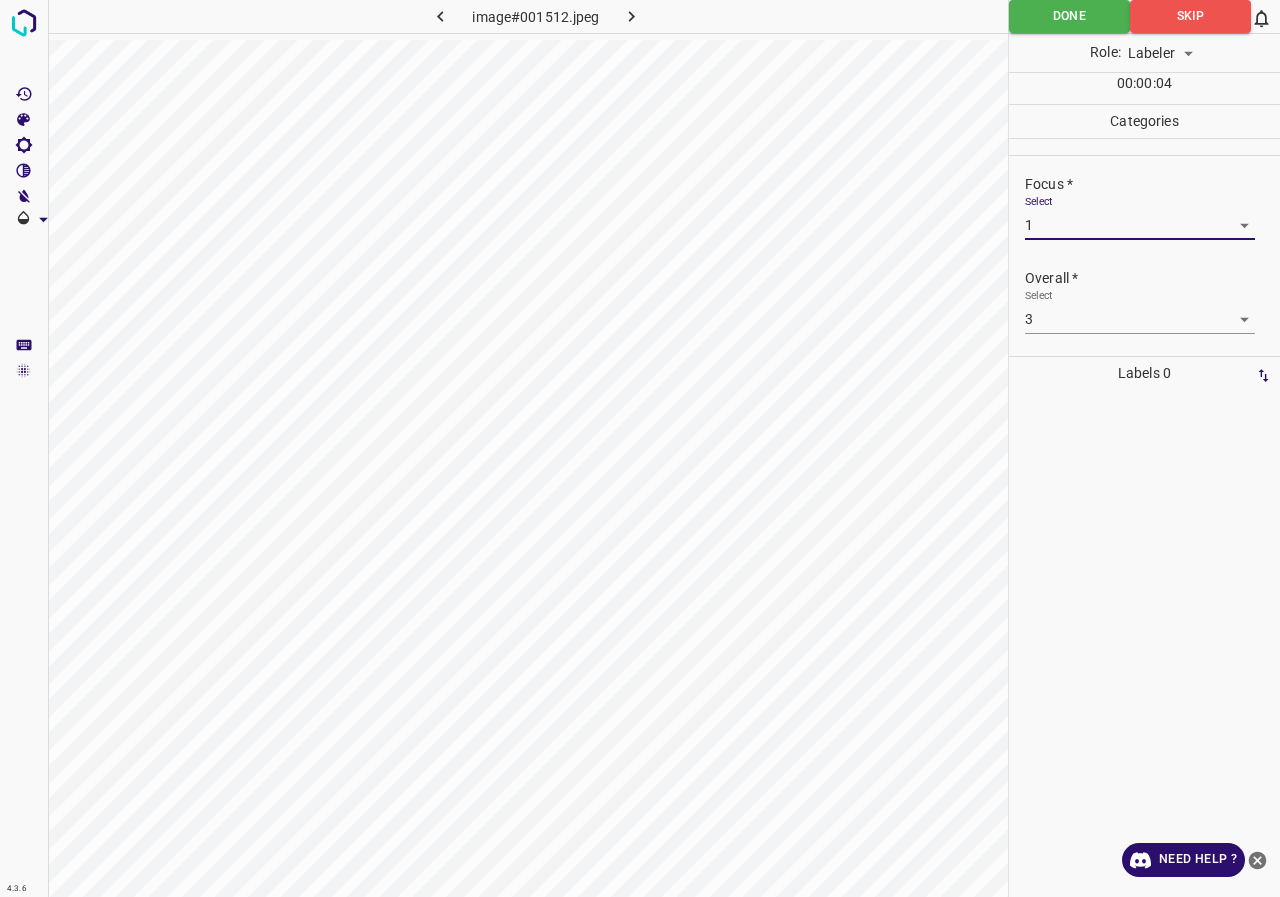 click on "4.3.6  image#001512.jpeg Done Skip 0 Role: Labeler labeler 00   : 00   : 04   Categories Lighting *  Select 3 3 Focus *  Select 1 1 Overall *  Select 3 3 Labels   0 Categories 1 Lighting 2 Focus 3 Overall Tools Space Change between modes (Draw & Edit) I Auto labeling R Restore zoom M Zoom in N Zoom out Delete Delete selecte label Filters Z Restore filters X Saturation filter C Brightness filter V Contrast filter B Gray scale filter General O Download Need Help ? - Text - Hide - Delete" at bounding box center [640, 448] 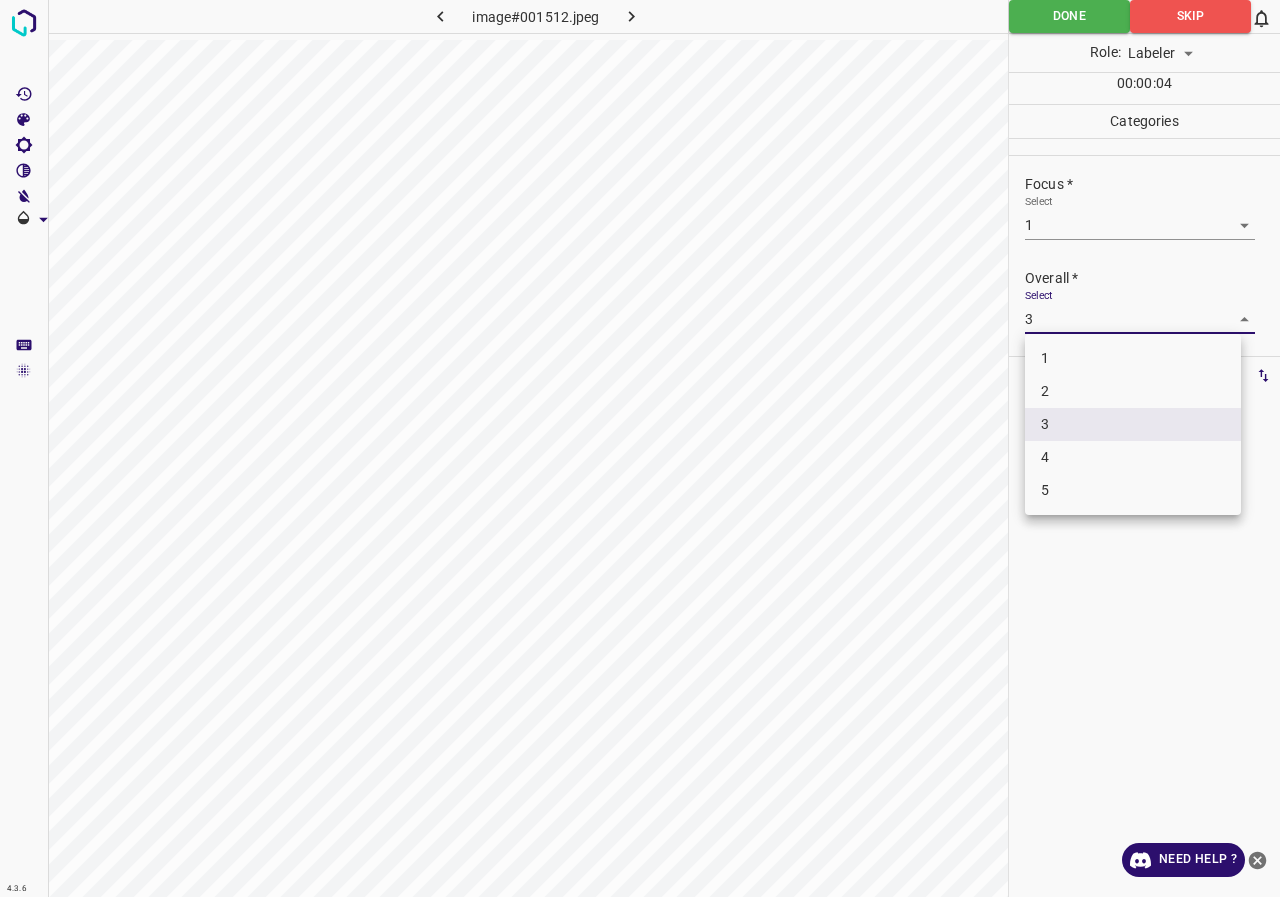 click on "1" at bounding box center (1133, 358) 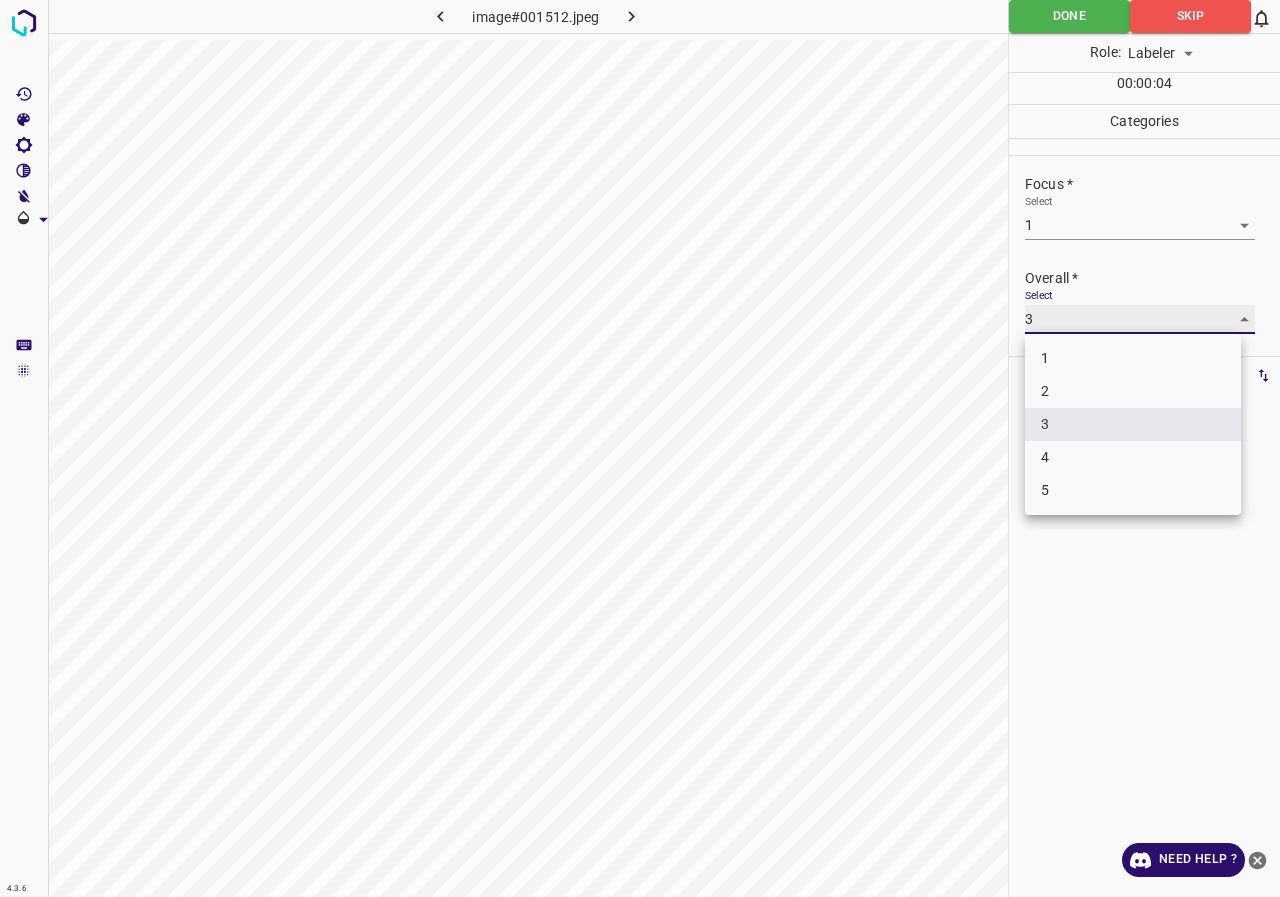 type on "1" 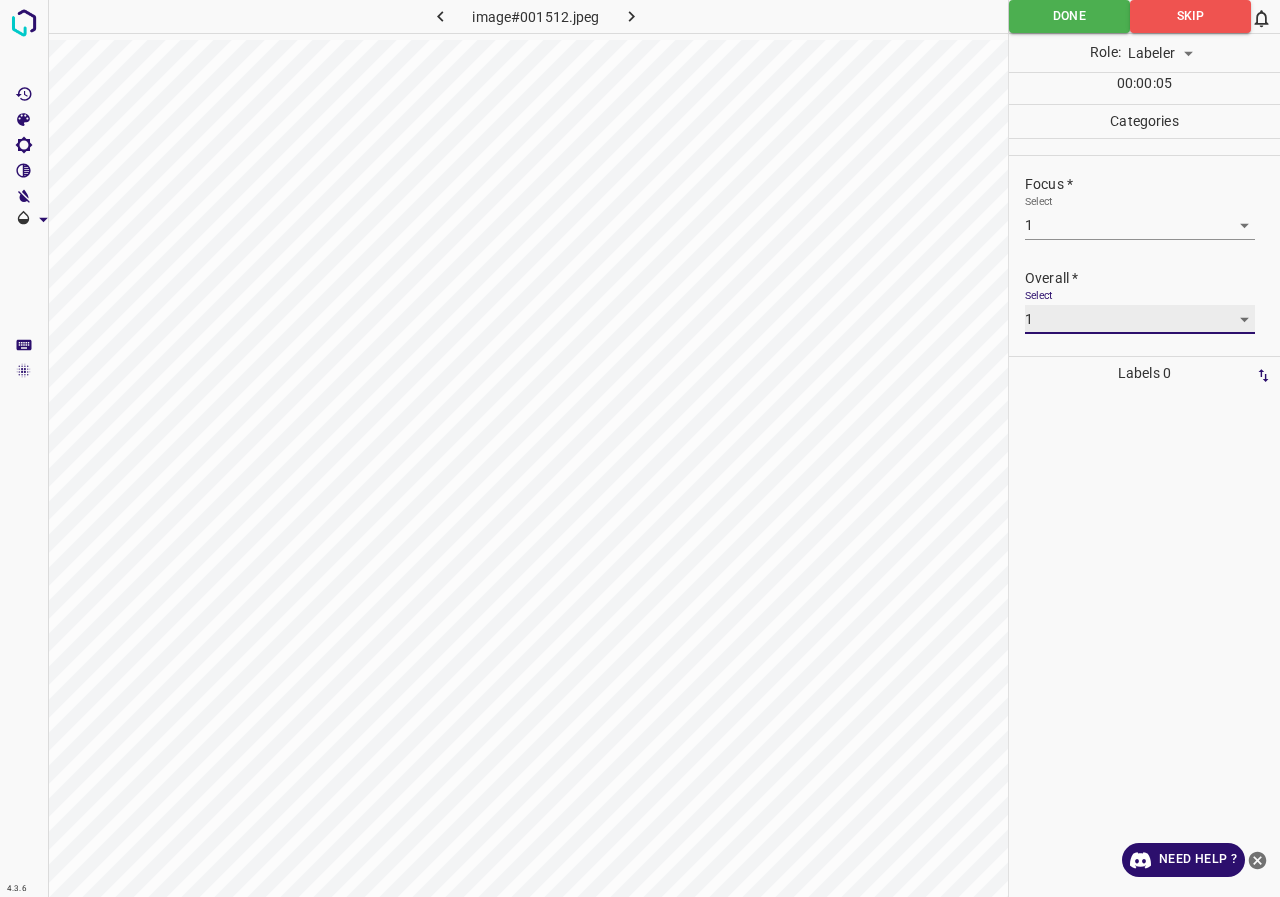 scroll, scrollTop: 0, scrollLeft: 0, axis: both 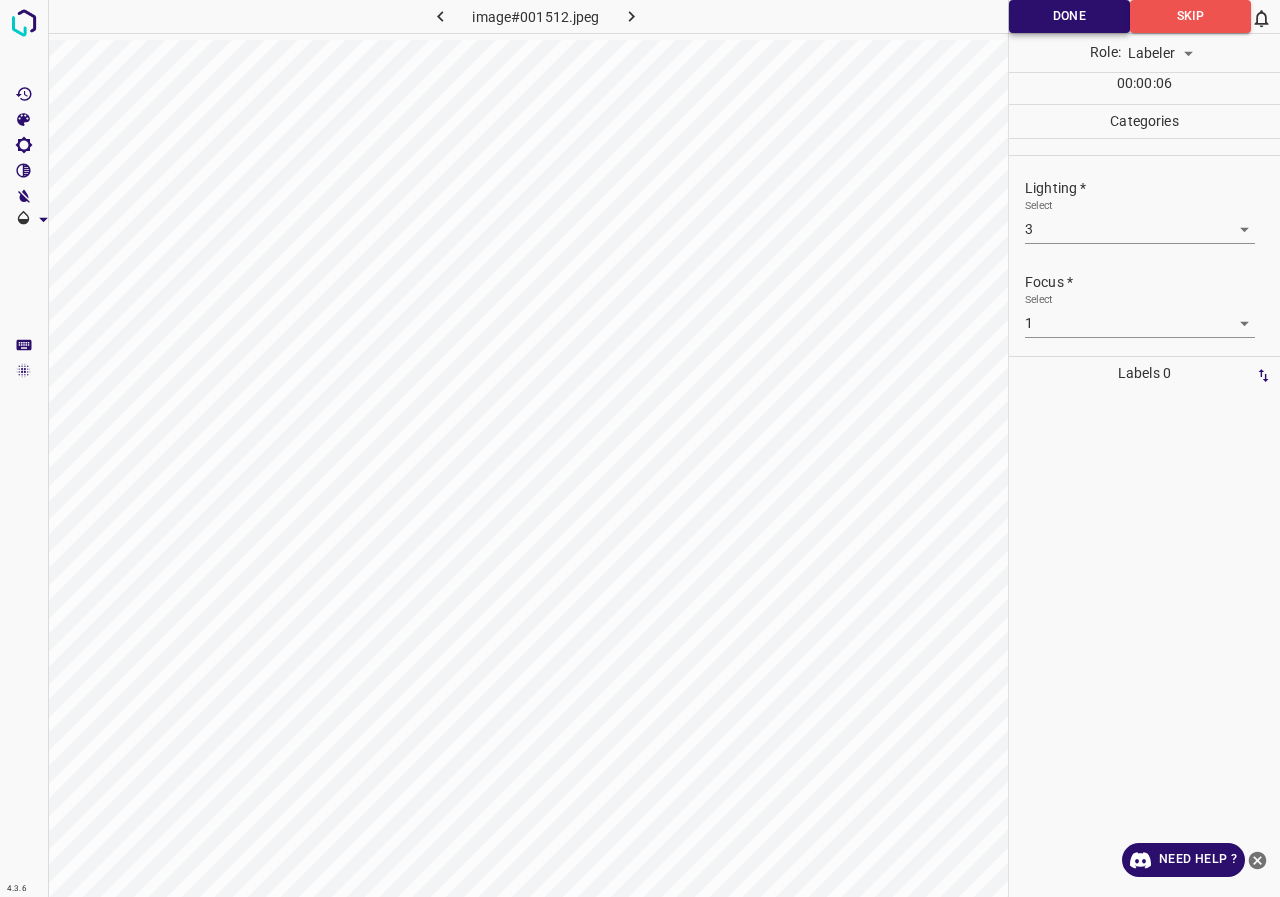 click on "Done" at bounding box center (1069, 16) 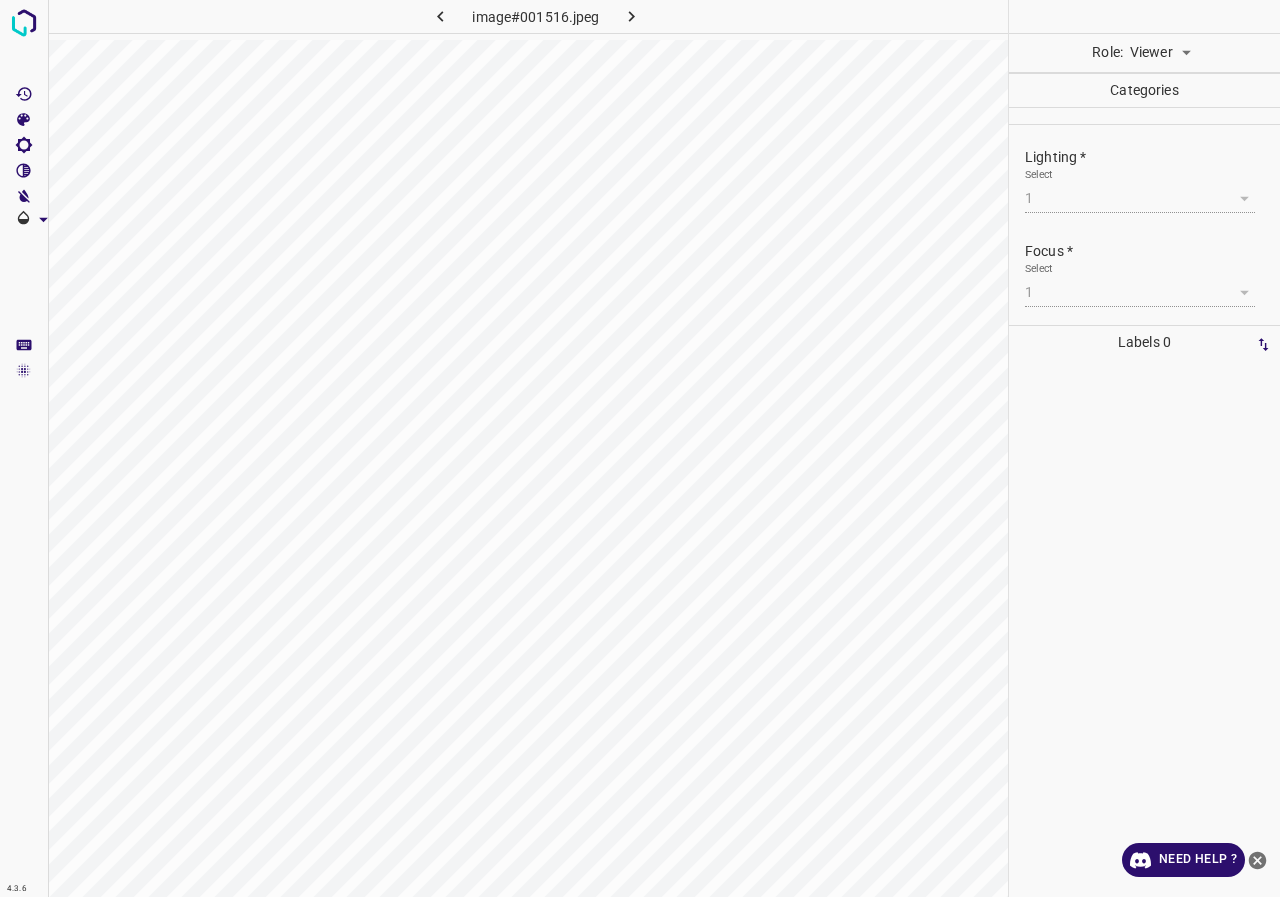 scroll, scrollTop: 0, scrollLeft: 0, axis: both 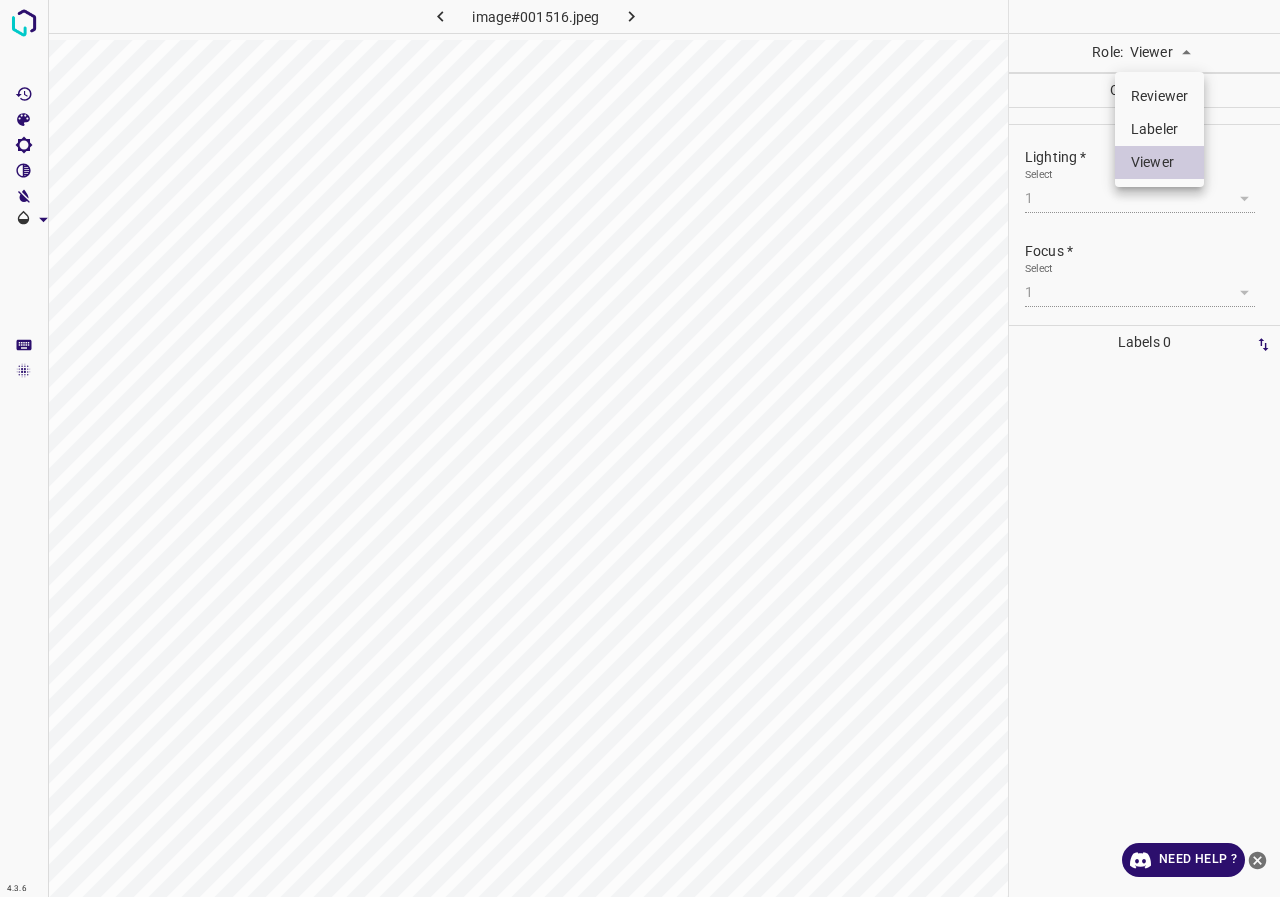 click on "Labeler" at bounding box center (1159, 129) 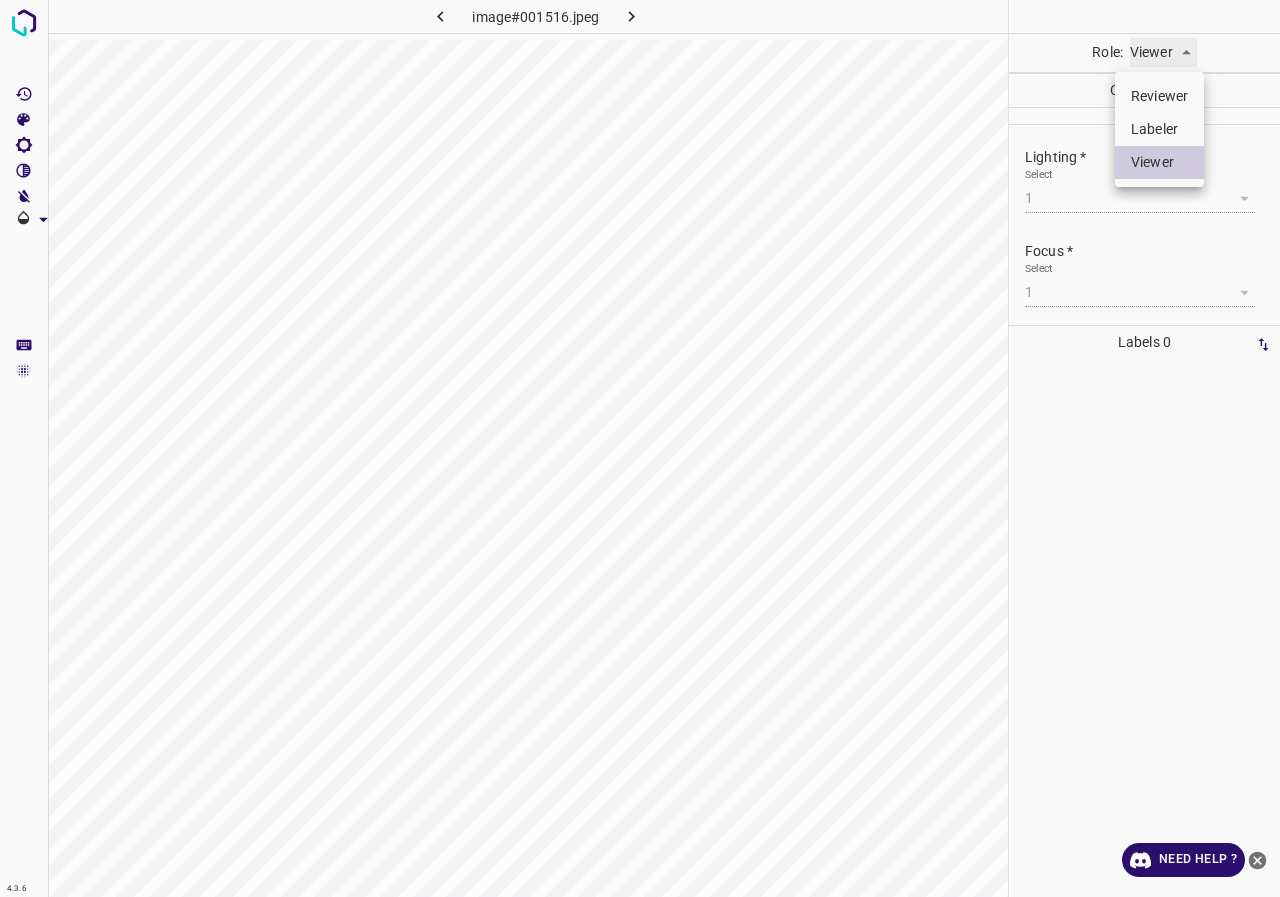 type on "labeler" 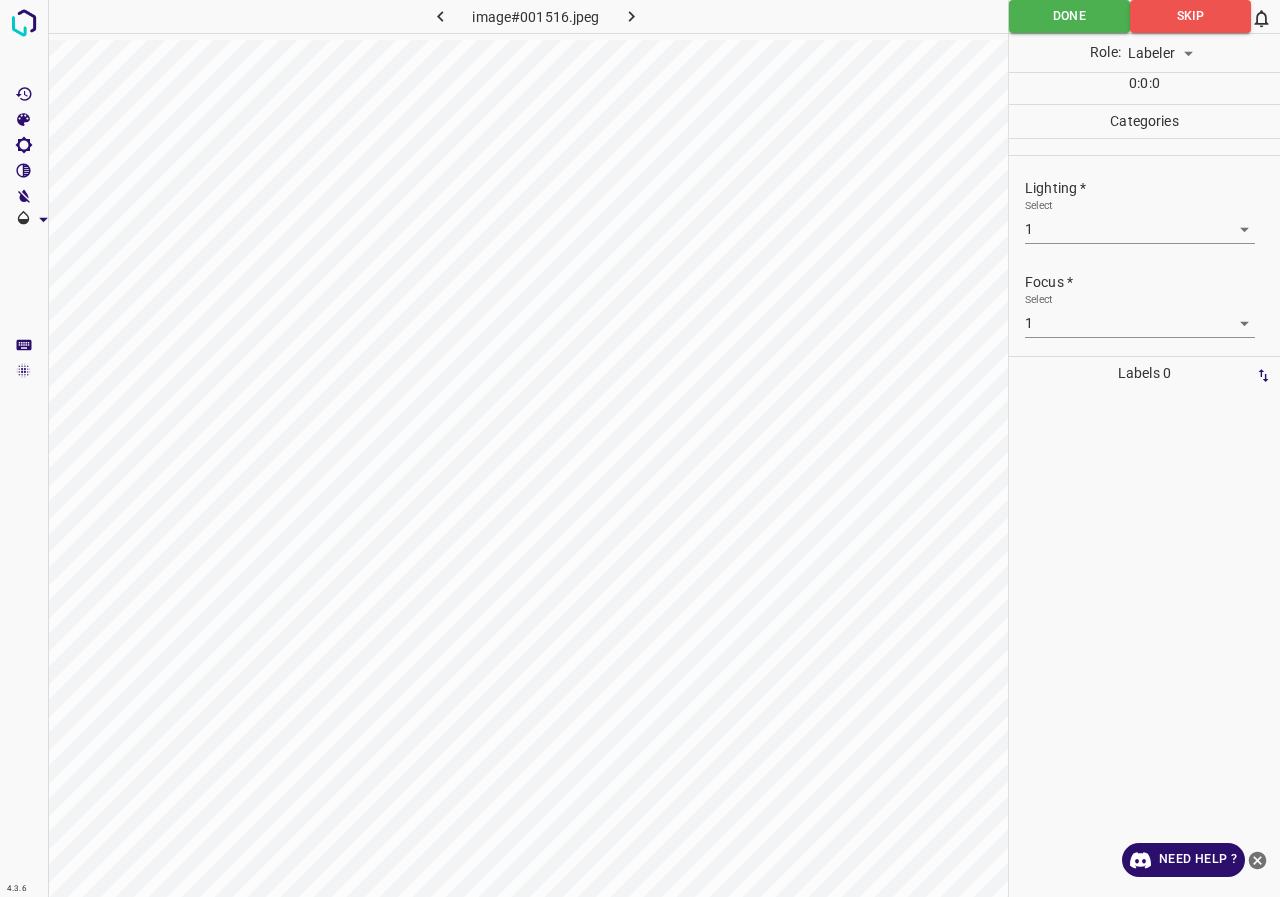 click on "Done" at bounding box center [1069, 16] 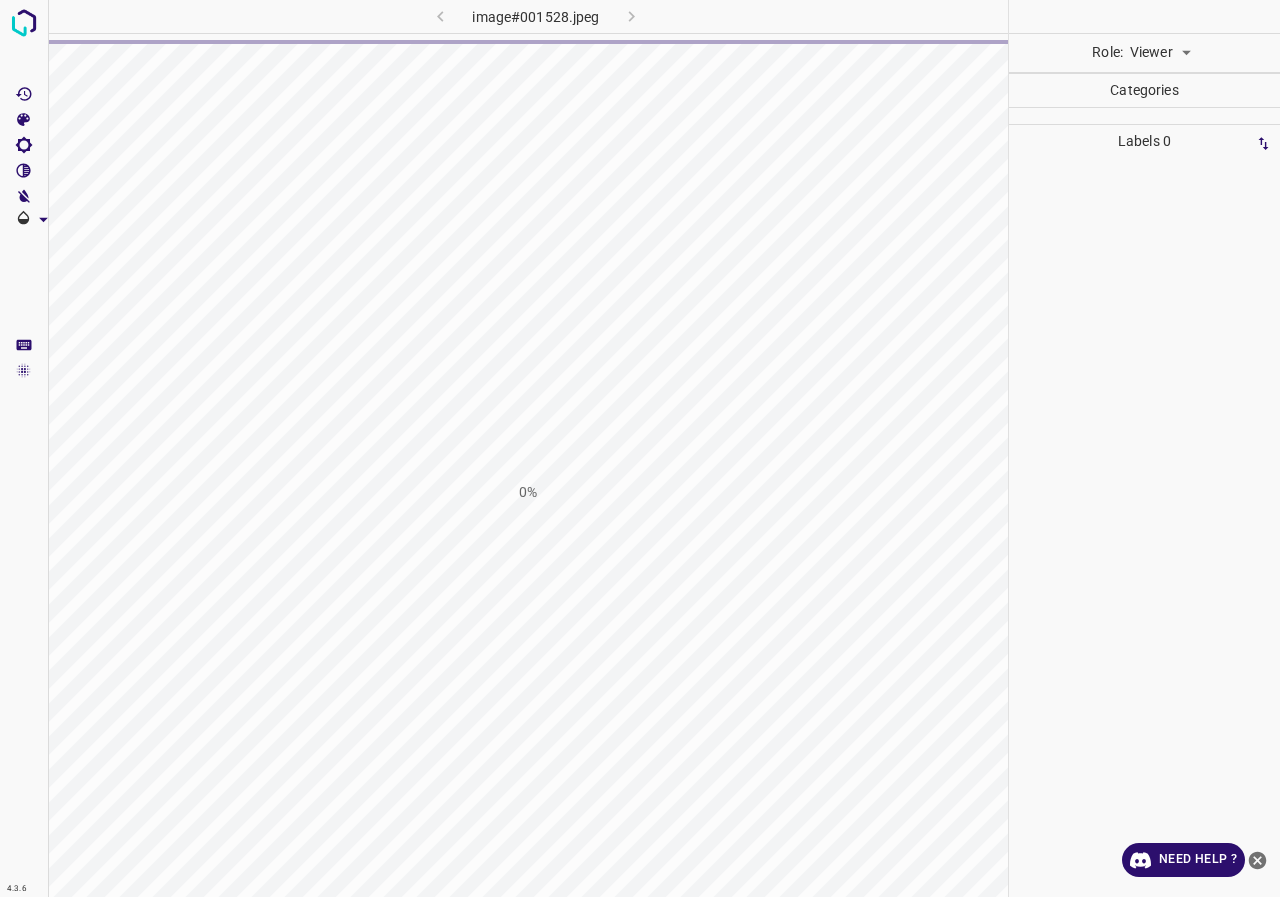 scroll, scrollTop: 0, scrollLeft: 0, axis: both 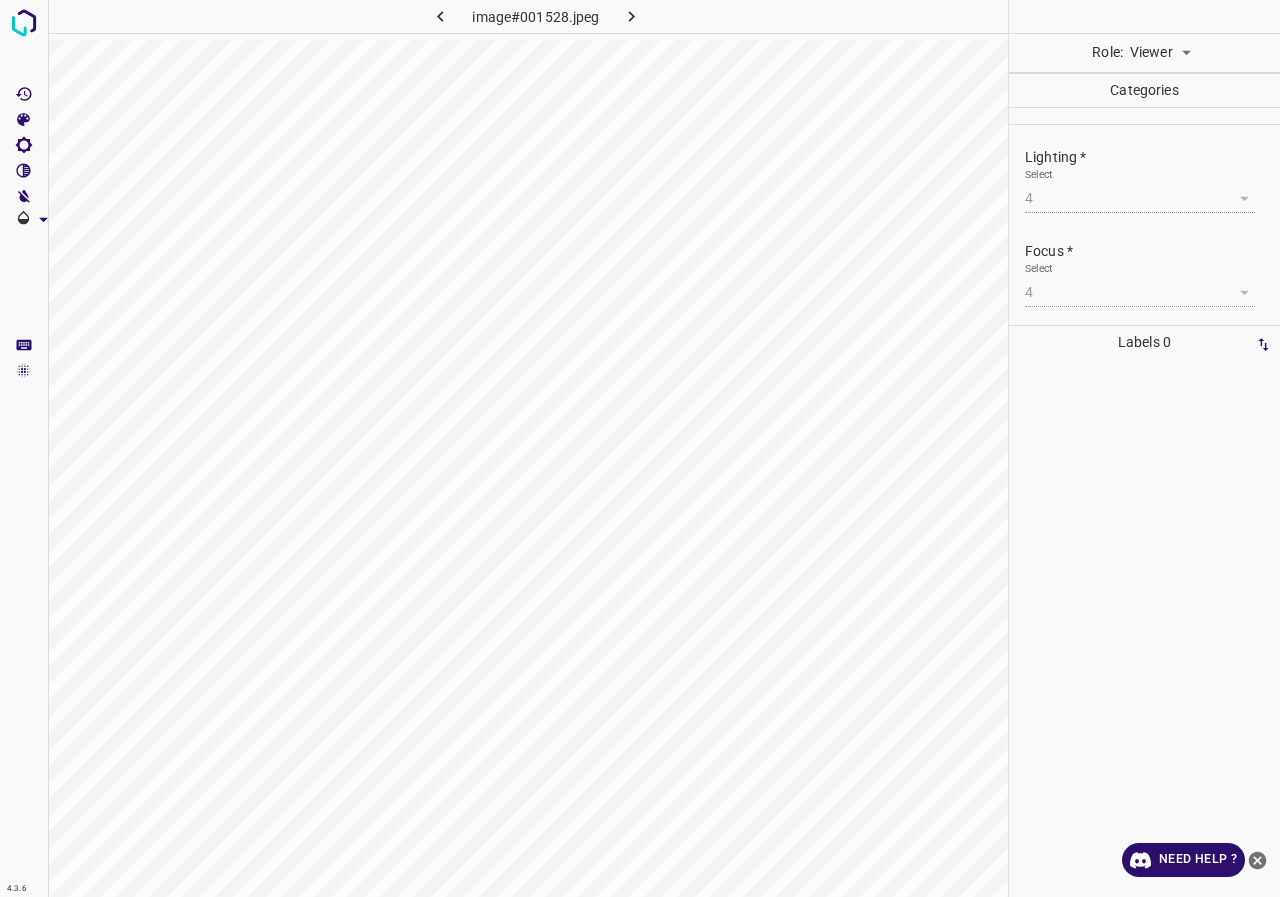 click on "4.3.6  image#001528.jpeg Role: Viewer viewer Categories Lighting *  Select 4 4 Focus *  Select 4 4 Overall *  Select 4 4 Labels   0 Categories 1 Lighting 2 Focus 3 Overall Tools Space Change between modes (Draw & Edit) I Auto labeling R Restore zoom M Zoom in N Zoom out Delete Delete selecte label Filters Z Restore filters X Saturation filter C Brightness filter V Contrast filter B Gray scale filter General O Download Need Help ? - Text - Hide - Delete" 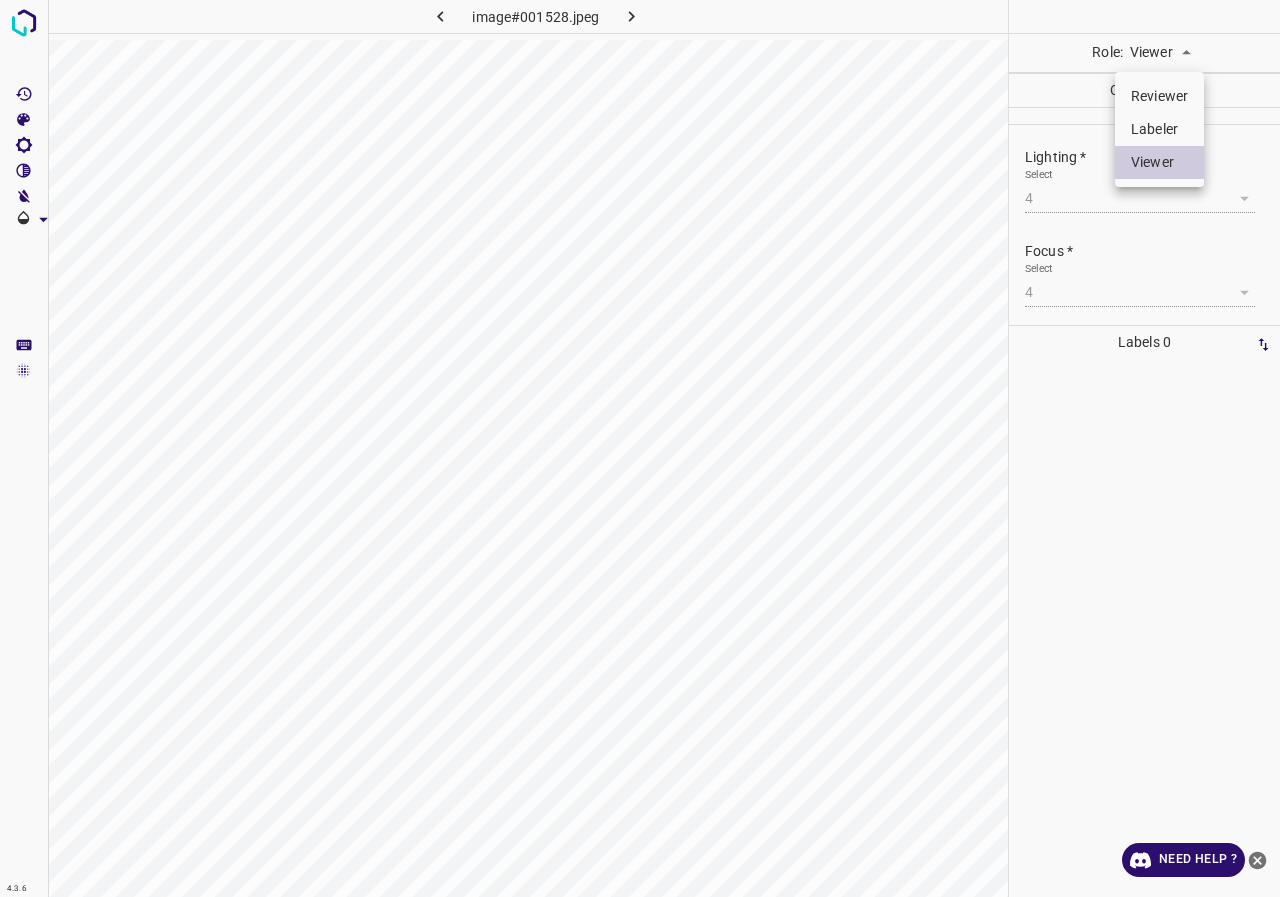 click on "Labeler" 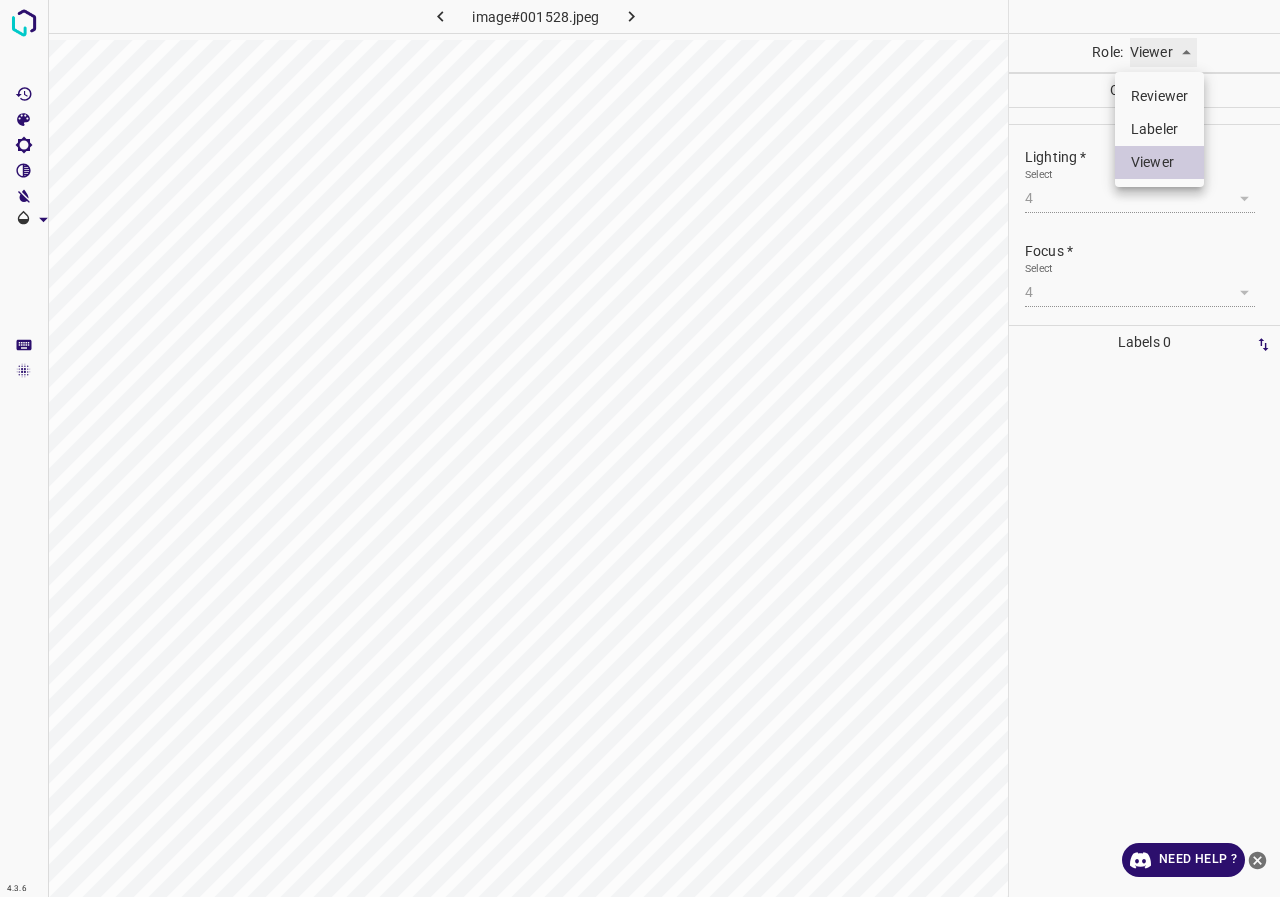 type on "labeler" 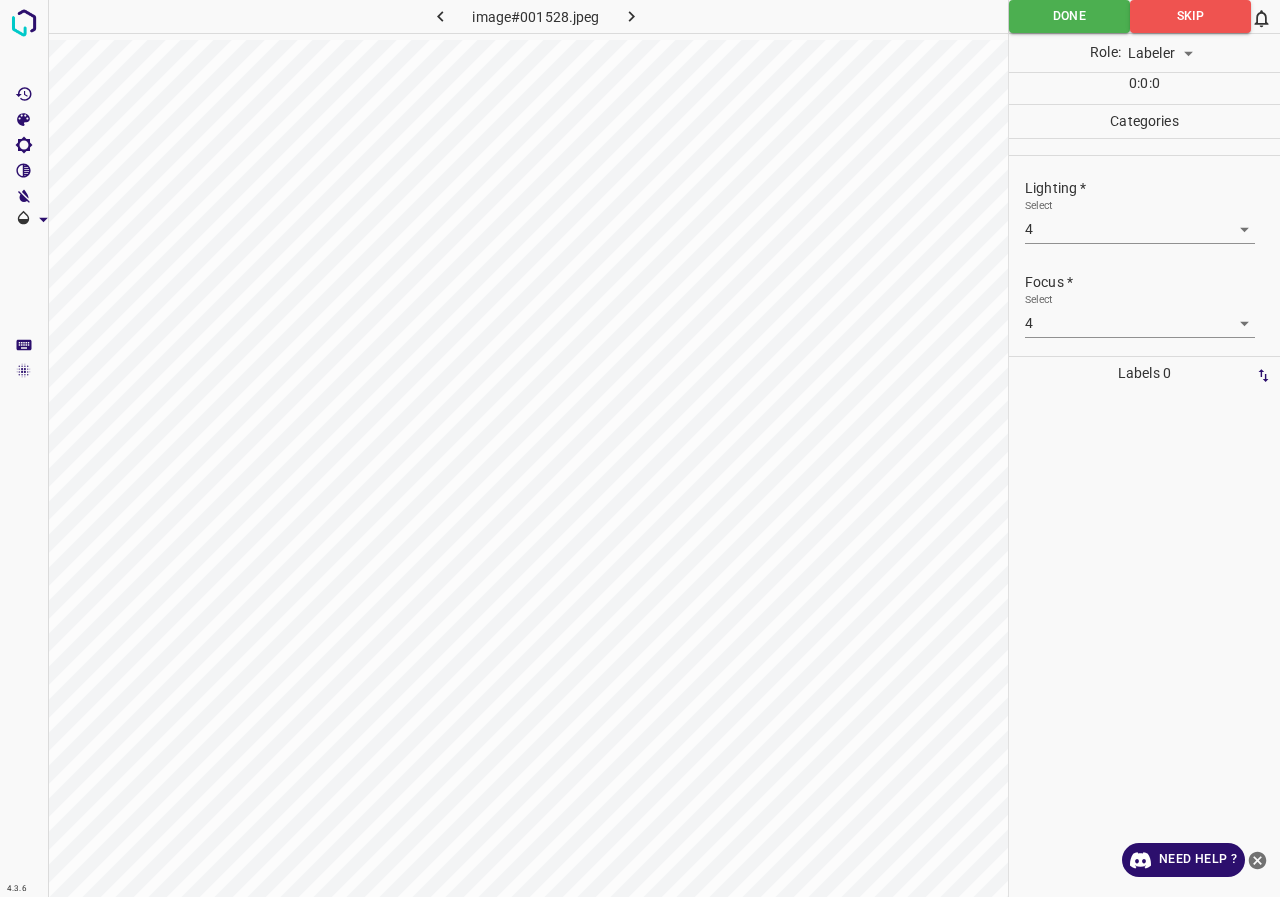 click on "Done" 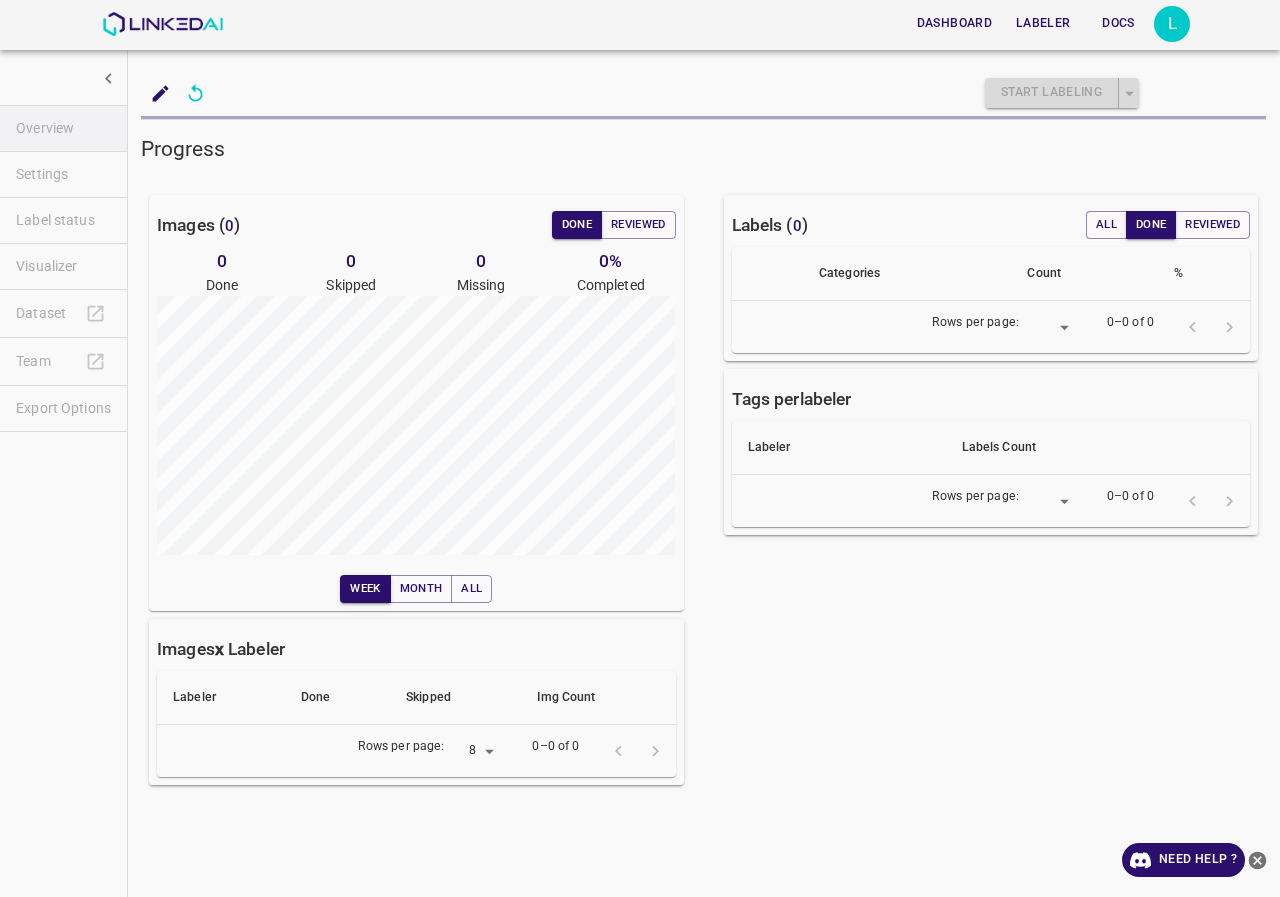 scroll, scrollTop: 0, scrollLeft: 0, axis: both 